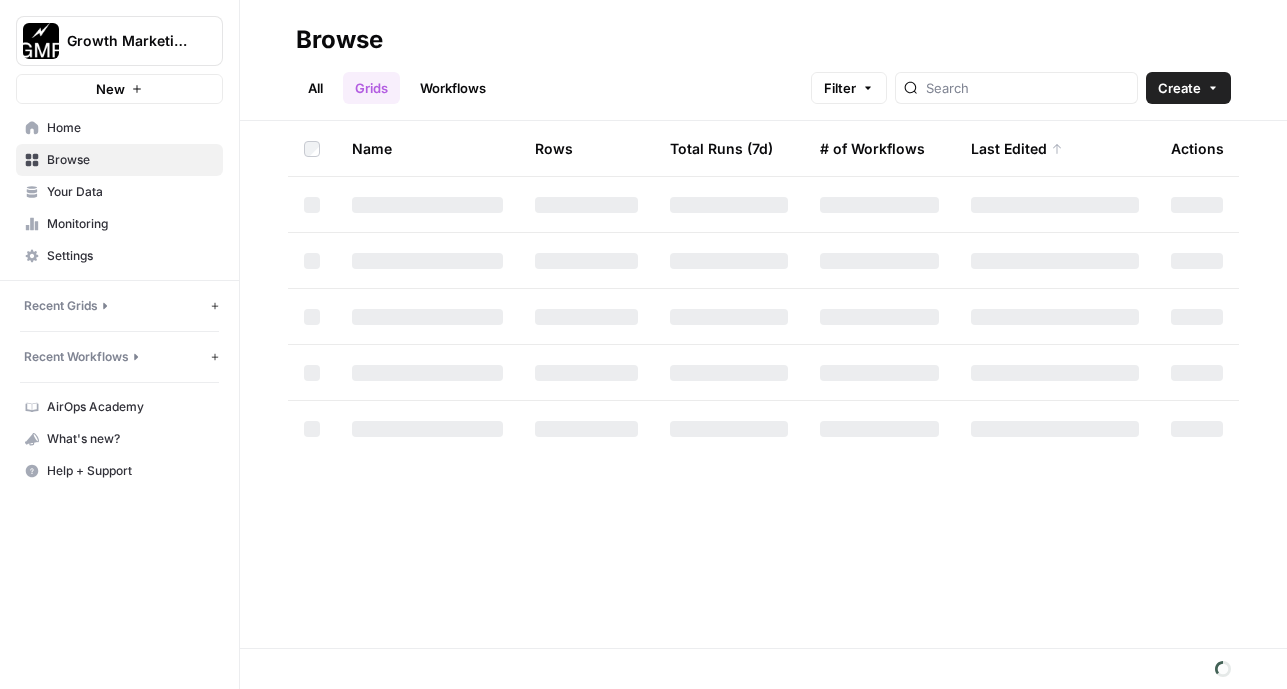 scroll, scrollTop: 0, scrollLeft: 0, axis: both 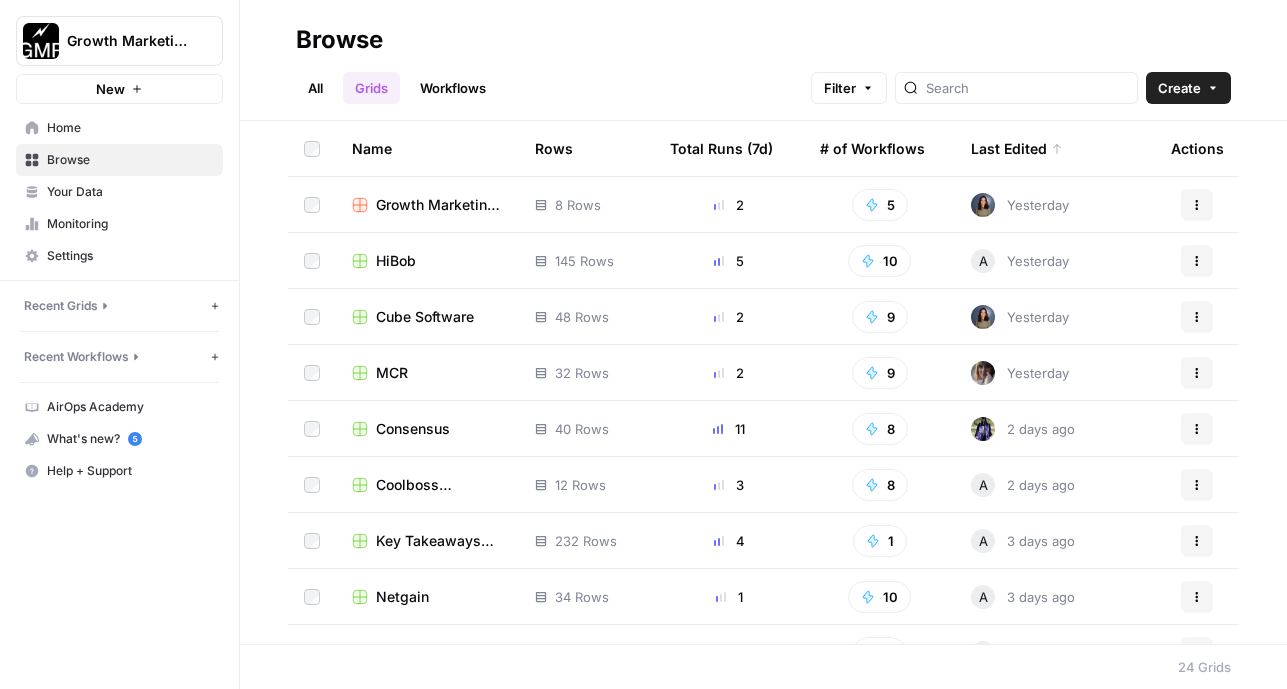 click on "Growth Marketing Pro" at bounding box center [439, 205] 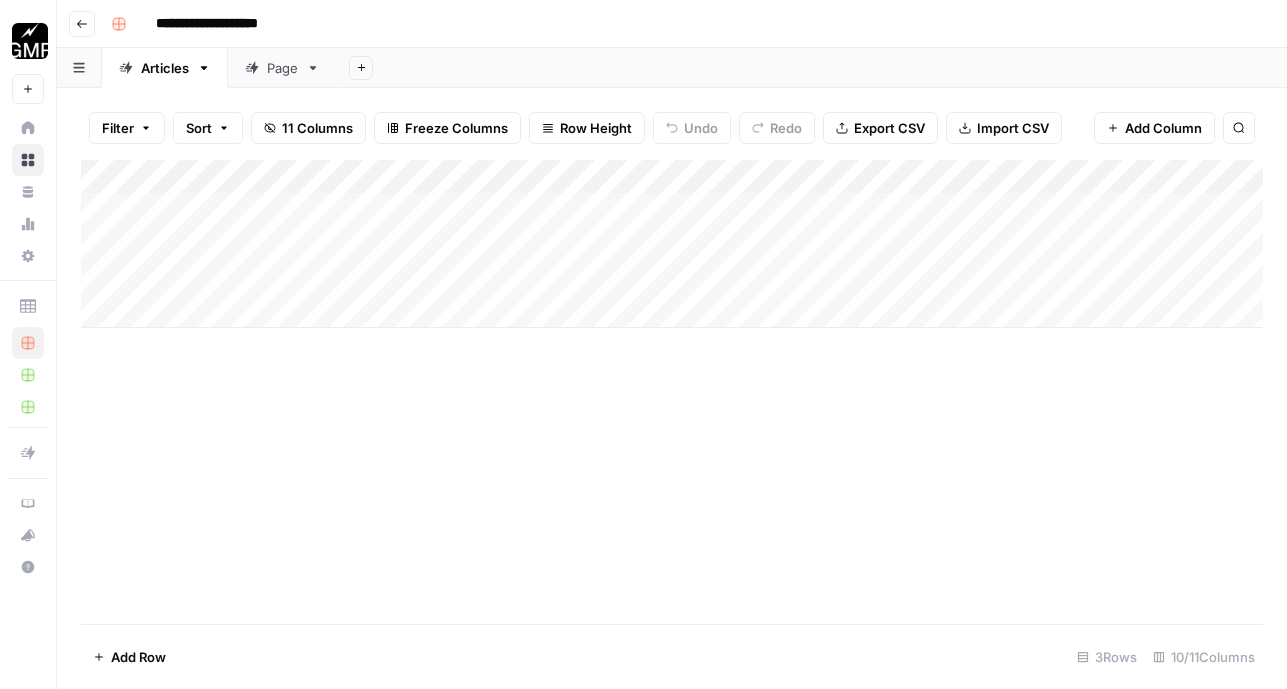 click on "Page" at bounding box center [282, 68] 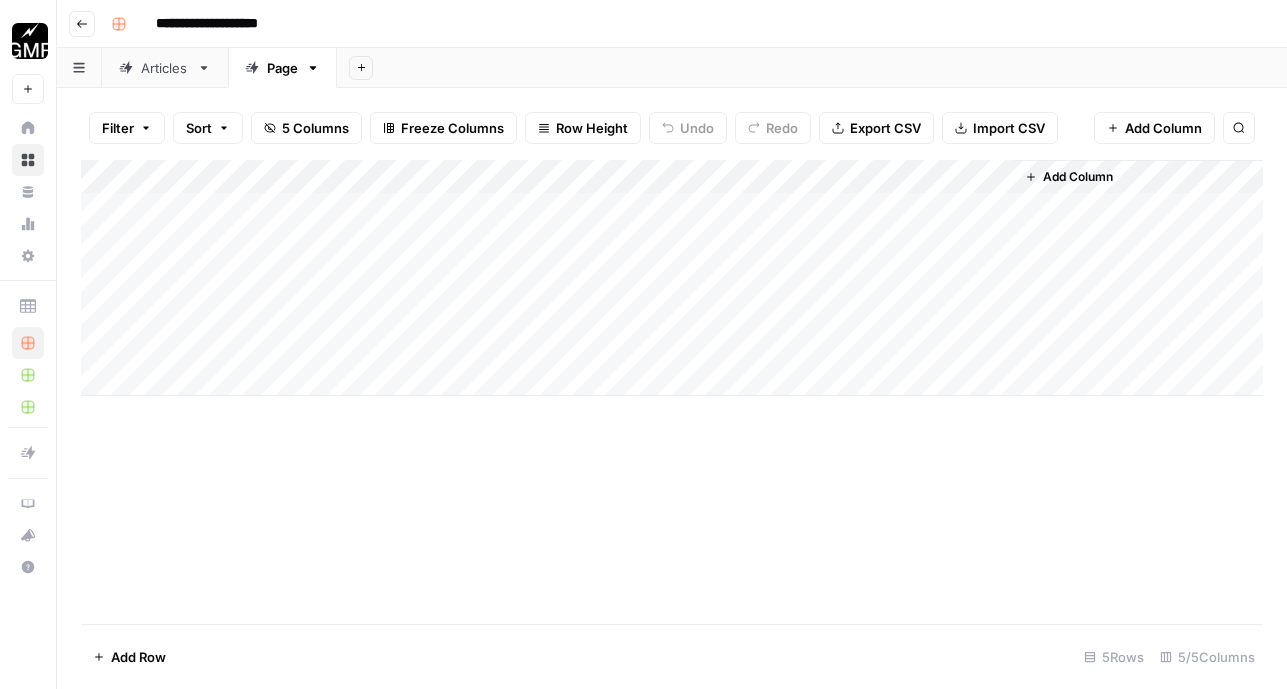 click on "Add Column" at bounding box center [672, 278] 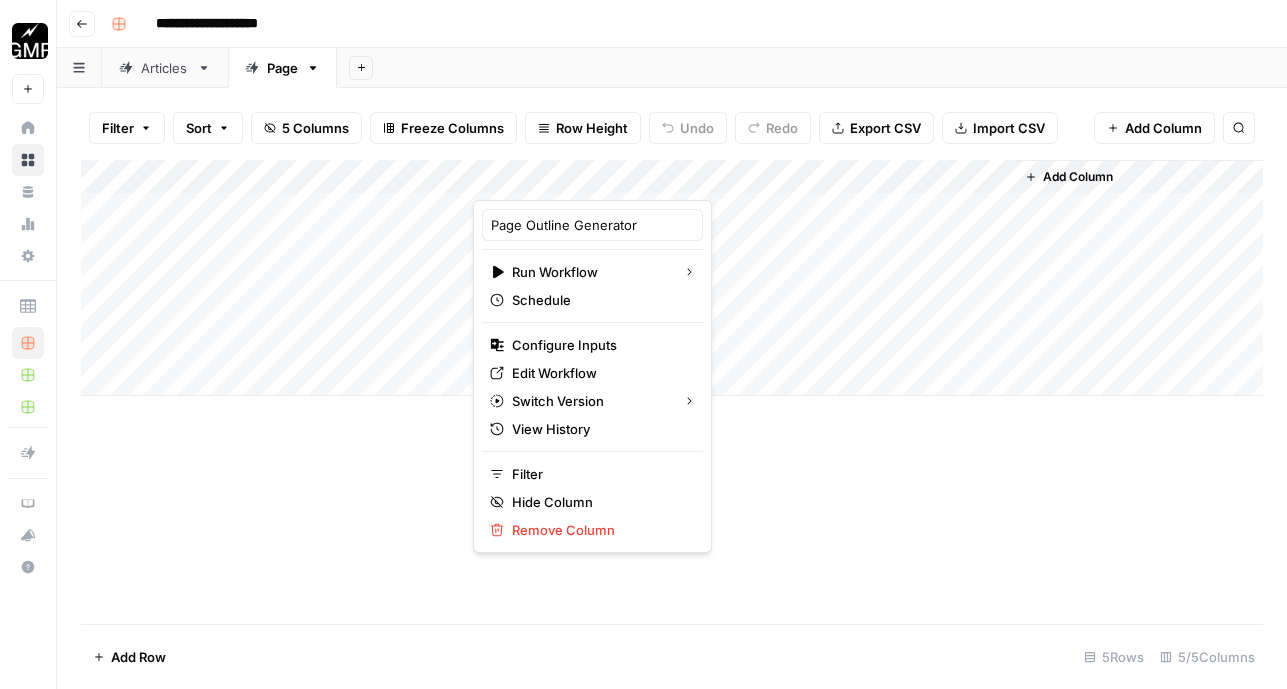 click on "Add Column" at bounding box center [672, 392] 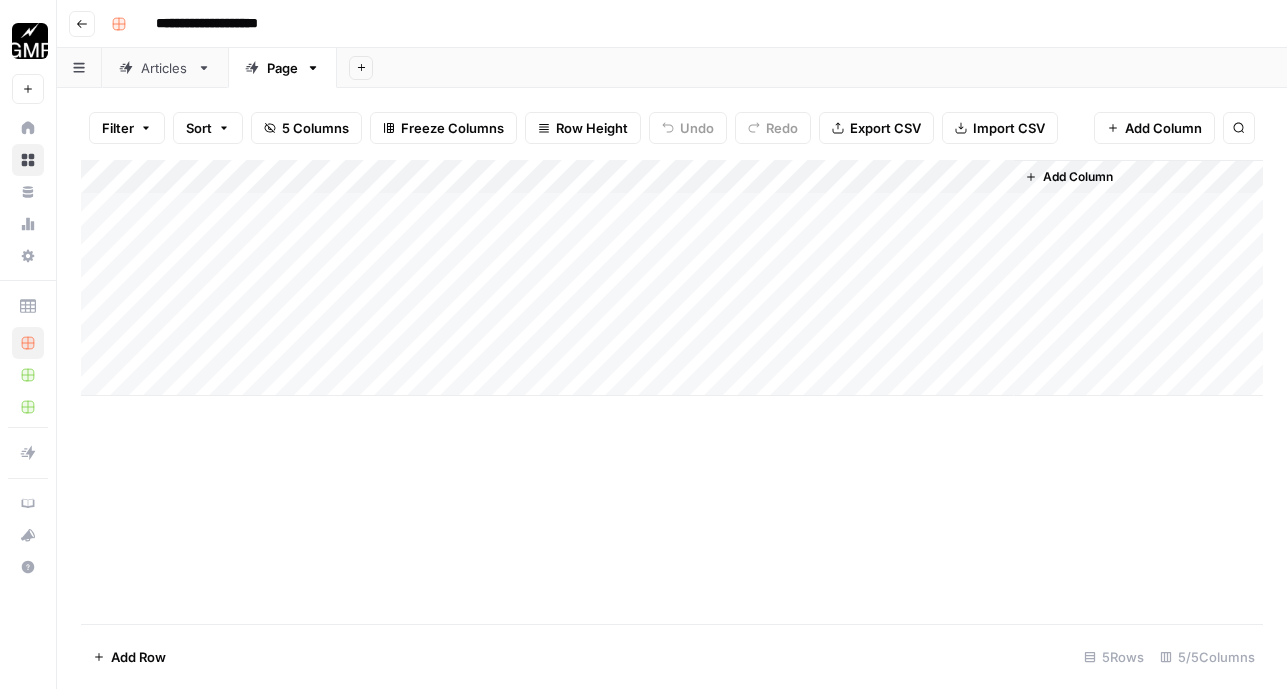 click on "**********" at bounding box center (685, 24) 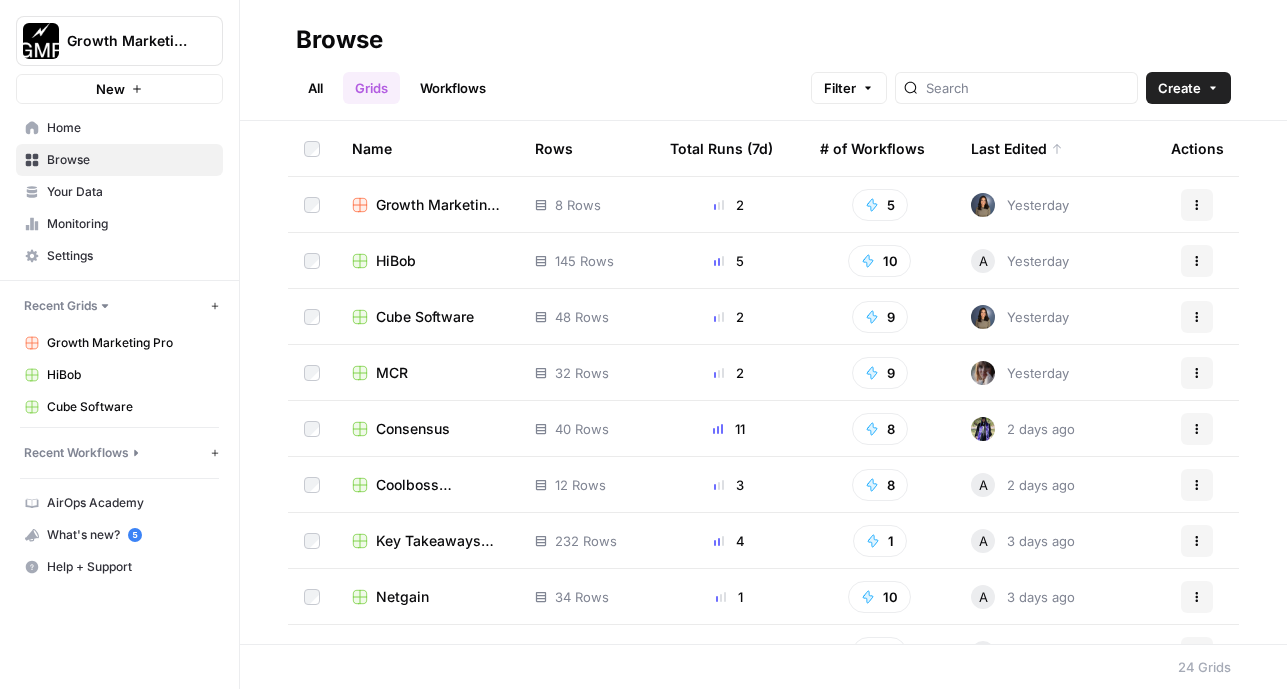 scroll, scrollTop: 168, scrollLeft: 0, axis: vertical 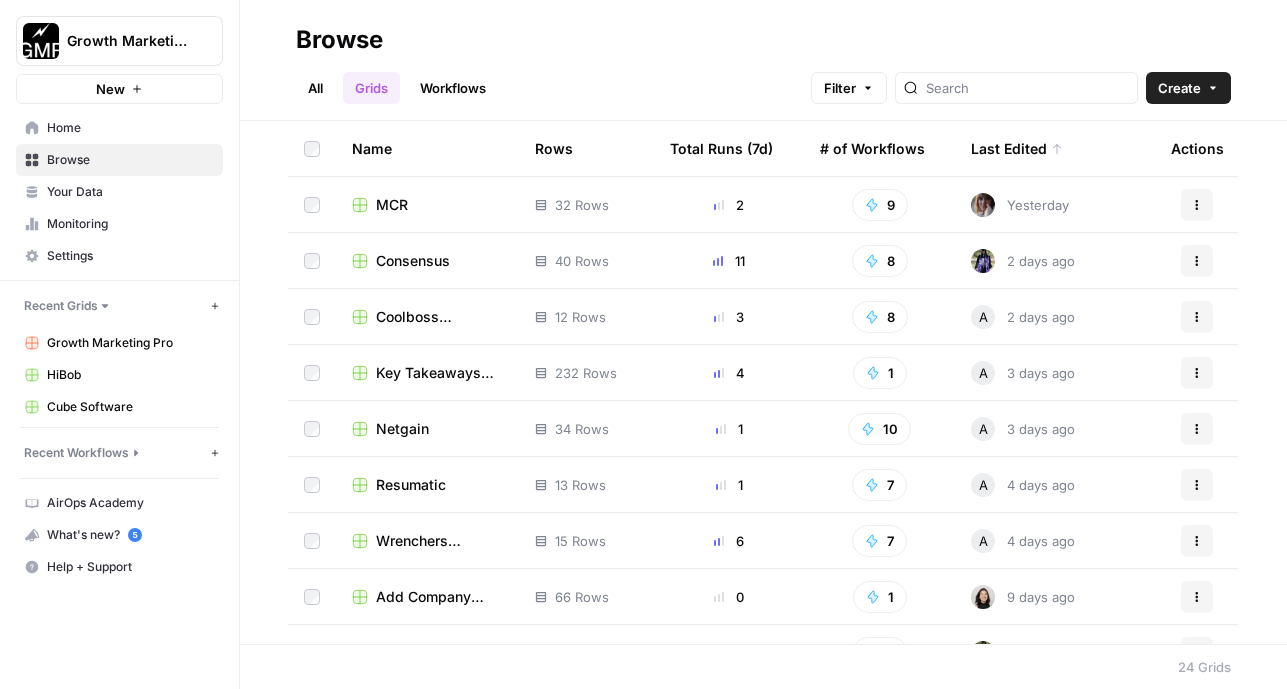click on "Resumatic" at bounding box center [411, 485] 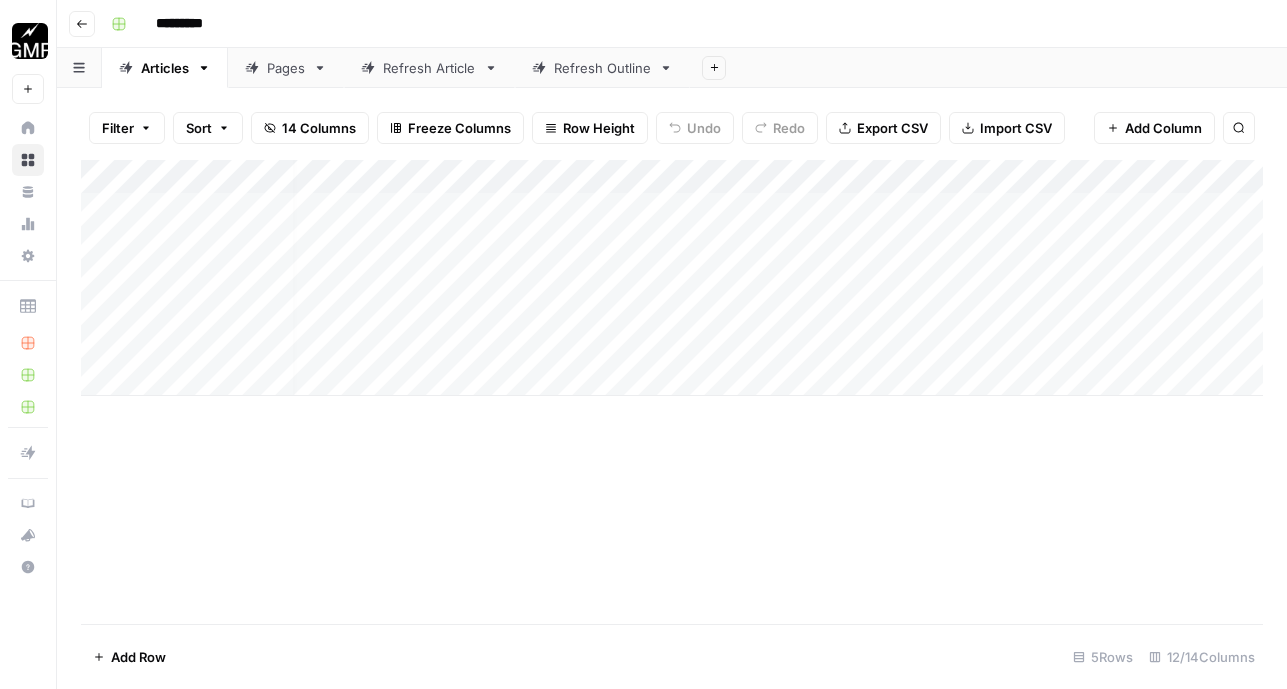 scroll, scrollTop: 0, scrollLeft: 0, axis: both 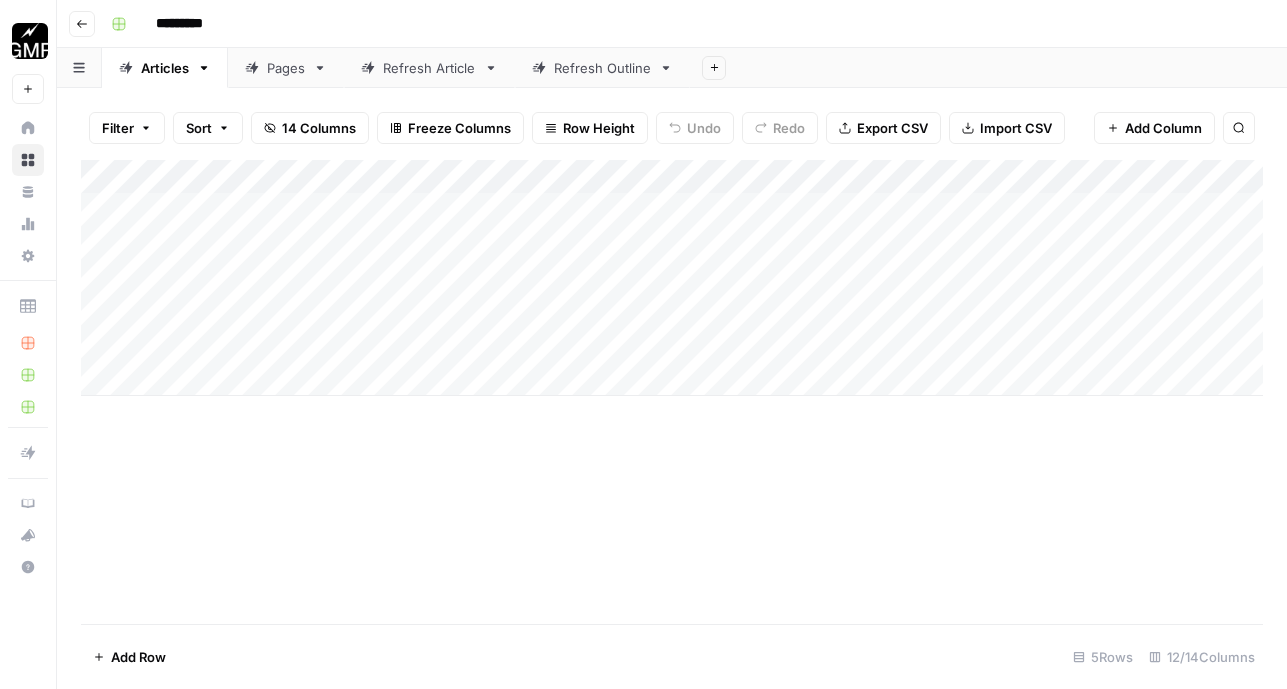 click on "Pages" at bounding box center [286, 68] 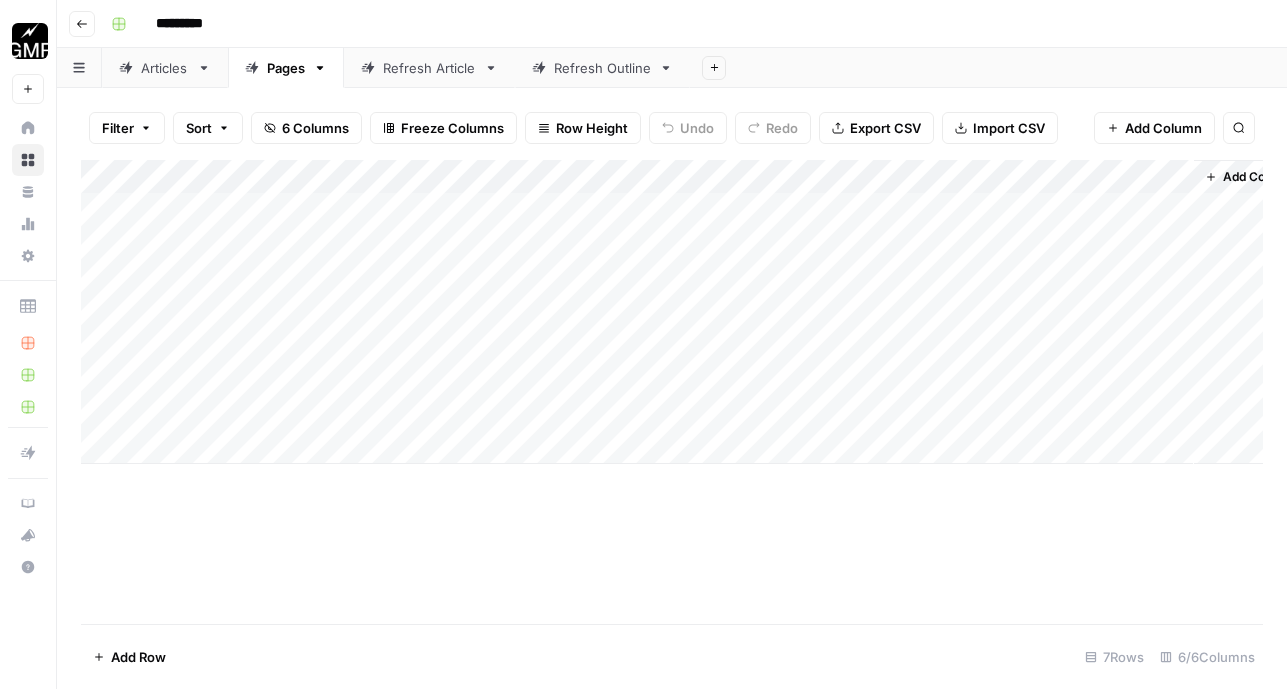 click on "Add Column" at bounding box center (672, 312) 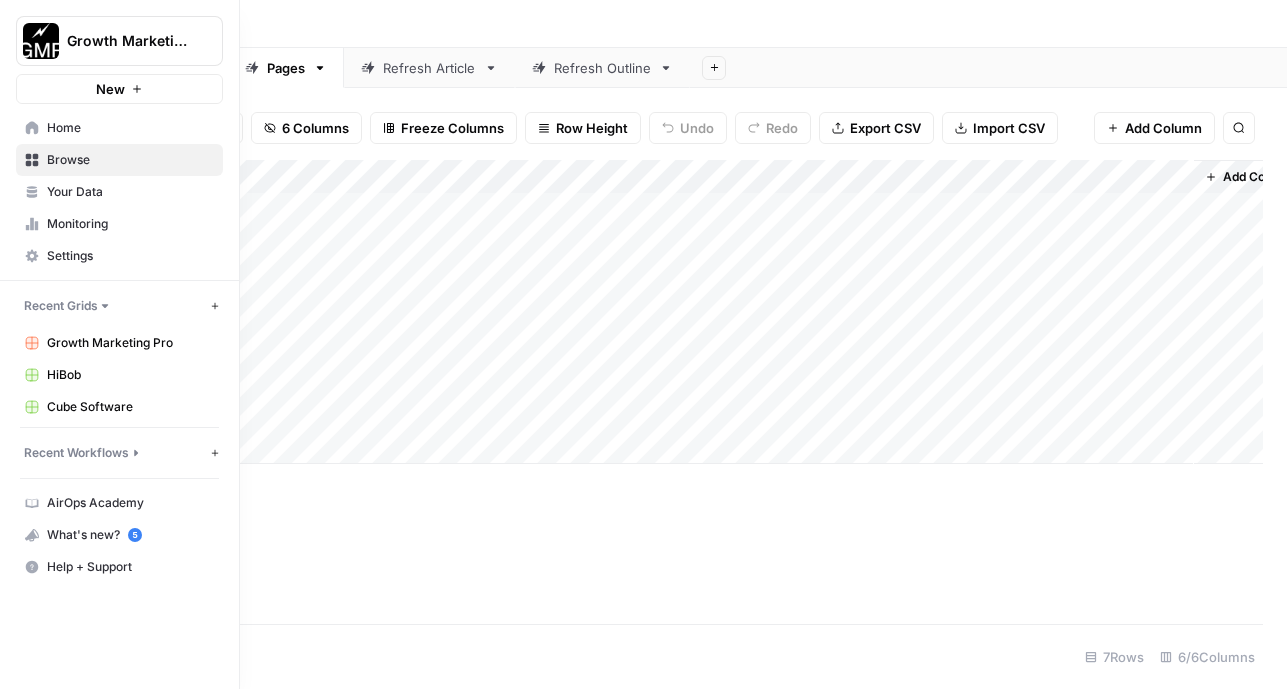 click on "Growth Marketing Pro" at bounding box center [130, 343] 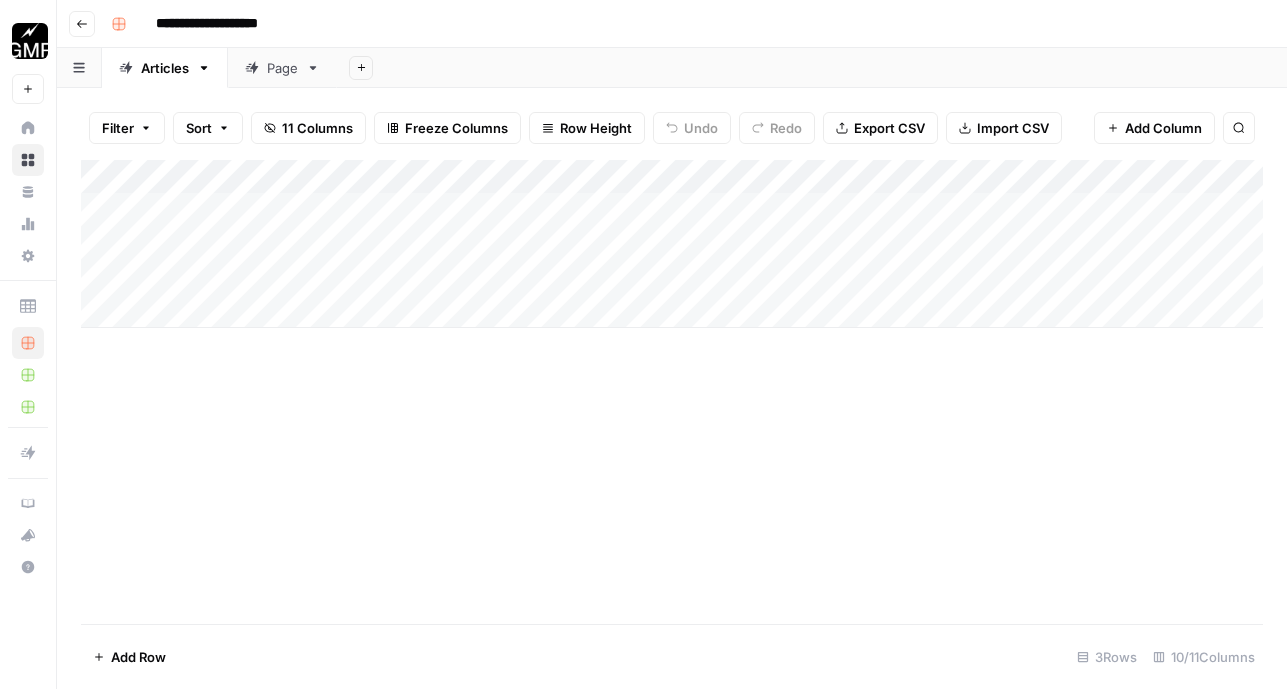 click on "Page" at bounding box center (271, 68) 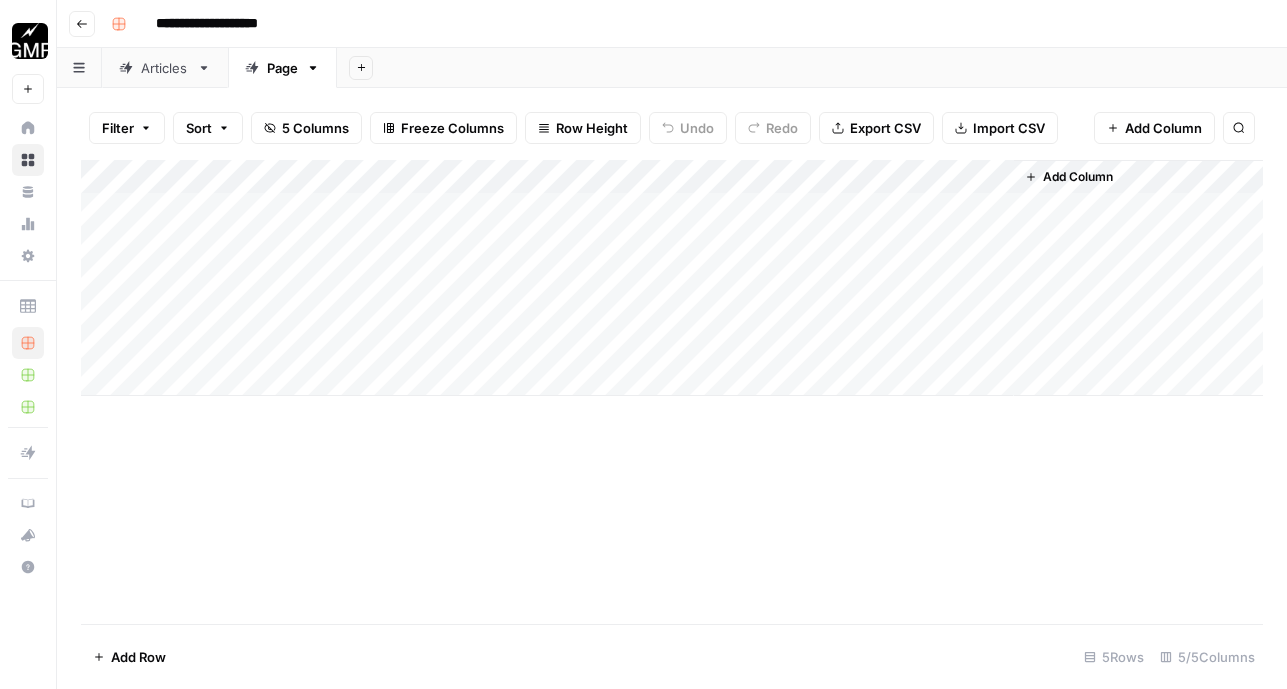 click on "Add Column" at bounding box center [672, 278] 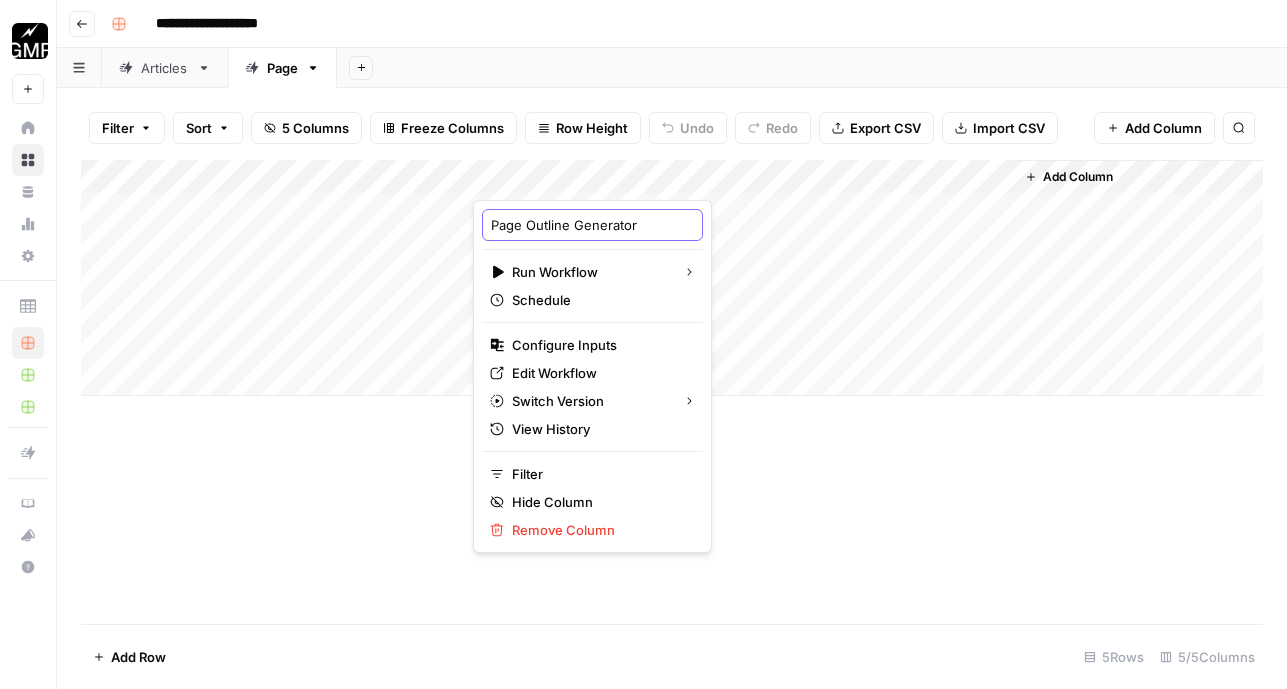 click on "Page Outline Generator" at bounding box center [592, 225] 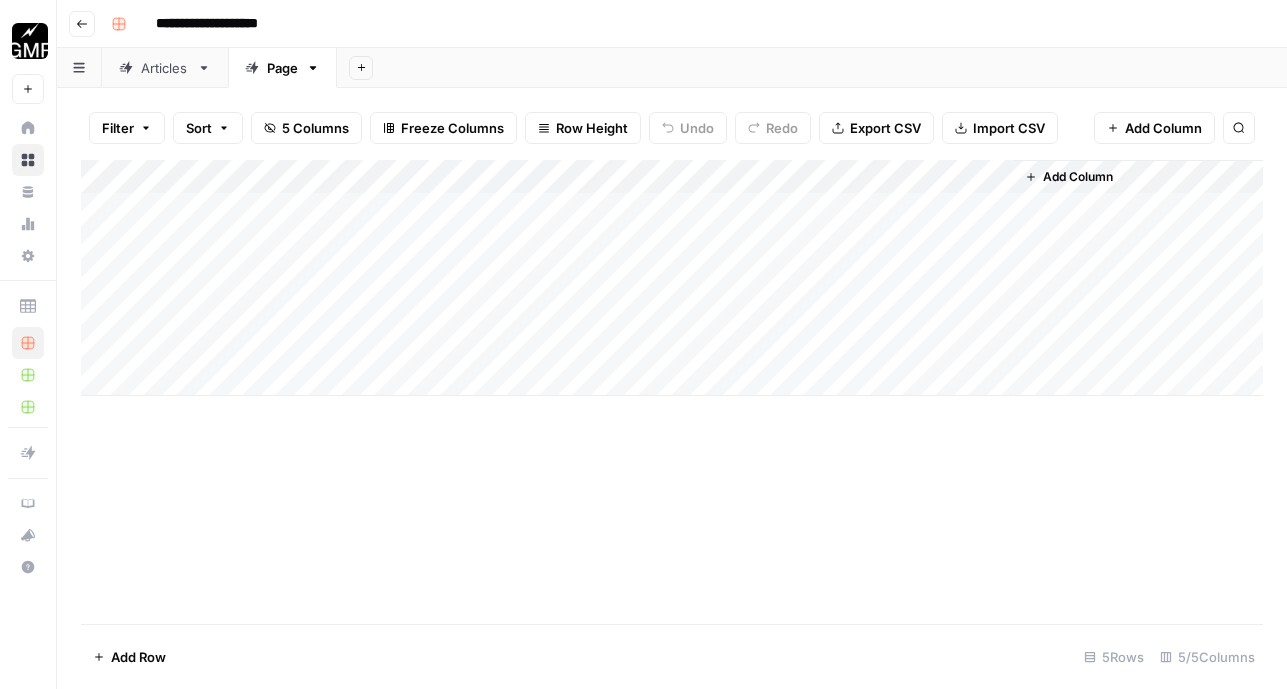 click on "Add Column" at bounding box center (672, 278) 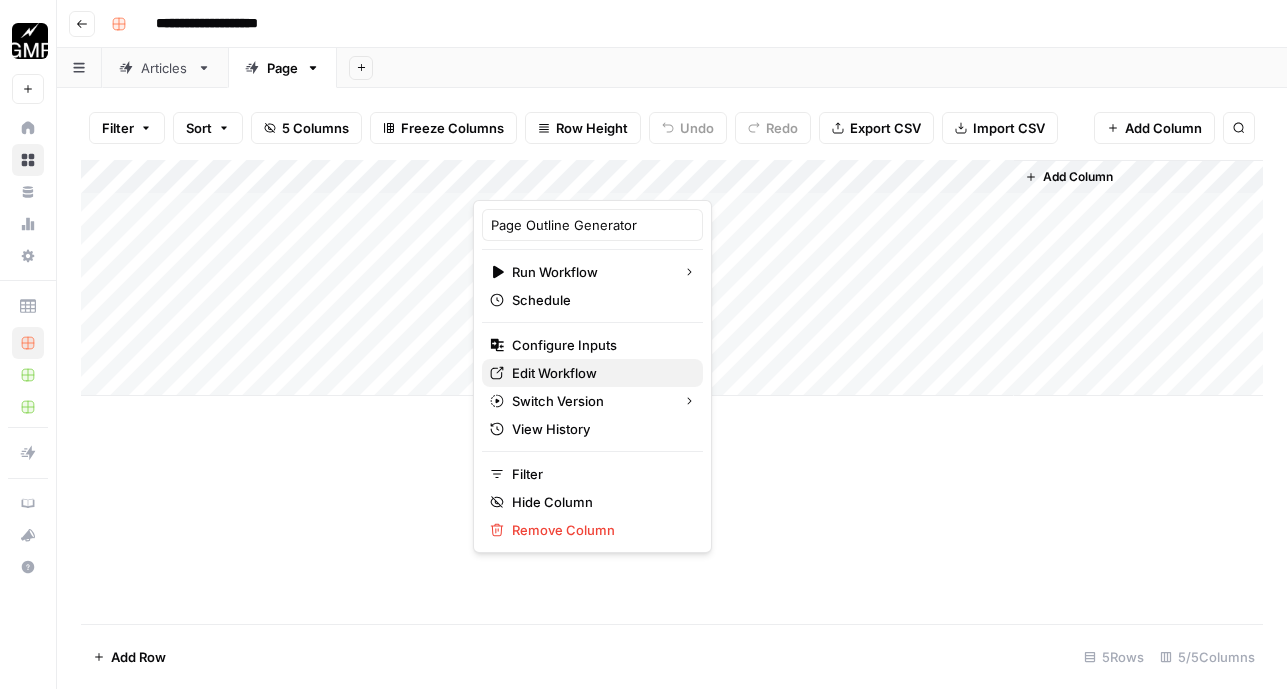 click on "Edit Workflow" at bounding box center [554, 373] 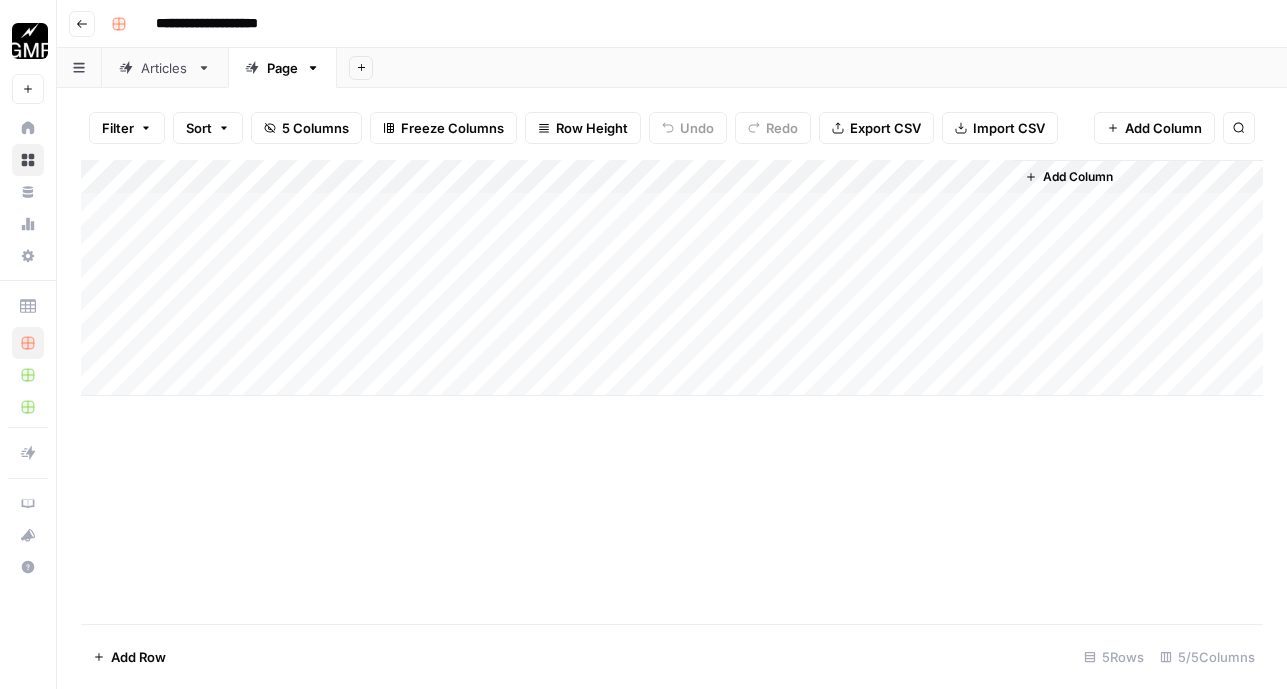 click on "Add Column" at bounding box center [672, 278] 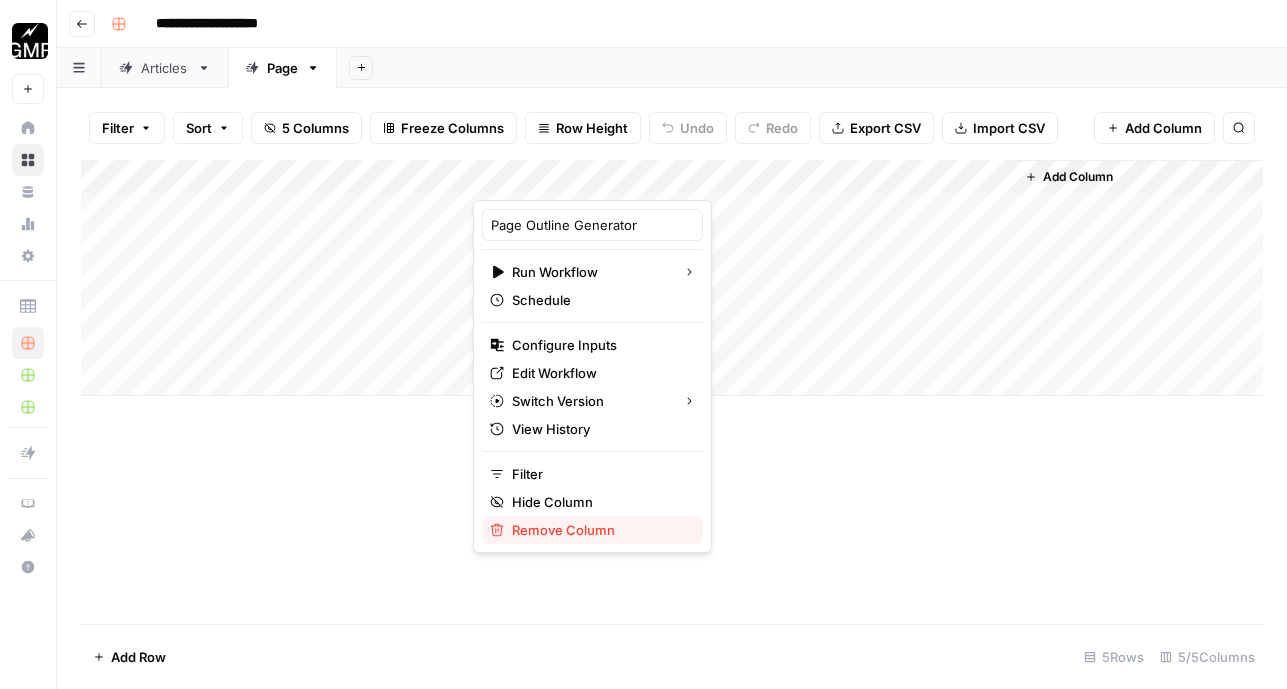 click on "Remove Column" at bounding box center (563, 530) 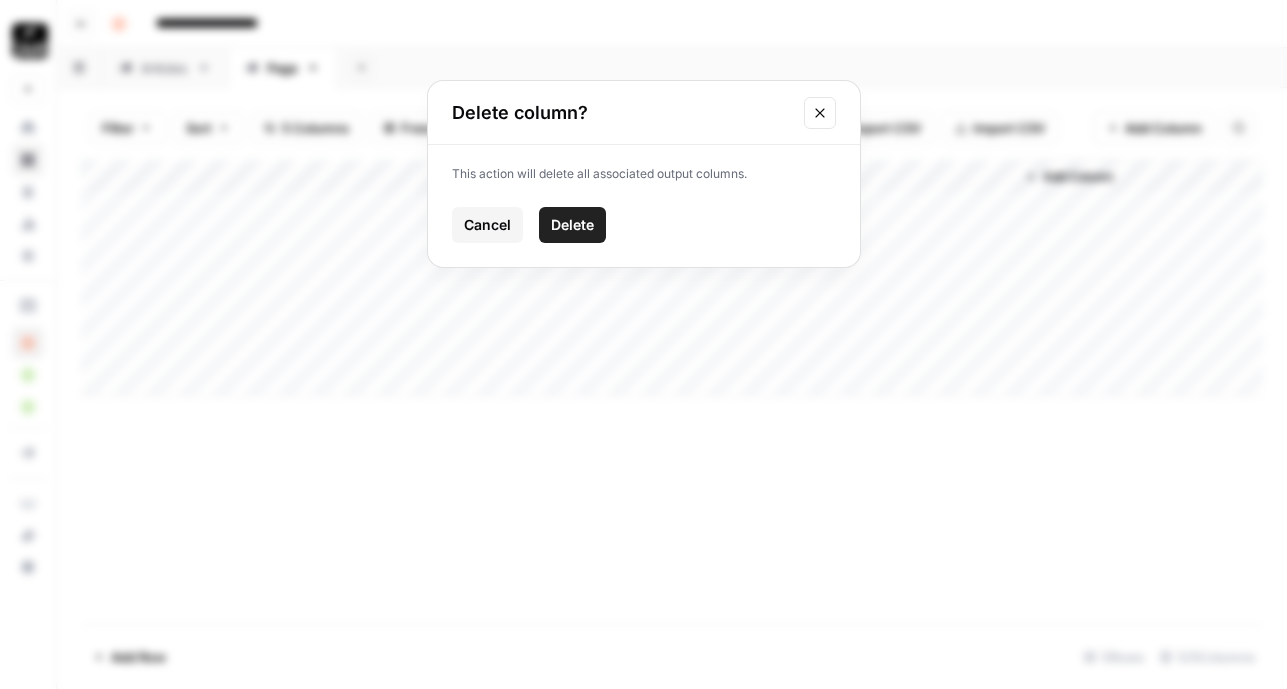 click on "Delete" at bounding box center (572, 225) 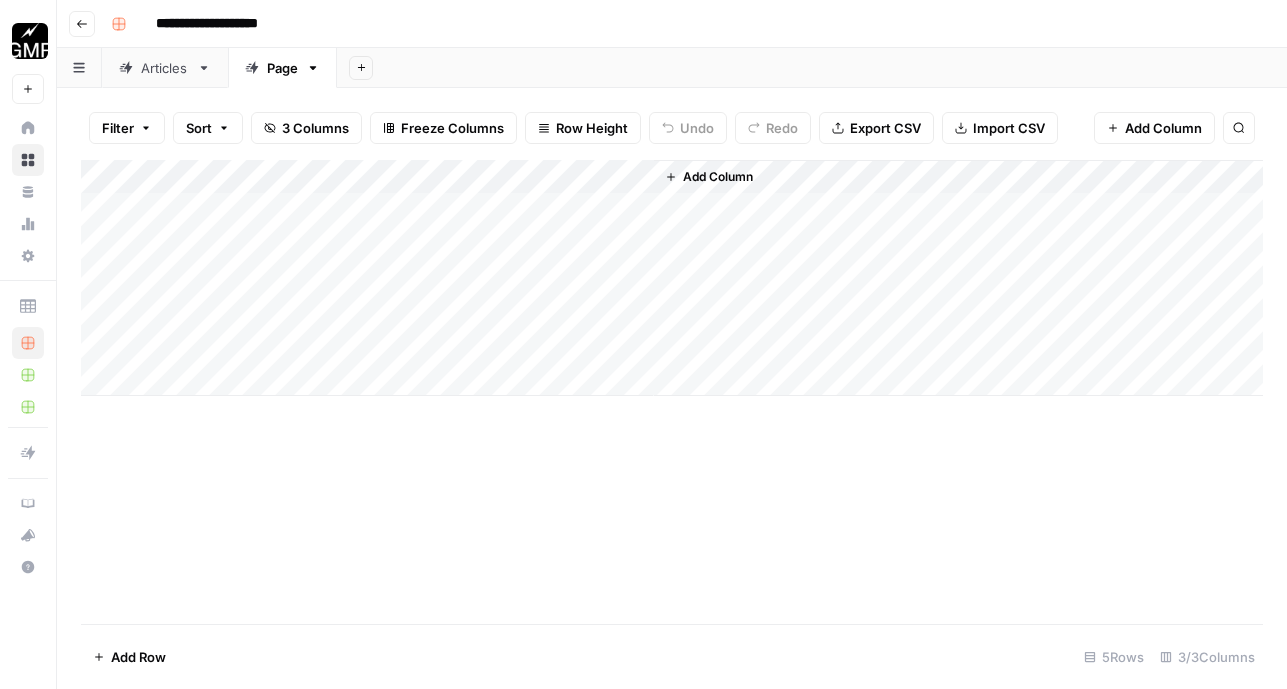 click on "Add Column" at bounding box center (718, 177) 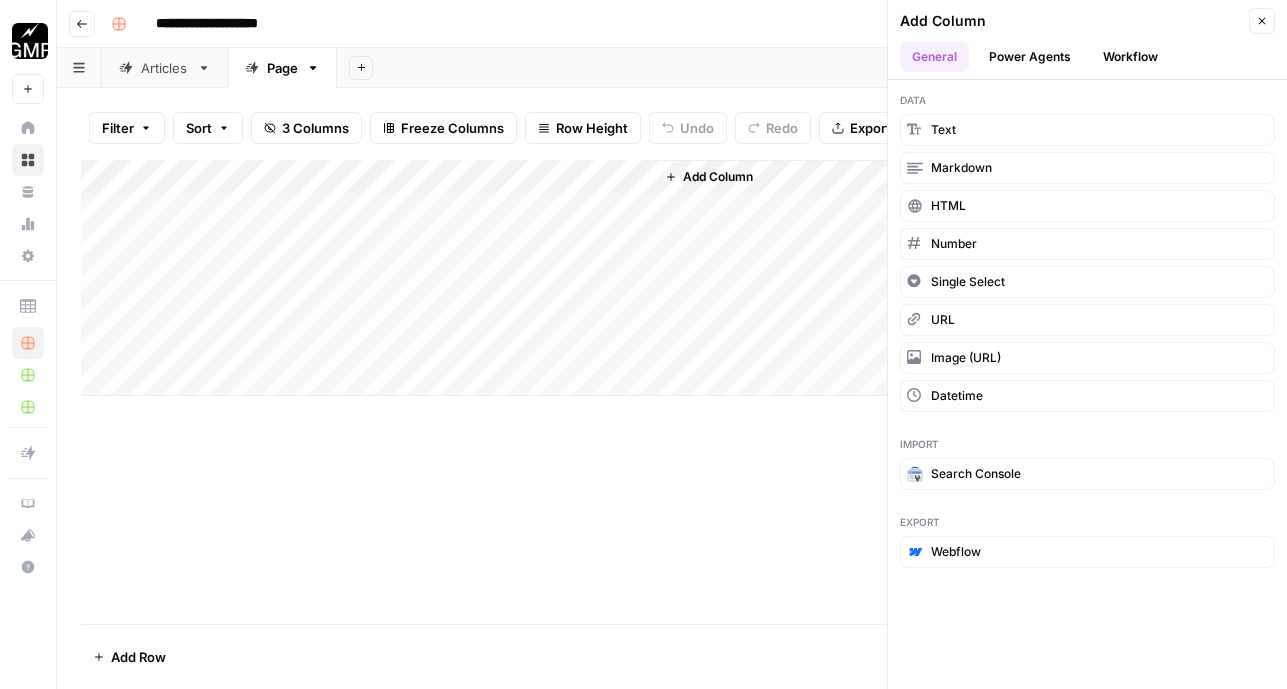 click on "Workflow" at bounding box center (1130, 57) 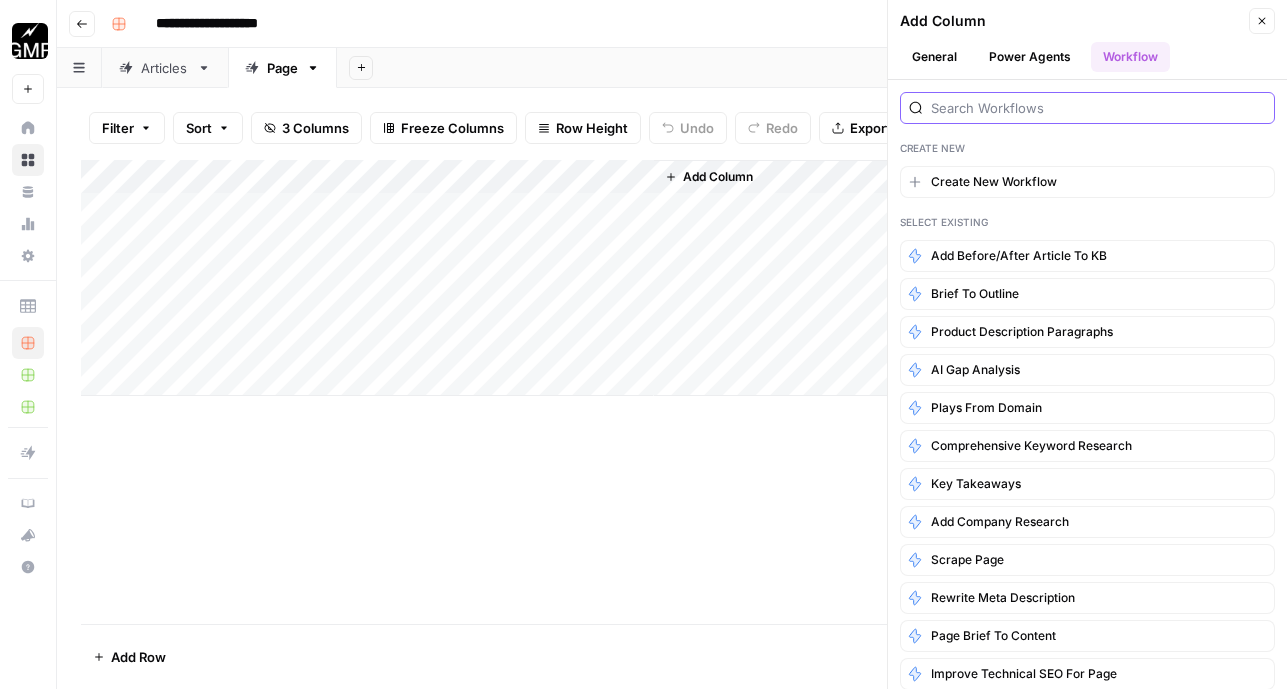 click at bounding box center (1098, 108) 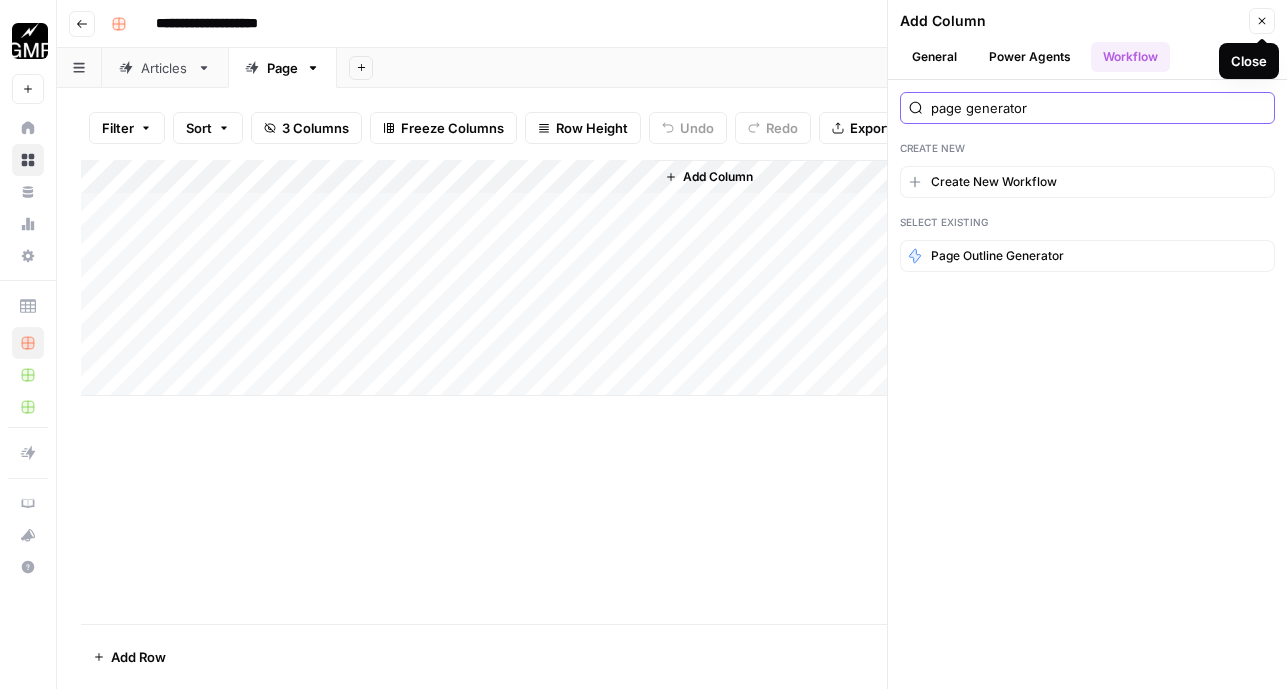 type on "page generator" 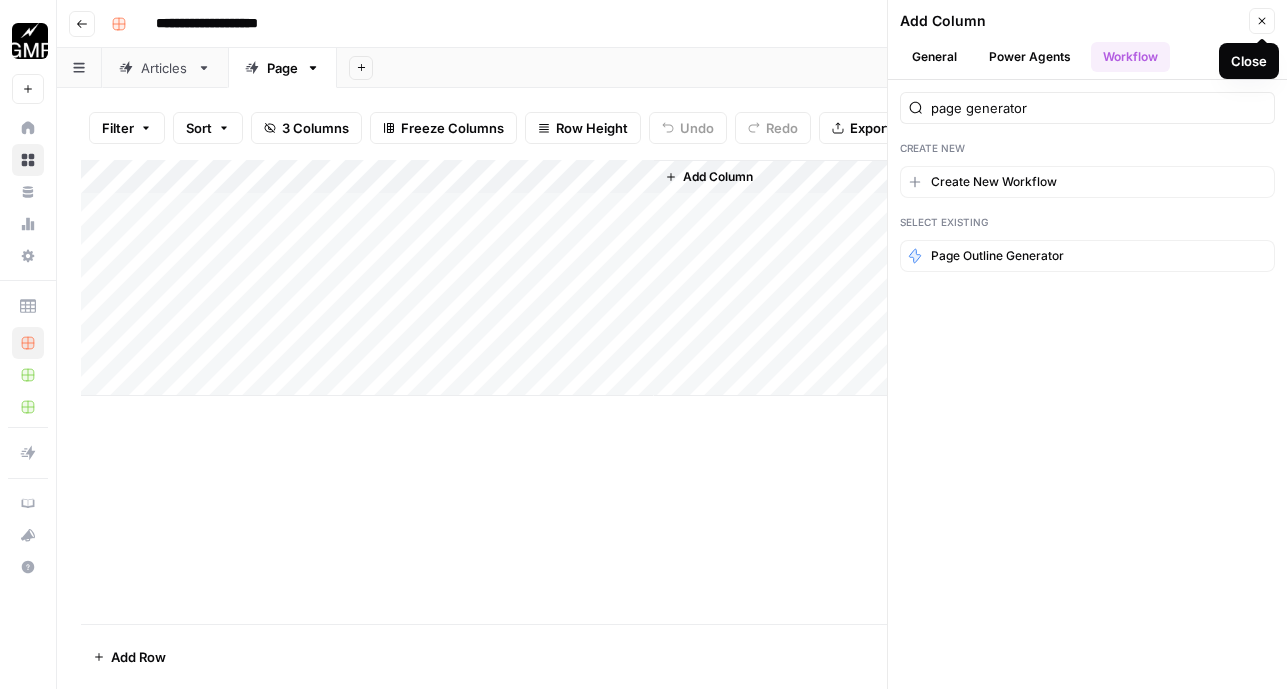 click 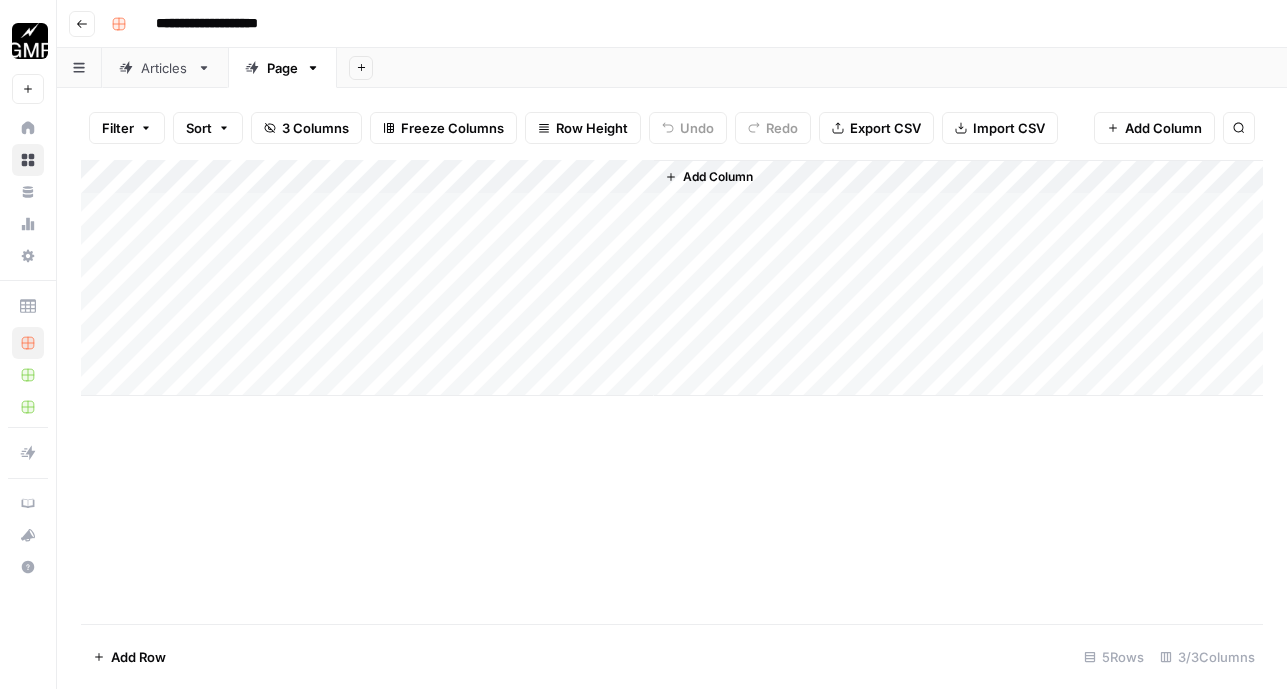 click on "Add Column" at bounding box center [672, 392] 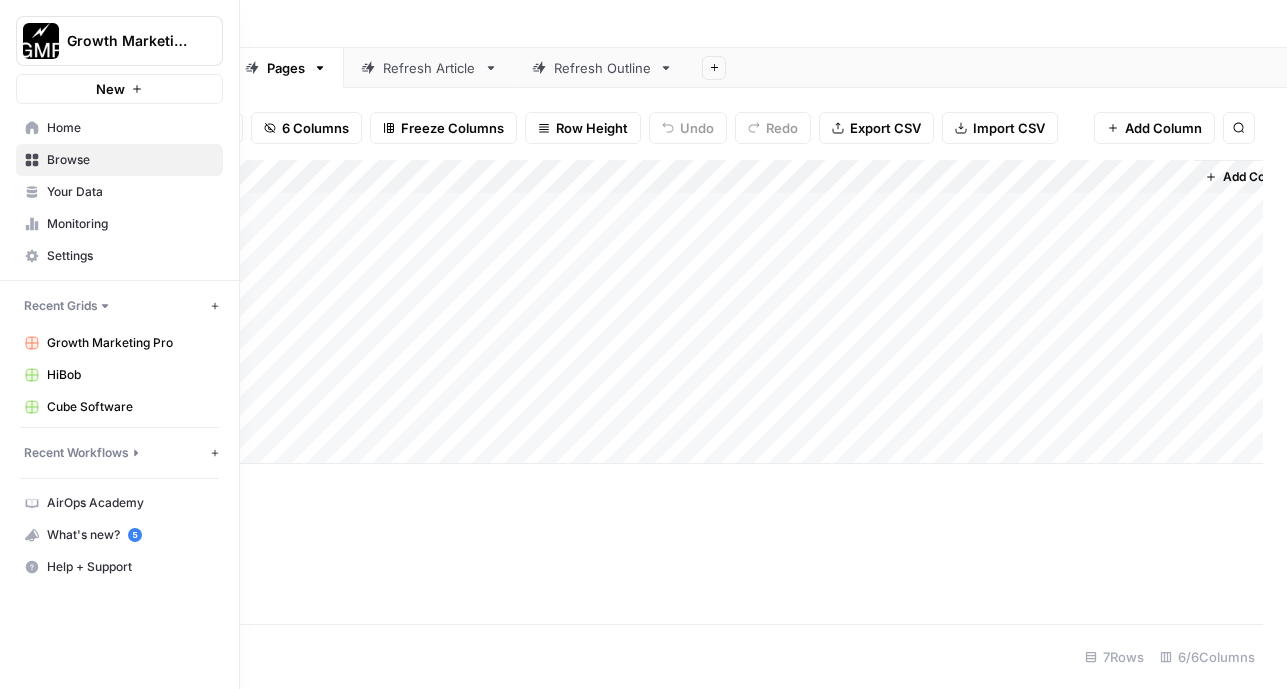 click on "Your Data" at bounding box center [130, 192] 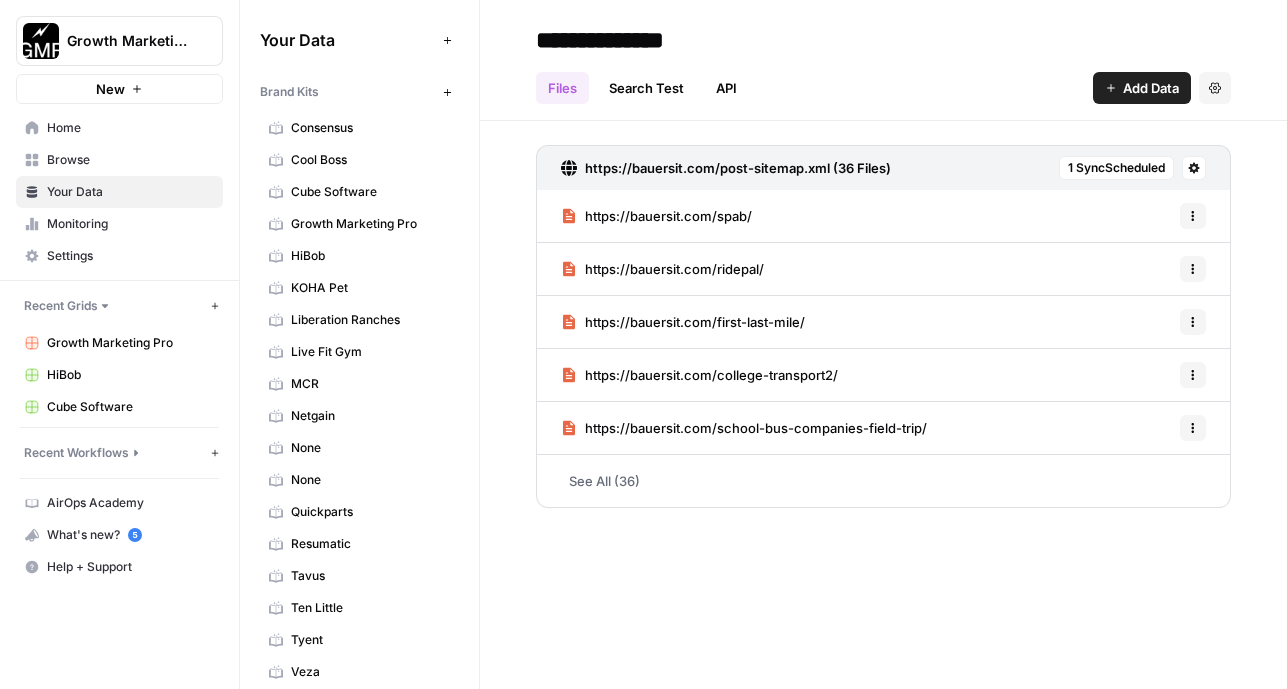 click on "Home" at bounding box center [130, 128] 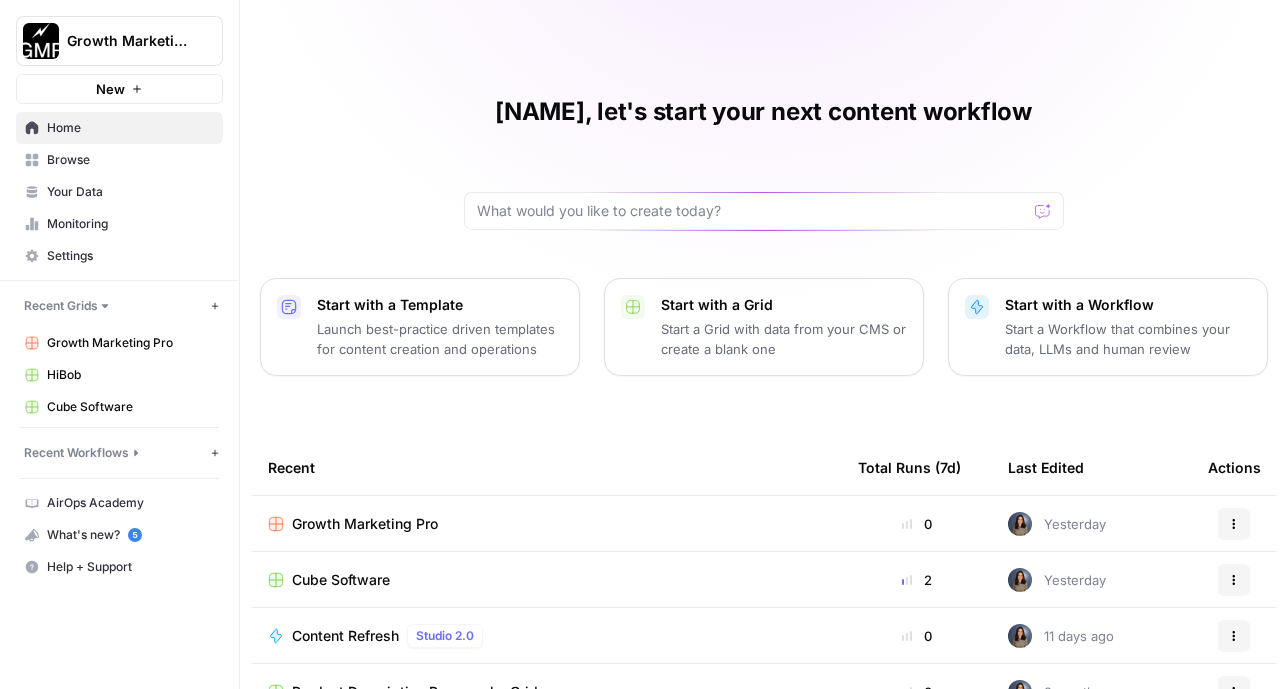 scroll, scrollTop: 231, scrollLeft: 0, axis: vertical 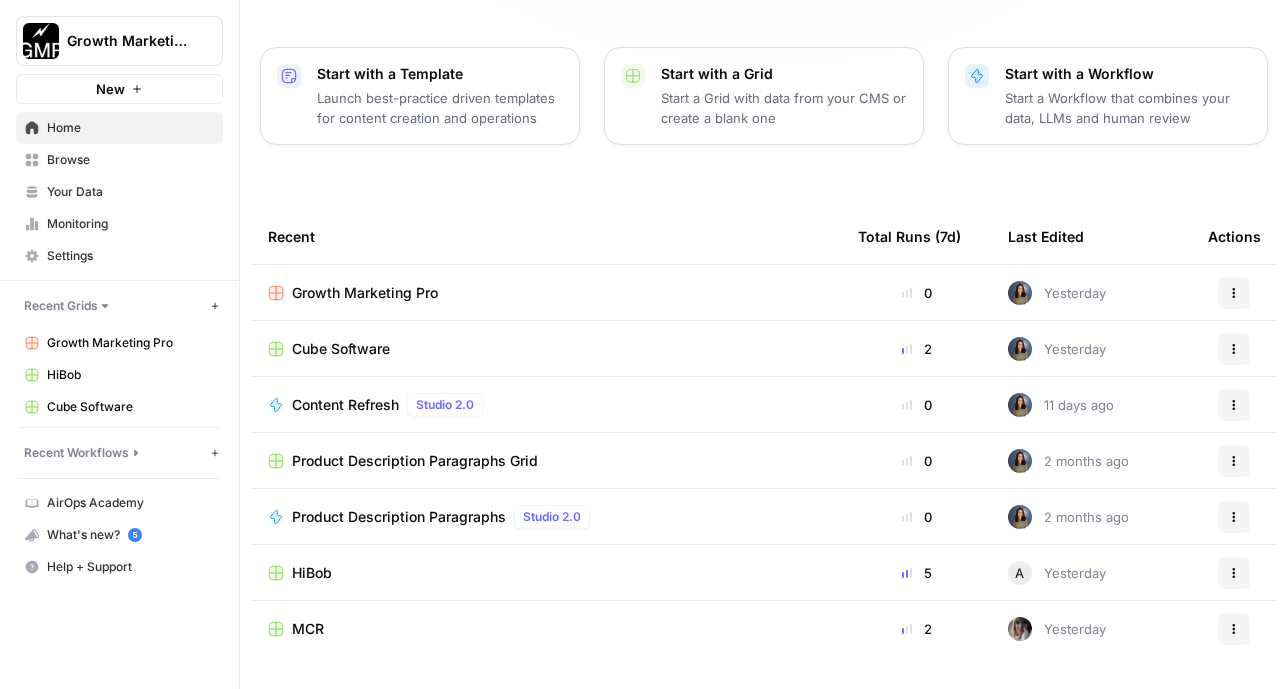 click on "Recent Workflows" at bounding box center (76, 453) 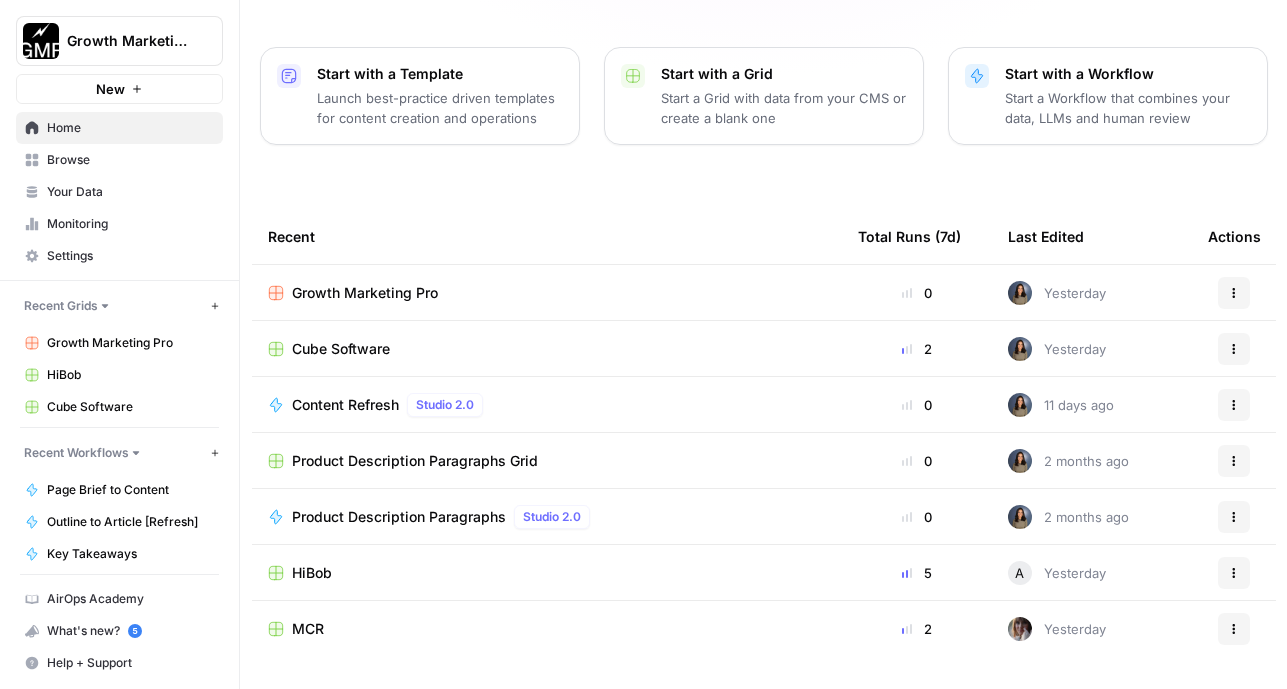 click on "Browse" at bounding box center [130, 160] 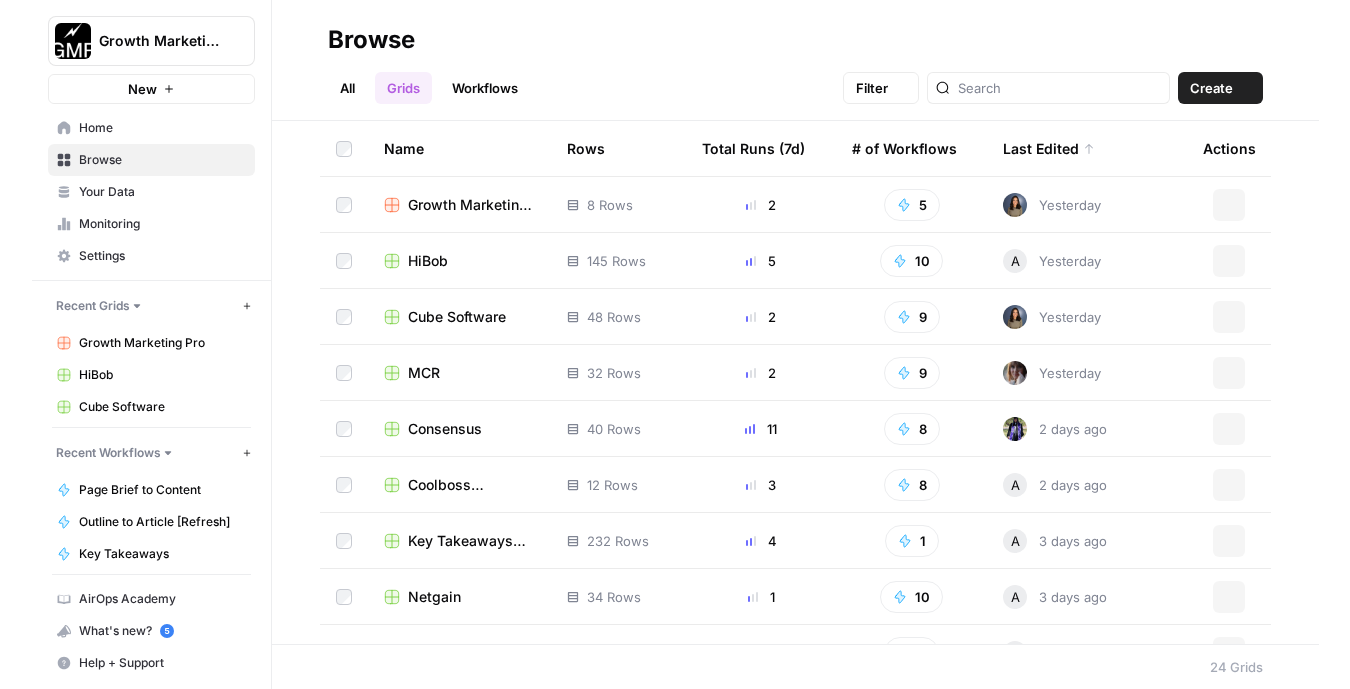scroll, scrollTop: 0, scrollLeft: 0, axis: both 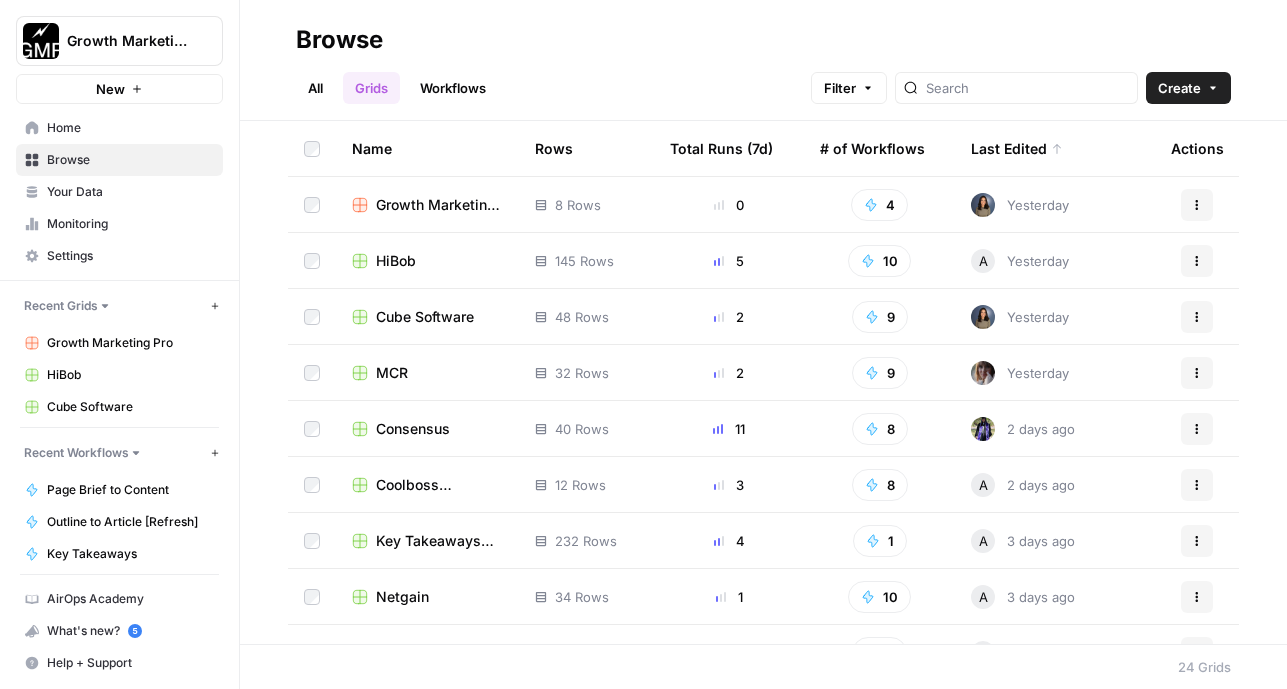 click on "Workflows" at bounding box center (453, 88) 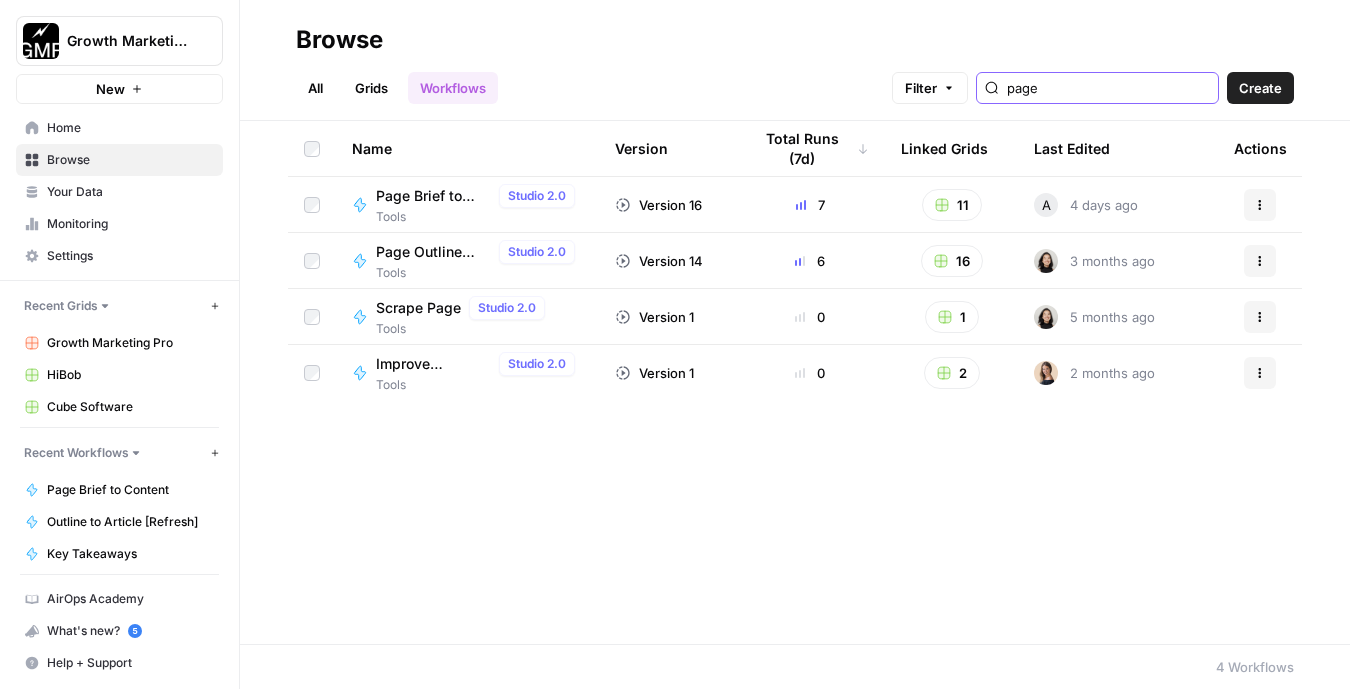 type on "page" 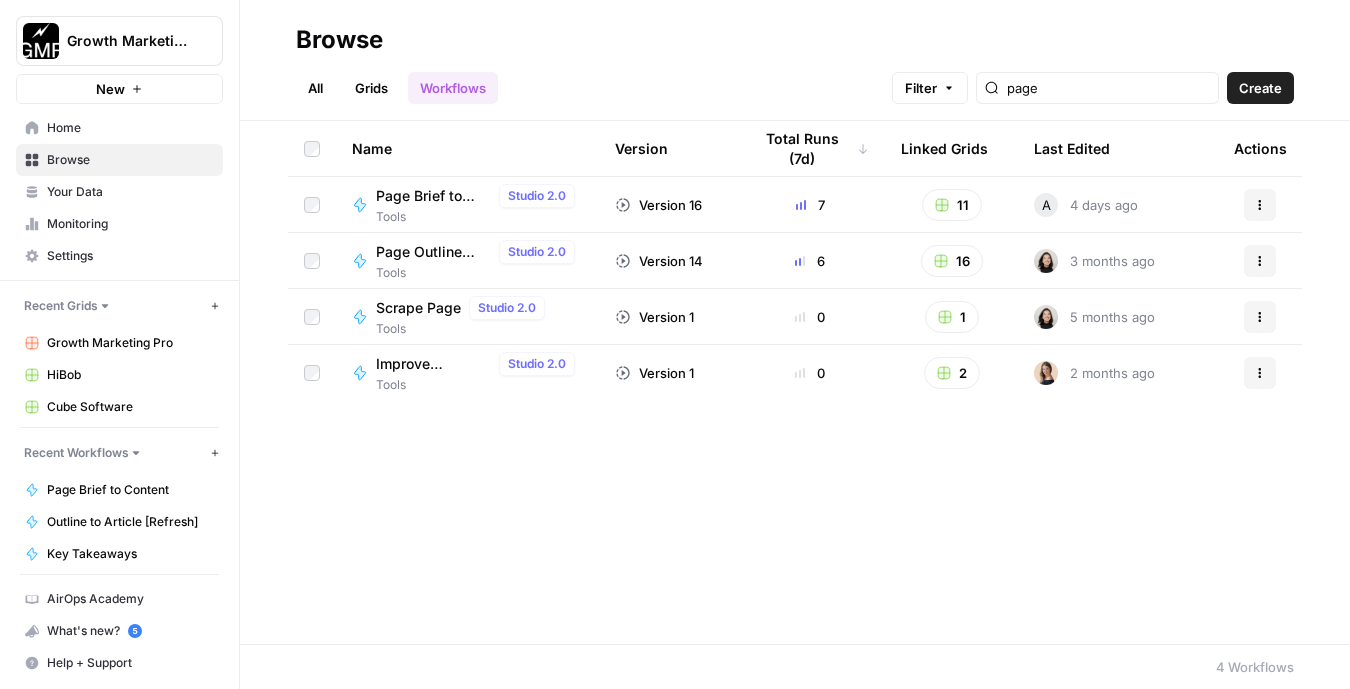 click on "6" at bounding box center [810, 261] 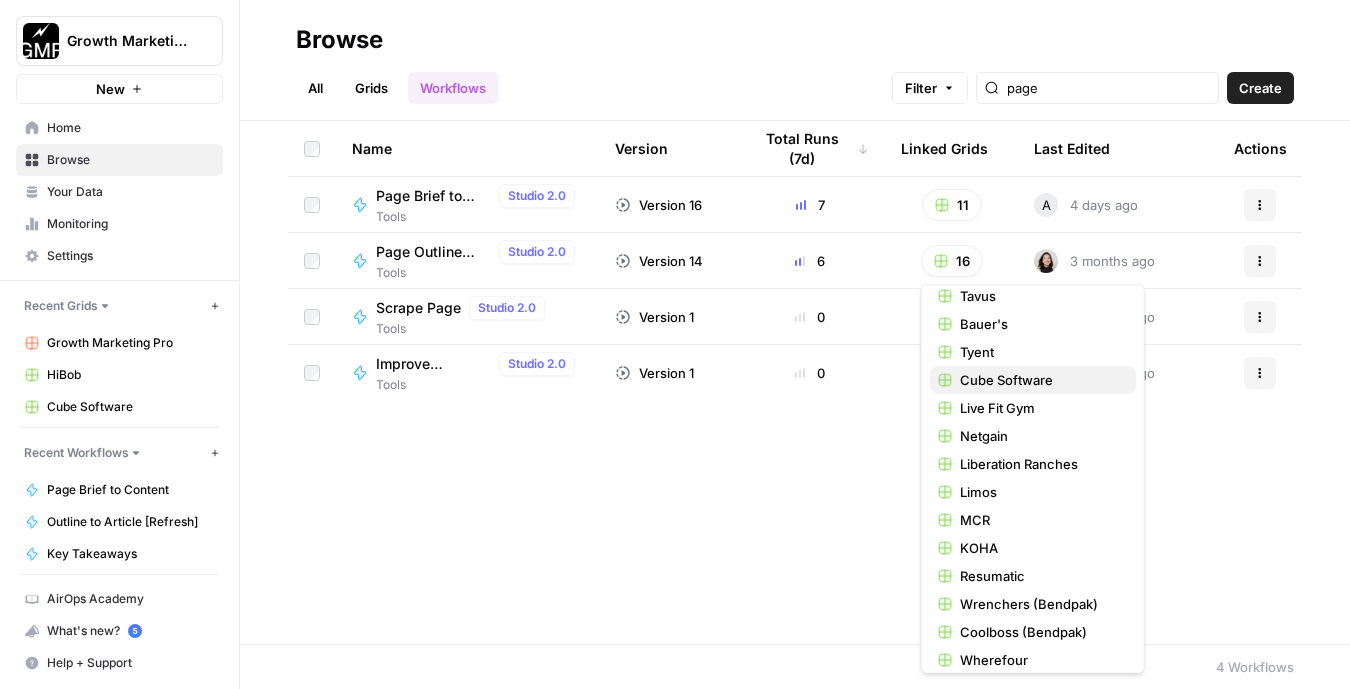 scroll, scrollTop: 103, scrollLeft: 0, axis: vertical 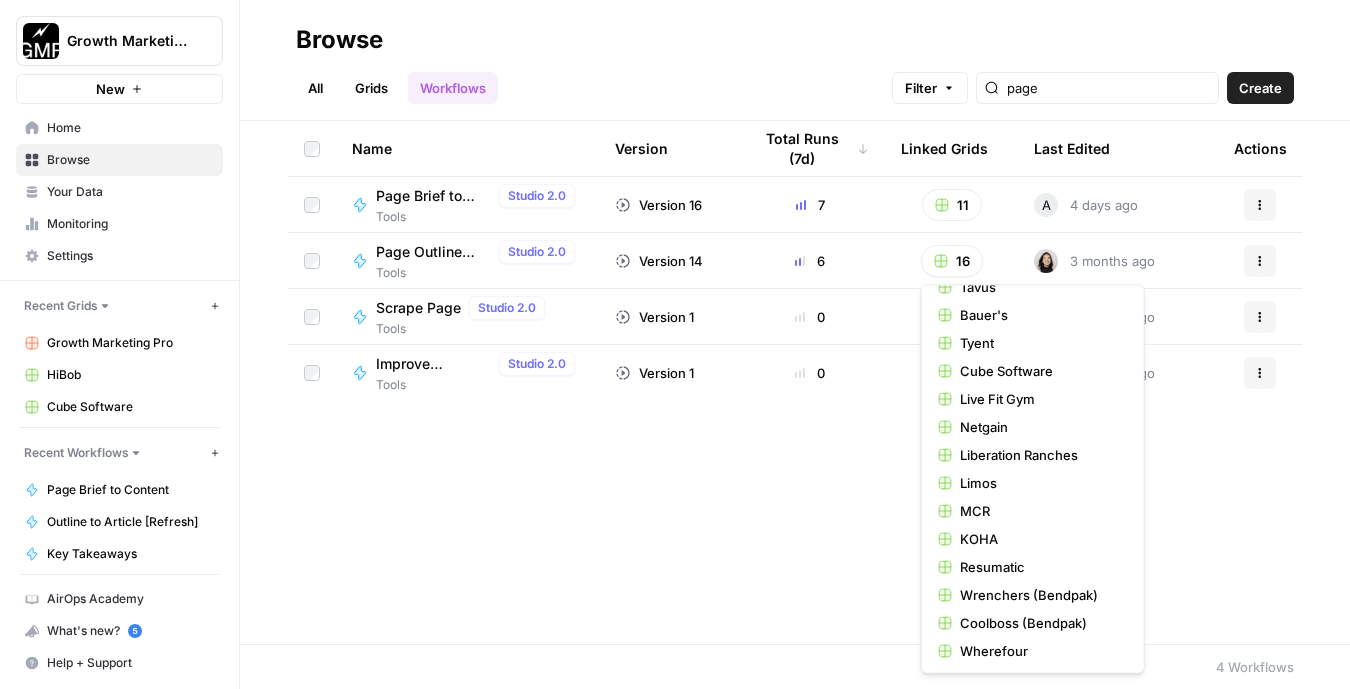 click on "Name Version Total Runs (7d) Linked Grids Last Edited Actions Page Brief to Content Studio 2.0 Tools   Version 16 7 11 A 4 days ago Actions Page Outline Generator Studio 2.0 Tools   Version 14 6 16 3 months ago Actions Scrape Page Studio 2.0 Tools   Version 1 0 1 5 months ago Actions Improve Technical SEO for Page Studio 2.0 Tools   Version 1 0 2 2 months ago Actions" at bounding box center (795, 382) 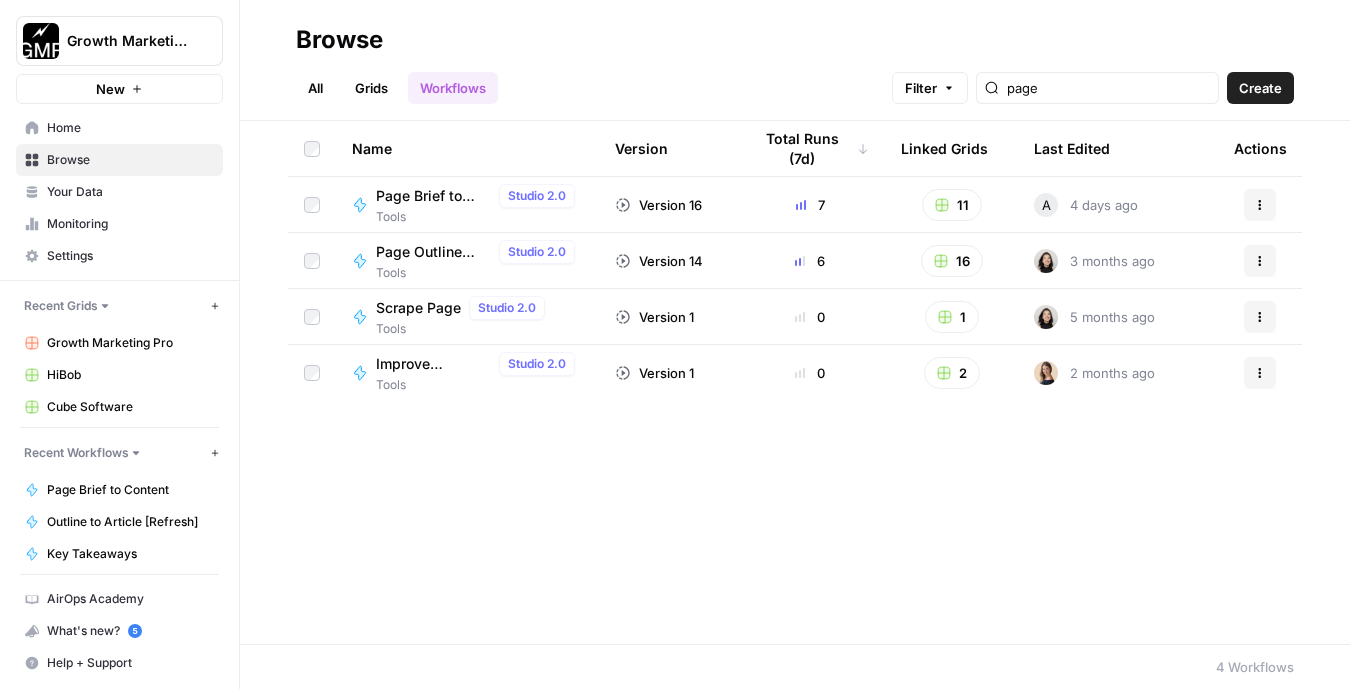 click on "Home" at bounding box center (130, 128) 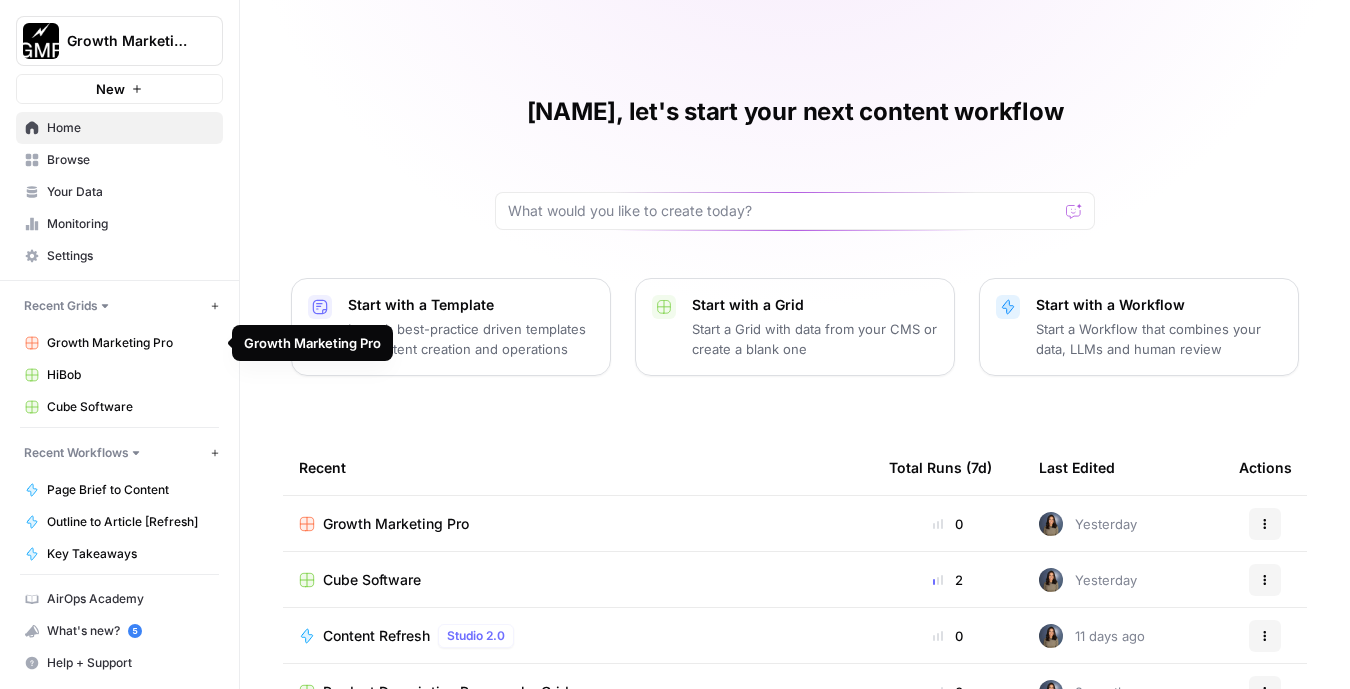 click on "Growth Marketing Pro" at bounding box center (130, 343) 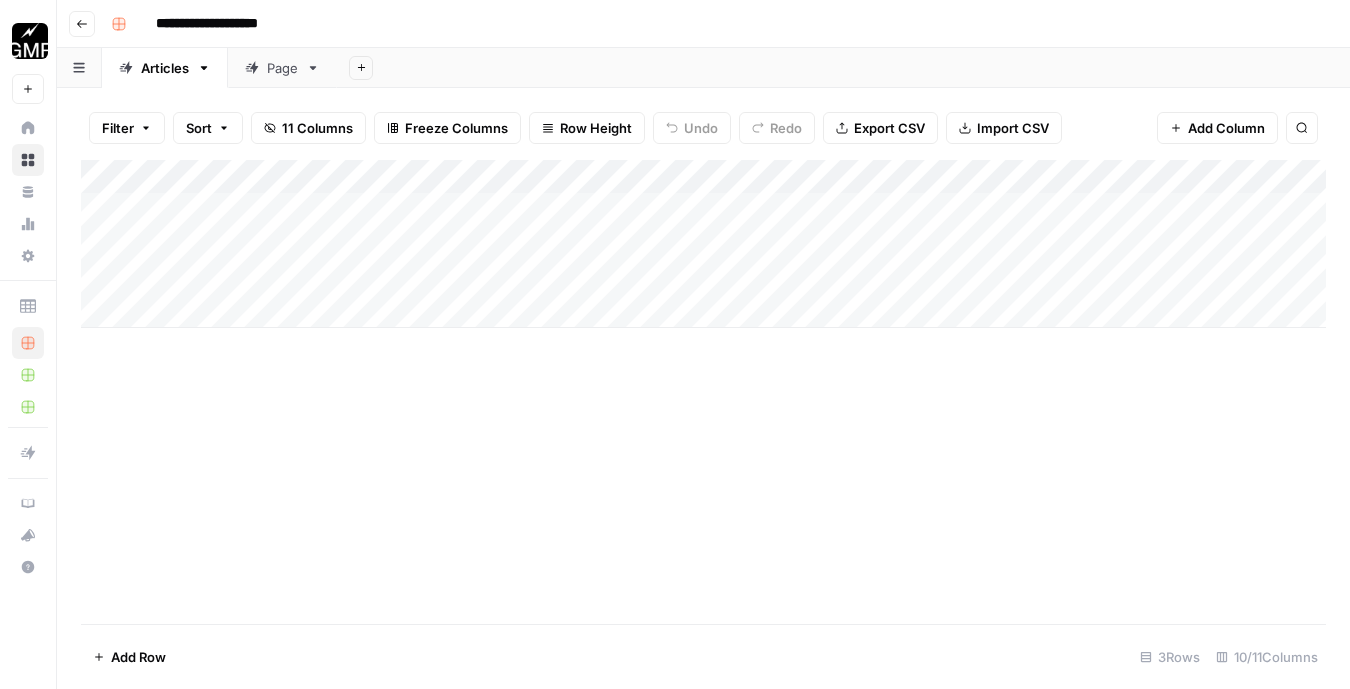 click on "Page" at bounding box center (282, 68) 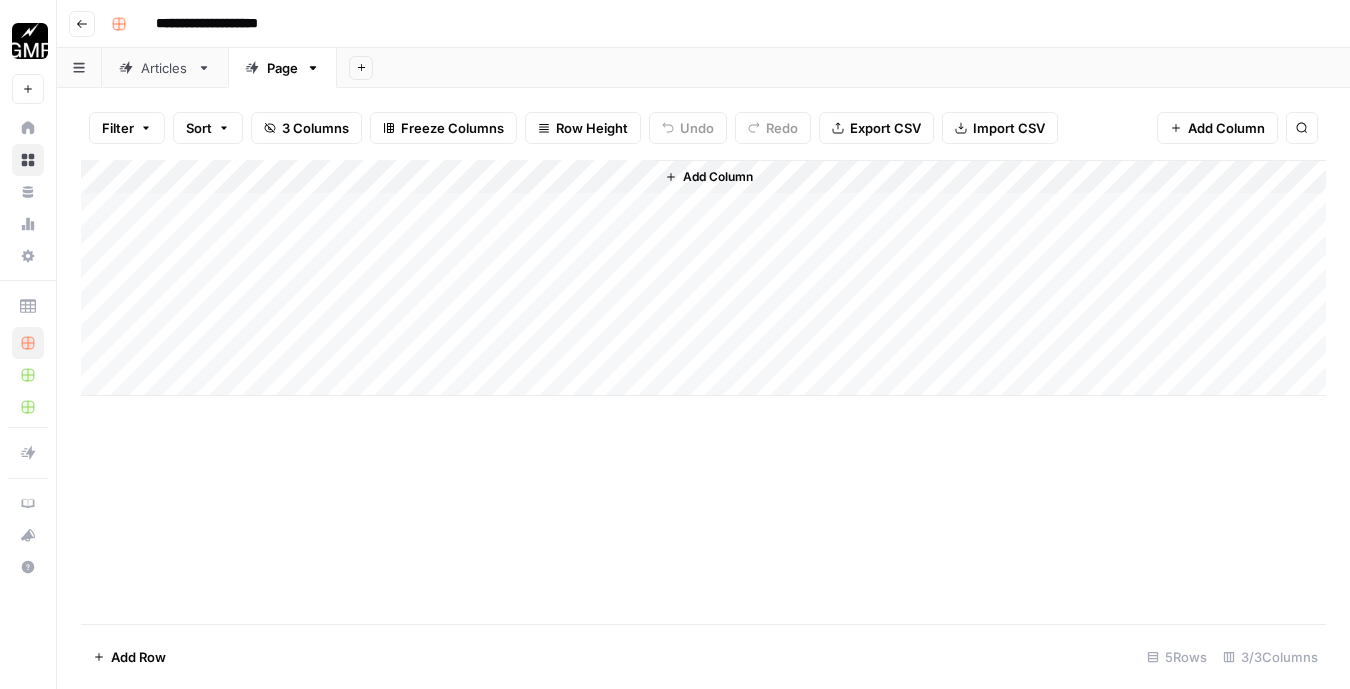 click on "Add Column" at bounding box center [703, 278] 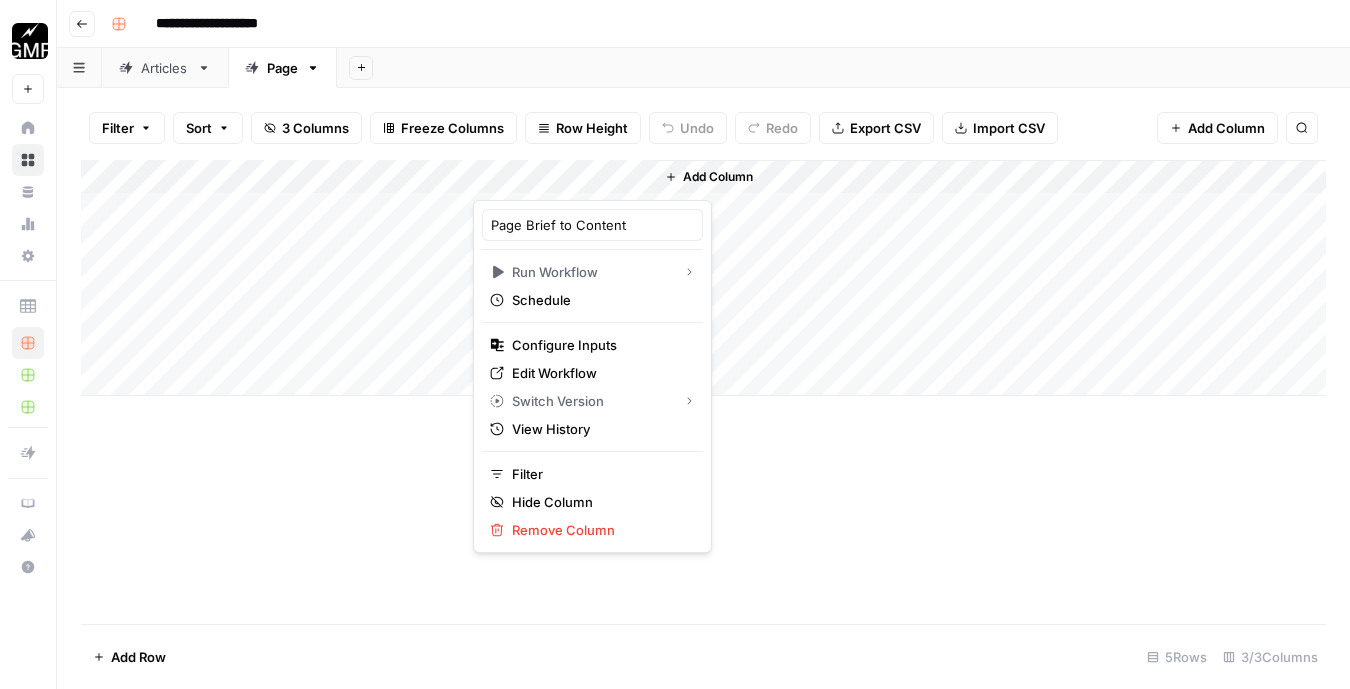 click on "Add Column" at bounding box center [718, 177] 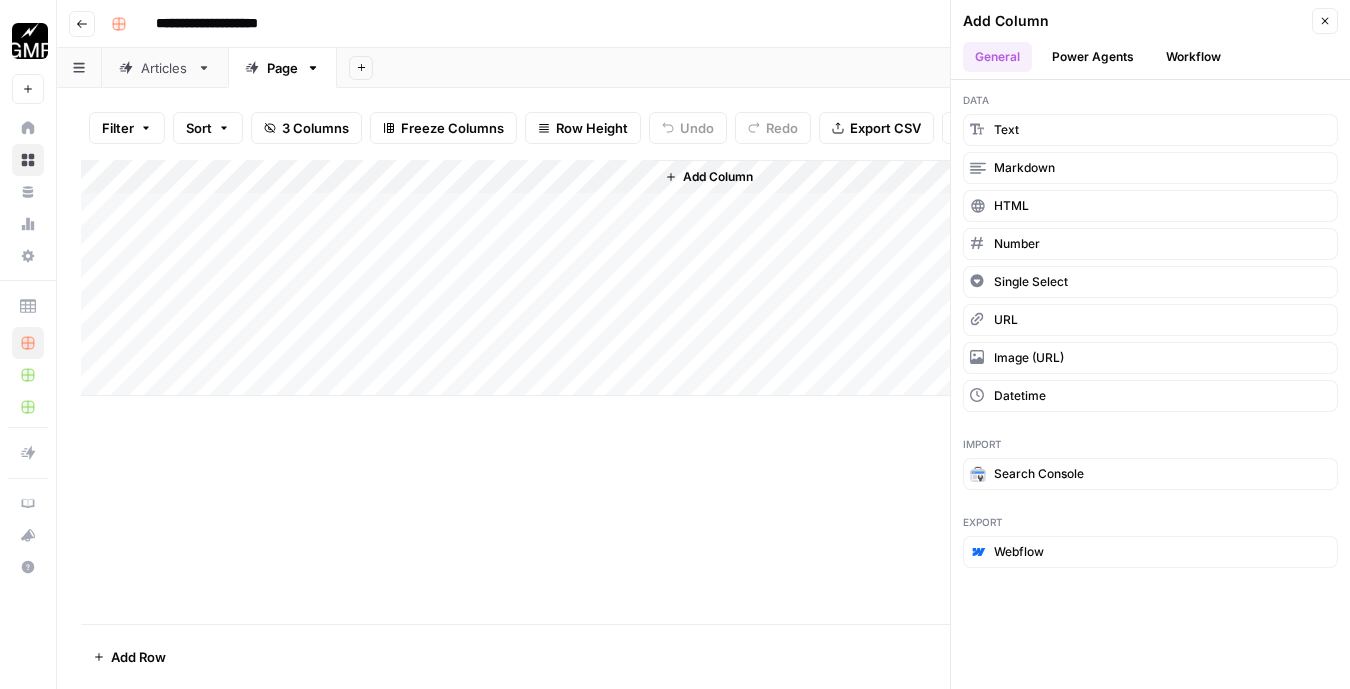 click on "Power Agents" at bounding box center [1093, 57] 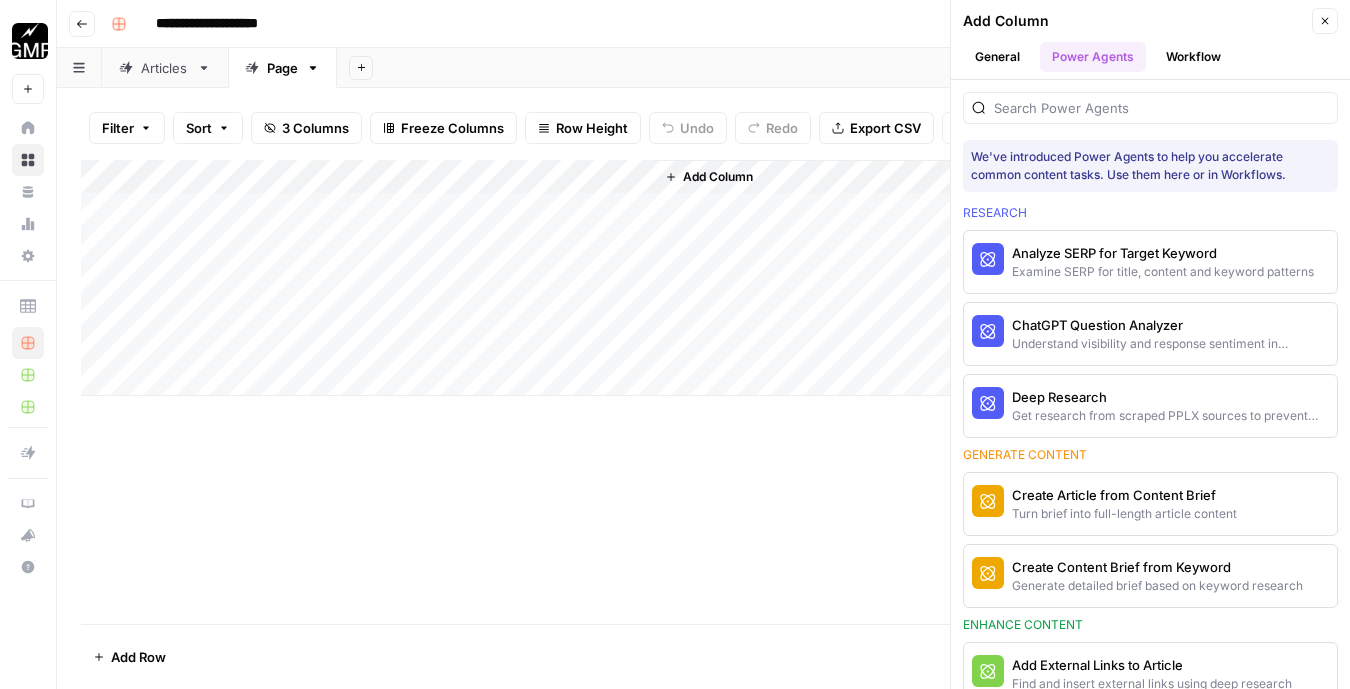 click on "Workflow" at bounding box center (1193, 57) 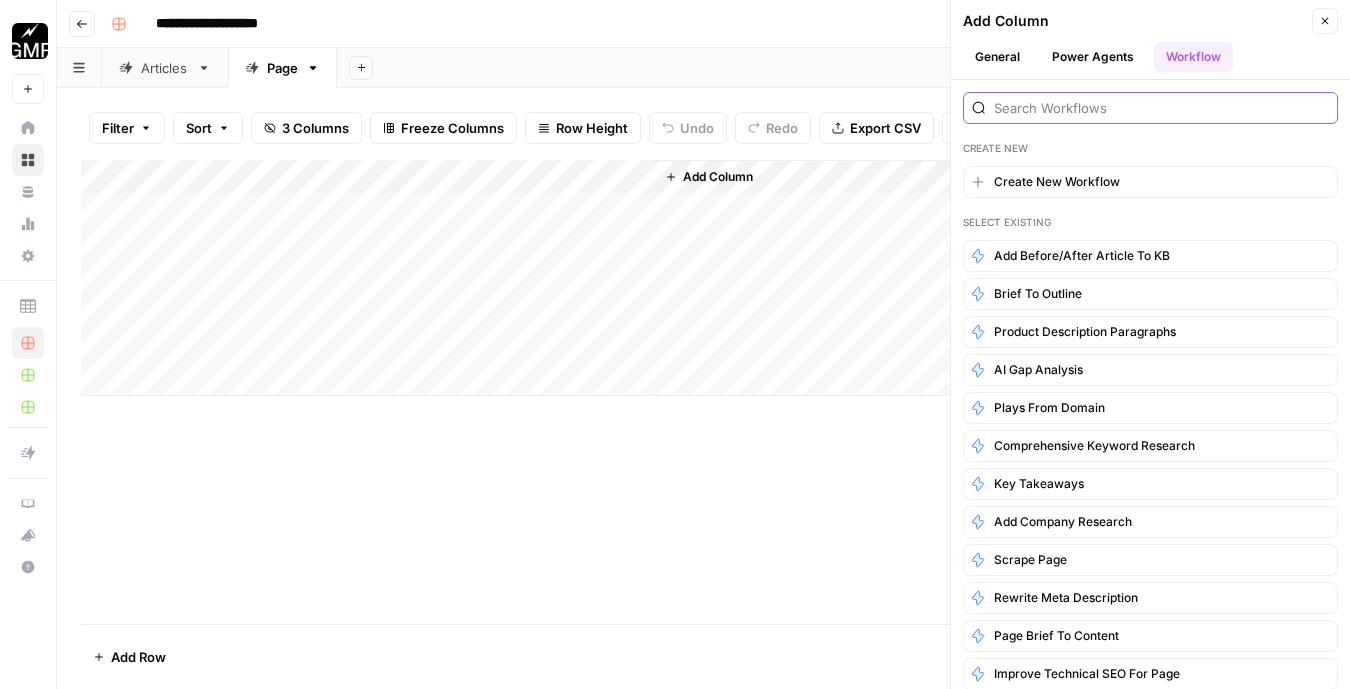 click at bounding box center (1161, 108) 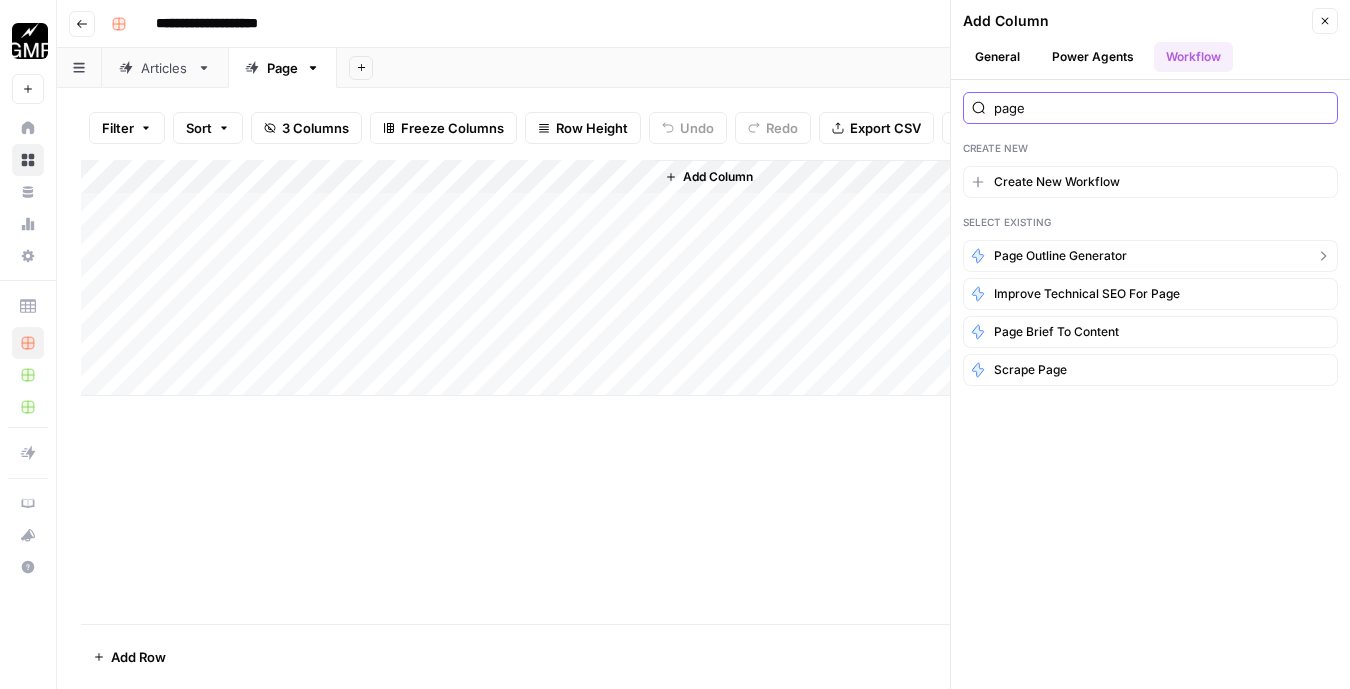 type on "page" 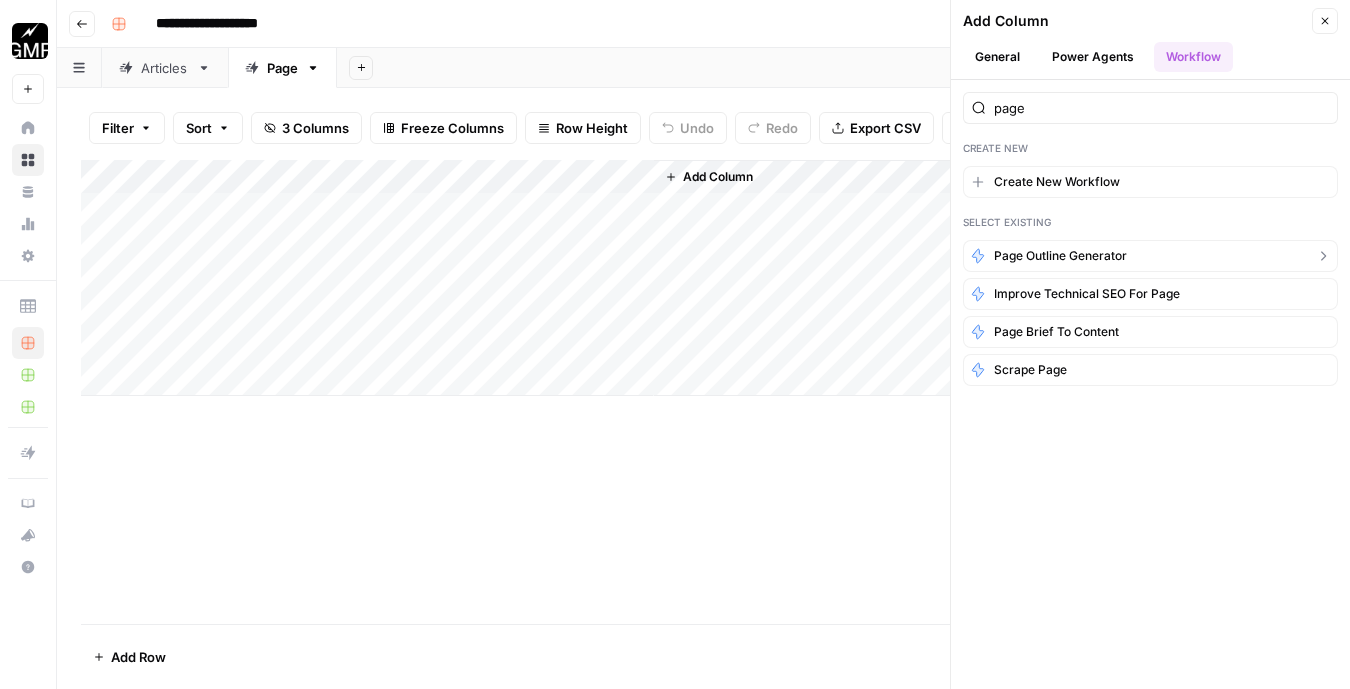 click on "Page Outline Generator" at bounding box center [1060, 256] 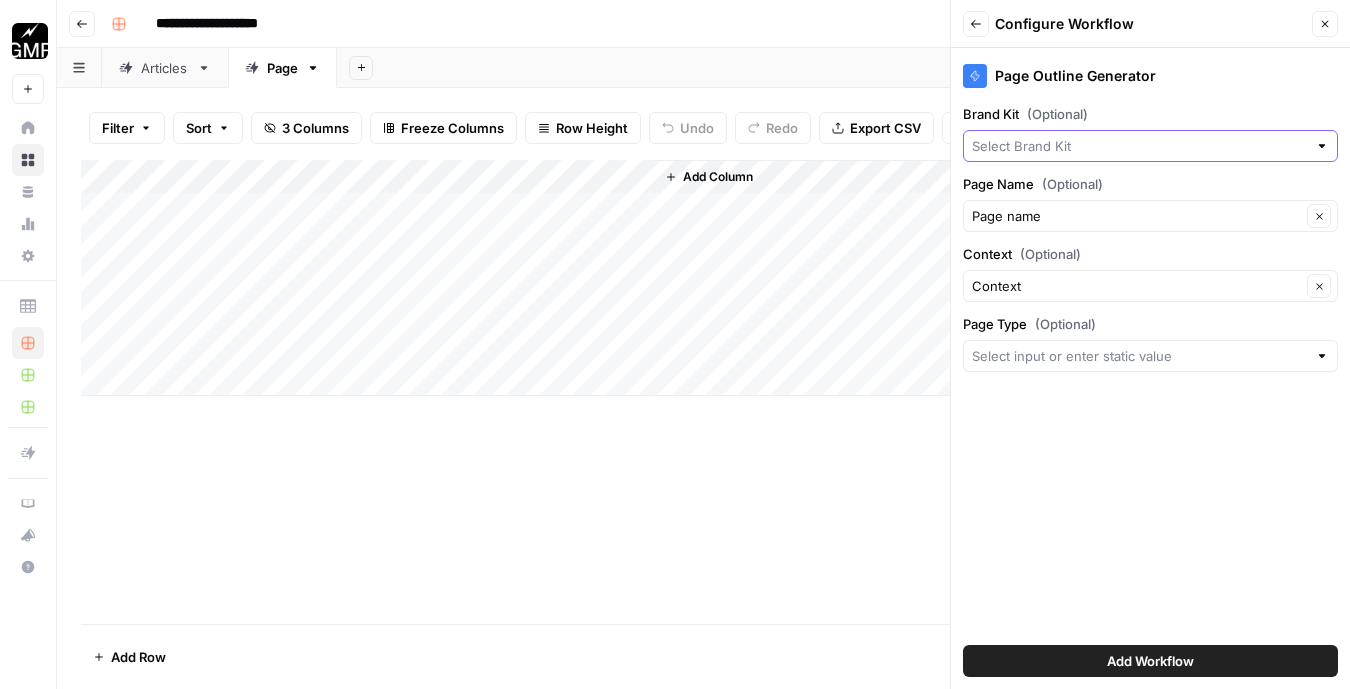 click on "Brand Kit   (Optional)" at bounding box center [1139, 146] 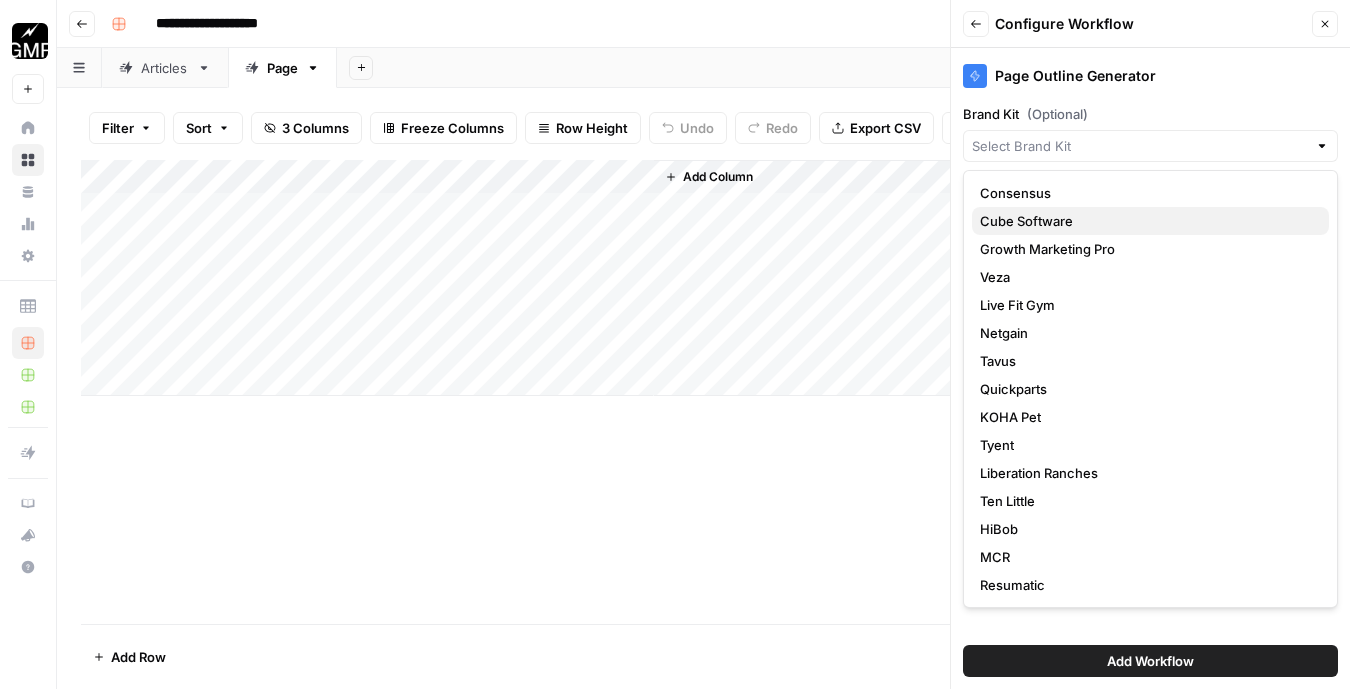 type 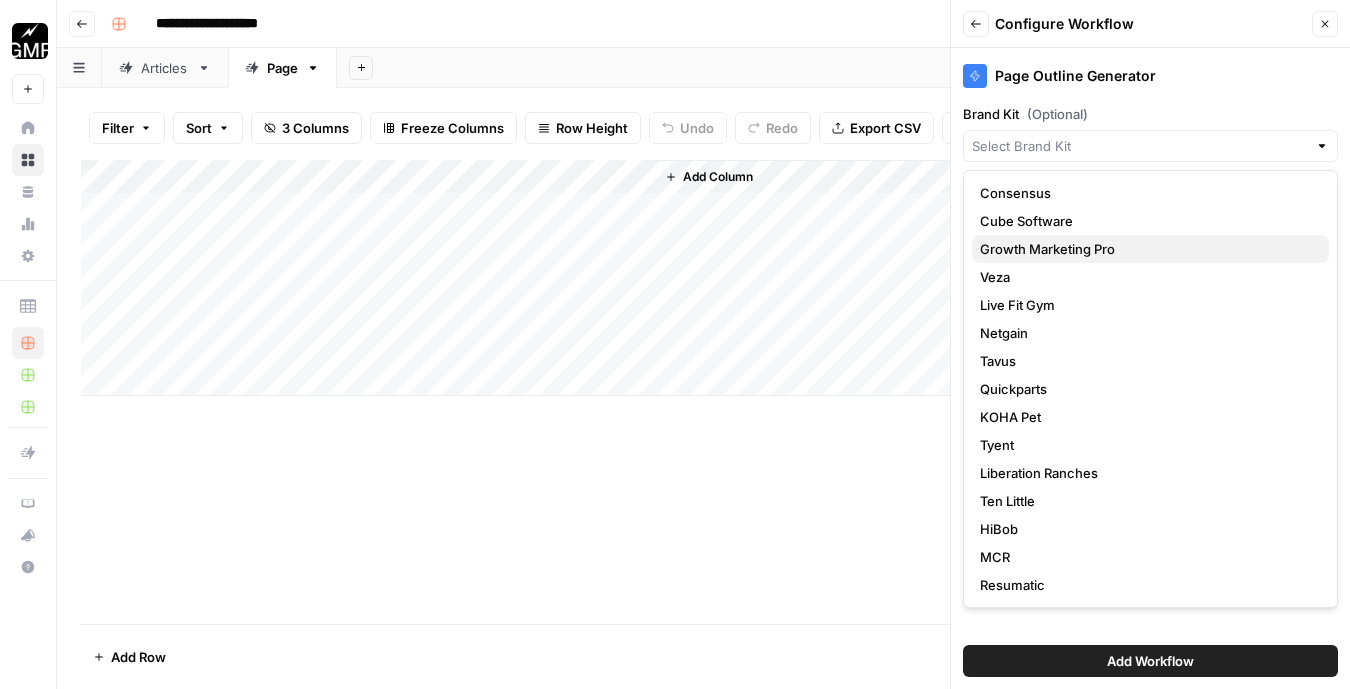 click on "Growth Marketing Pro" at bounding box center (1047, 249) 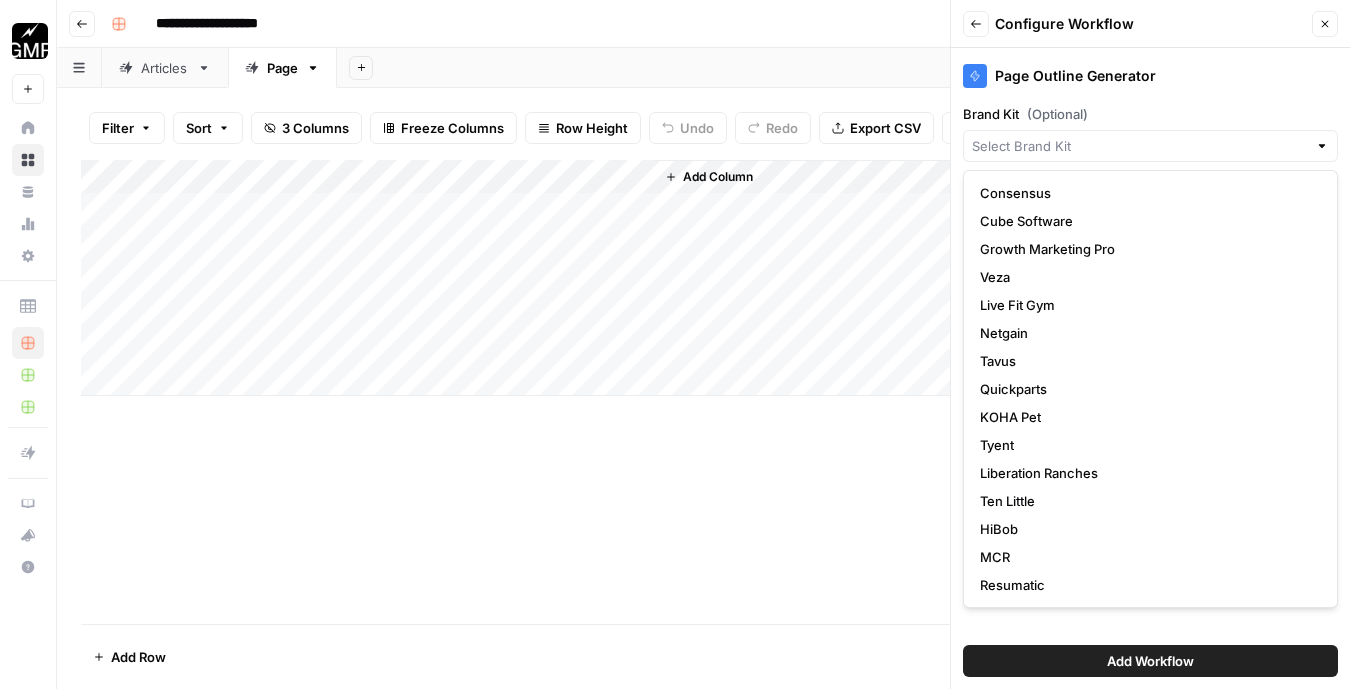 type on "Growth Marketing Pro" 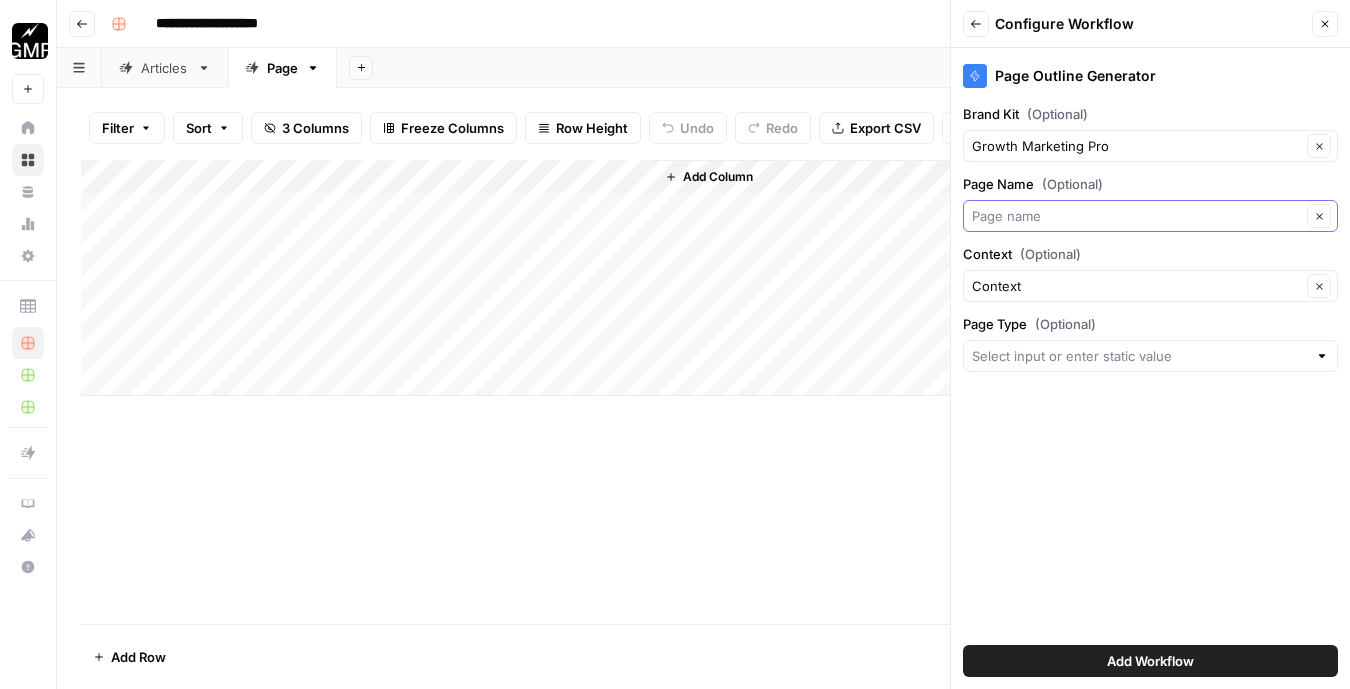 click on "Page Name   (Optional)" at bounding box center [1136, 216] 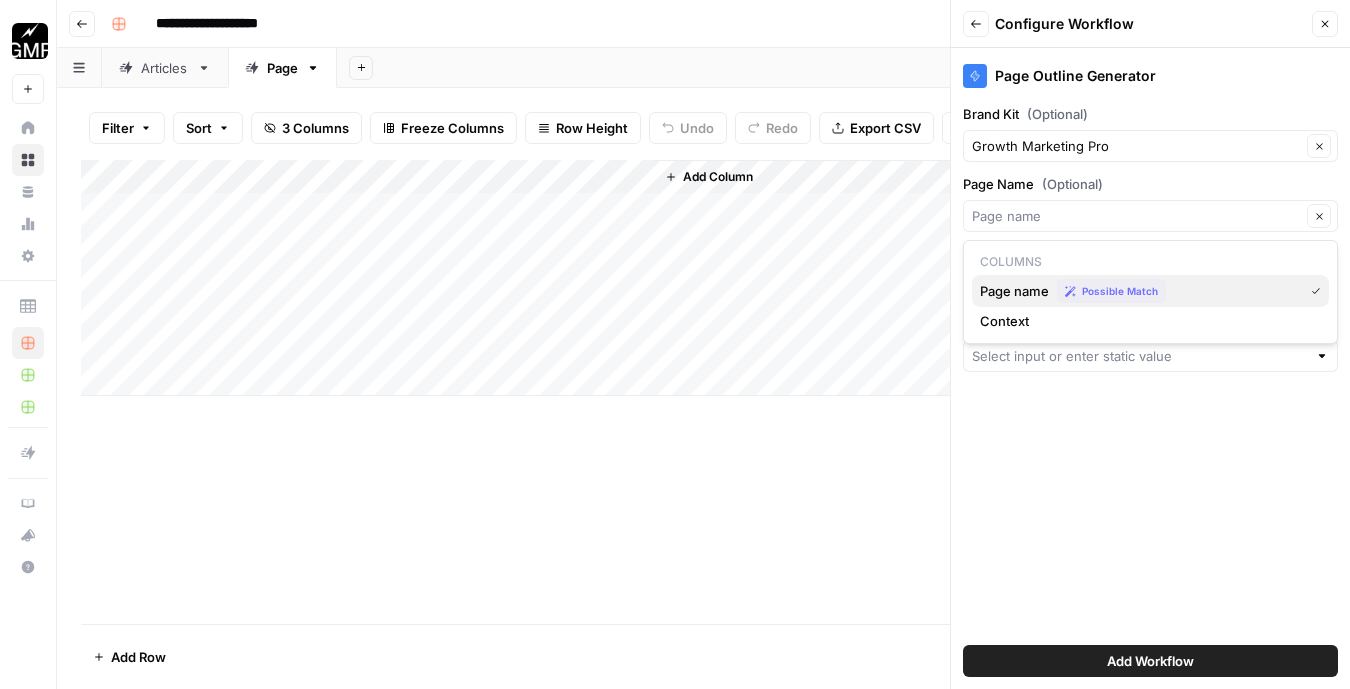 click on "Page name" at bounding box center (1014, 291) 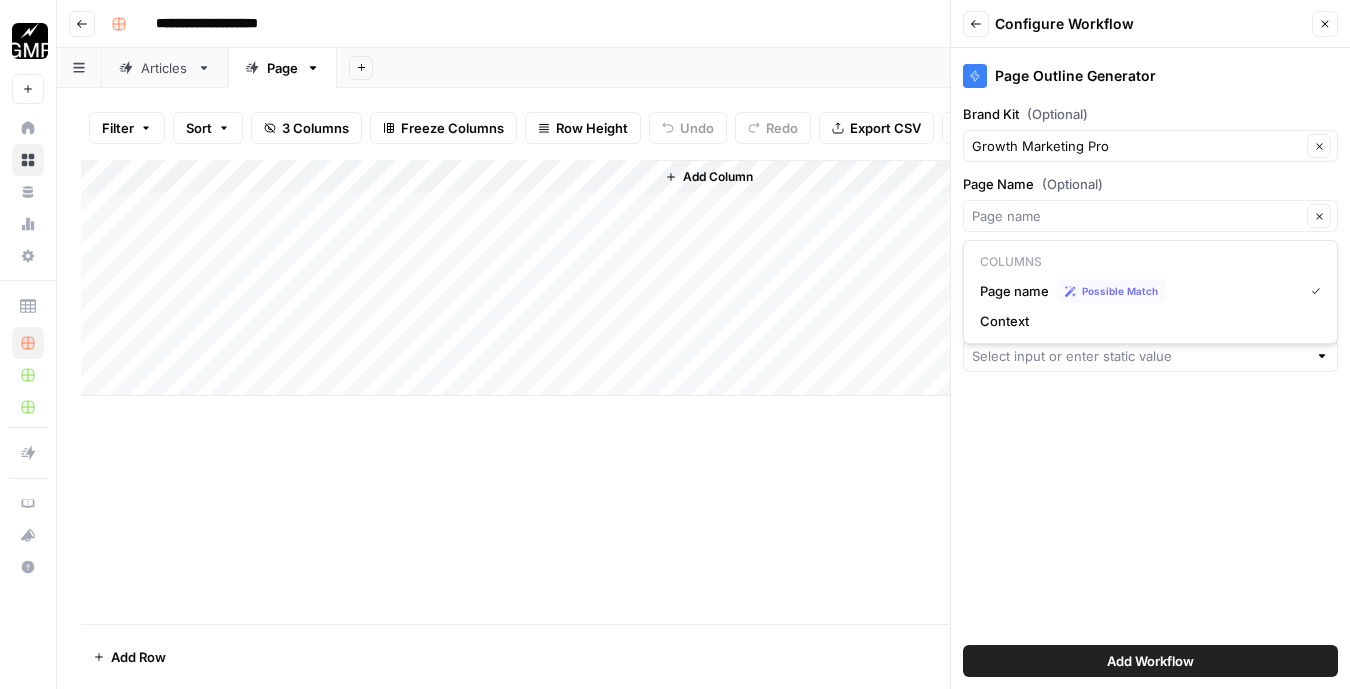 type on "Page name" 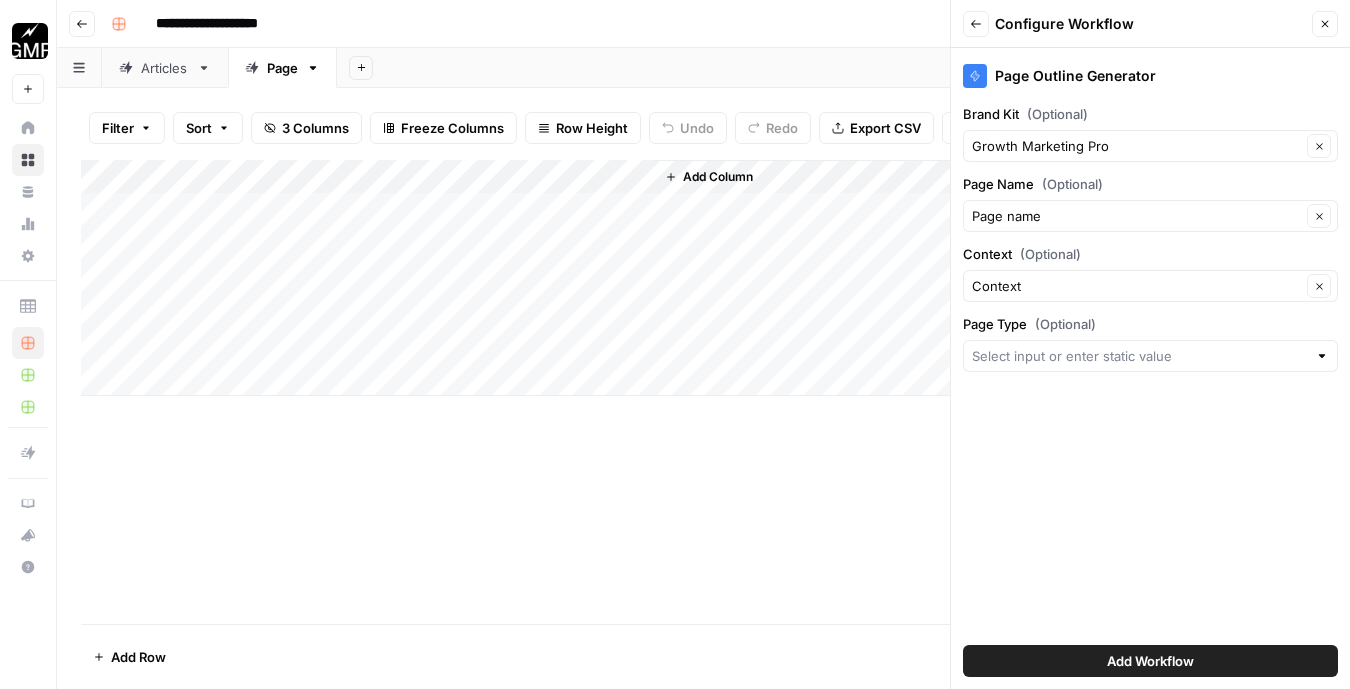 click on "Add Workflow" at bounding box center [1150, 661] 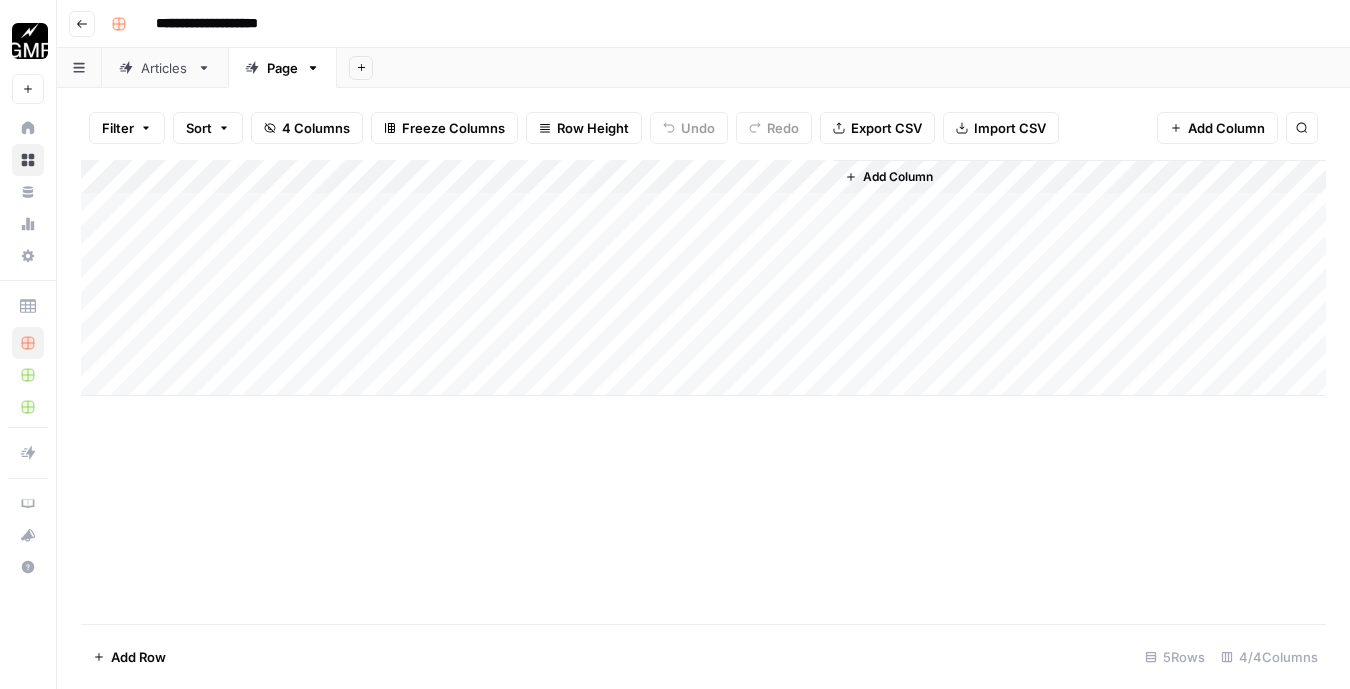 drag, startPoint x: 729, startPoint y: 172, endPoint x: 522, endPoint y: 172, distance: 207 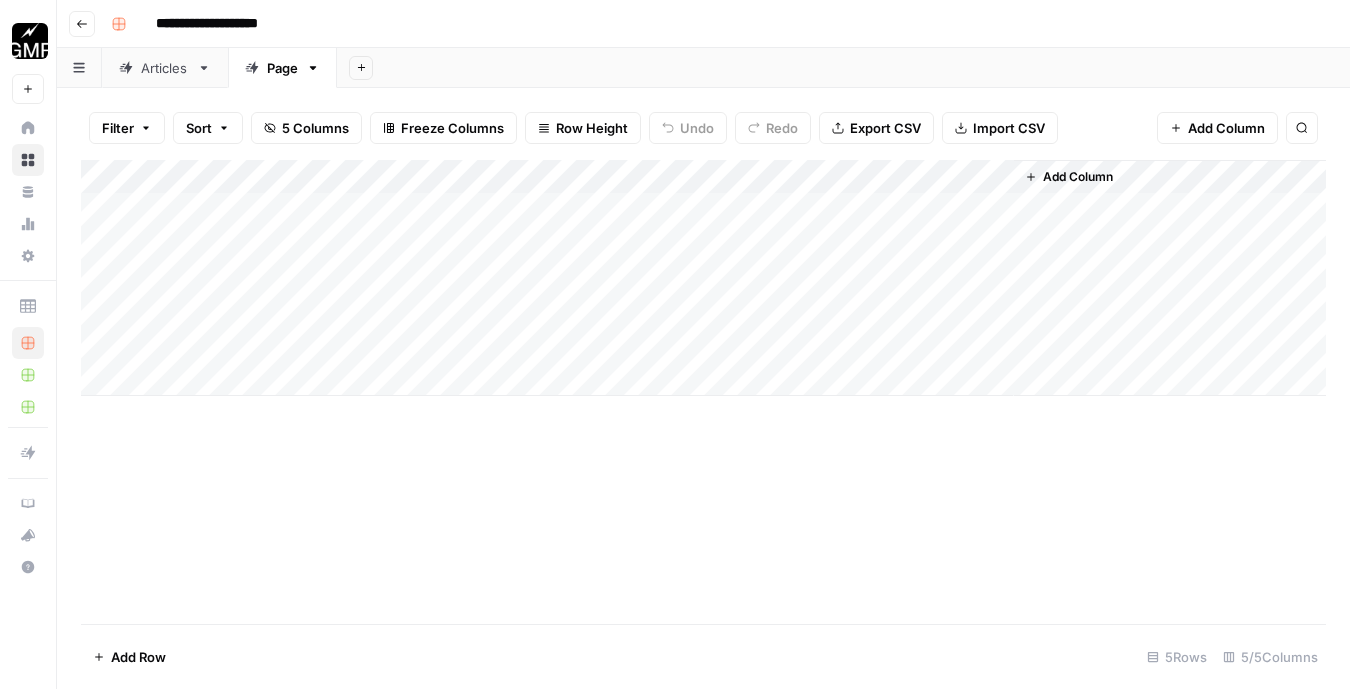 click on "Add Column" at bounding box center [703, 278] 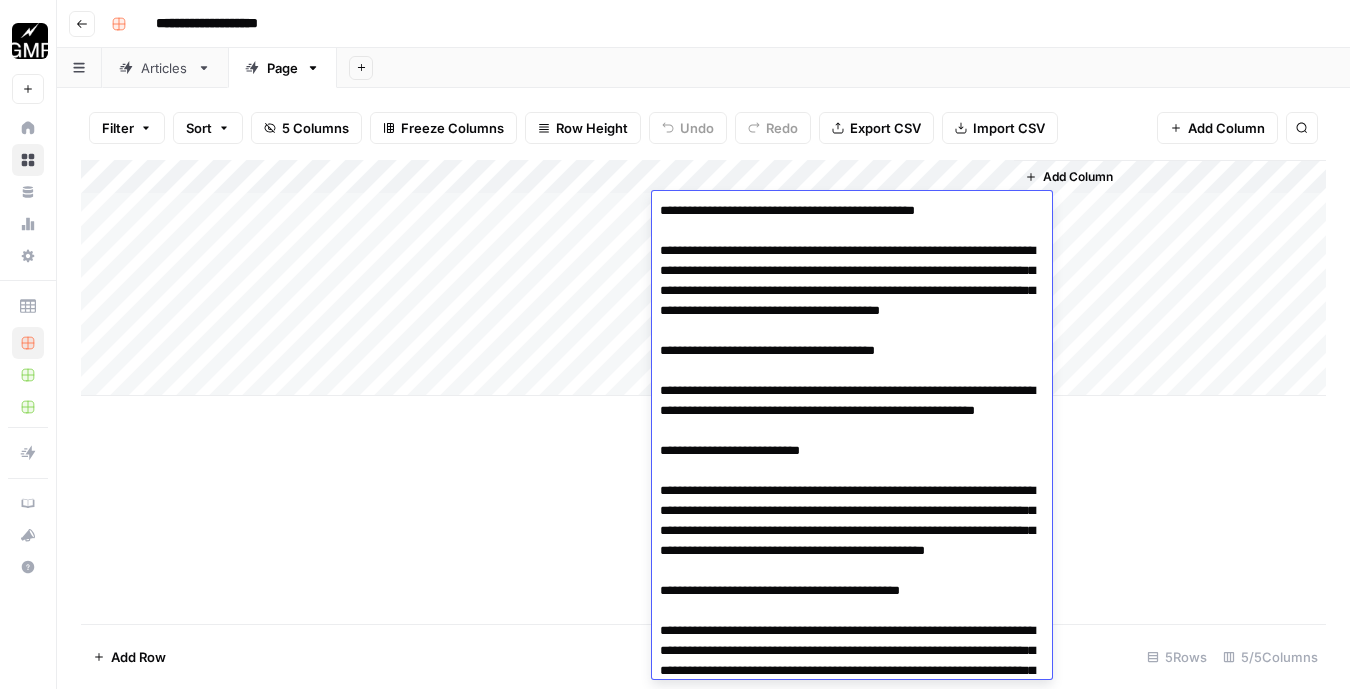 scroll, scrollTop: 2166, scrollLeft: 0, axis: vertical 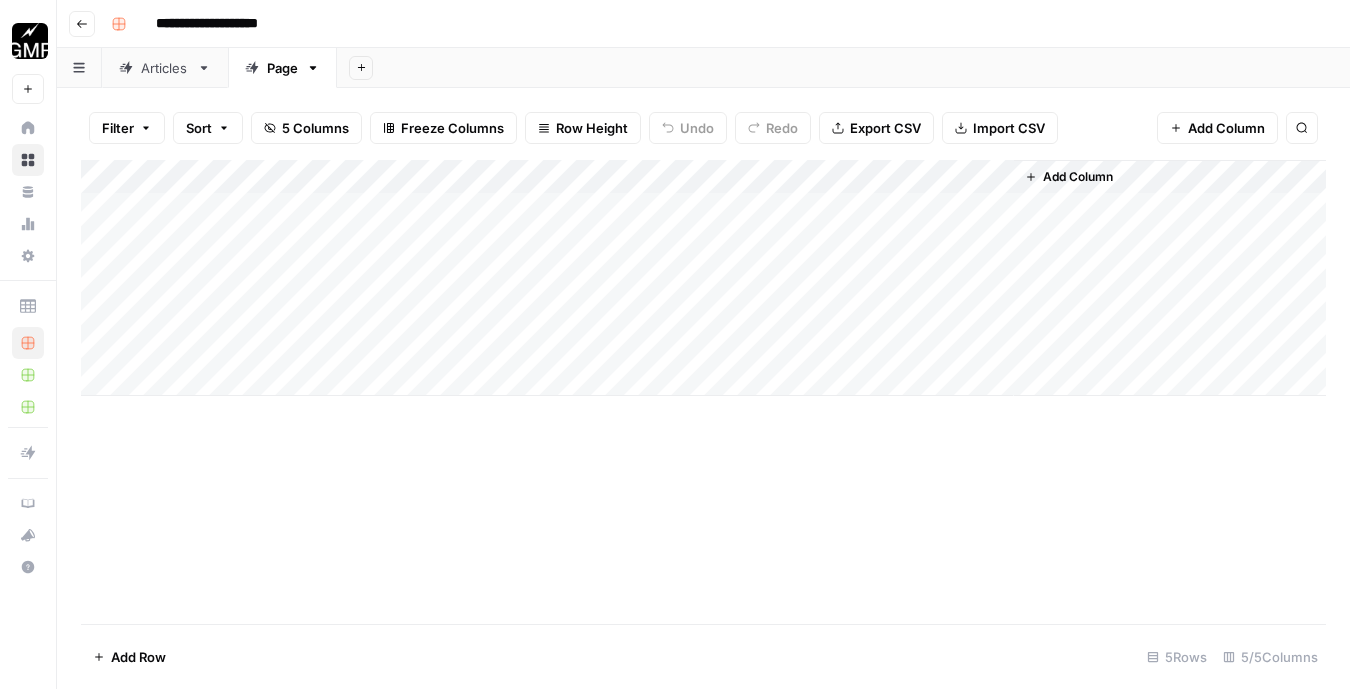 click on "Add Column" at bounding box center (703, 392) 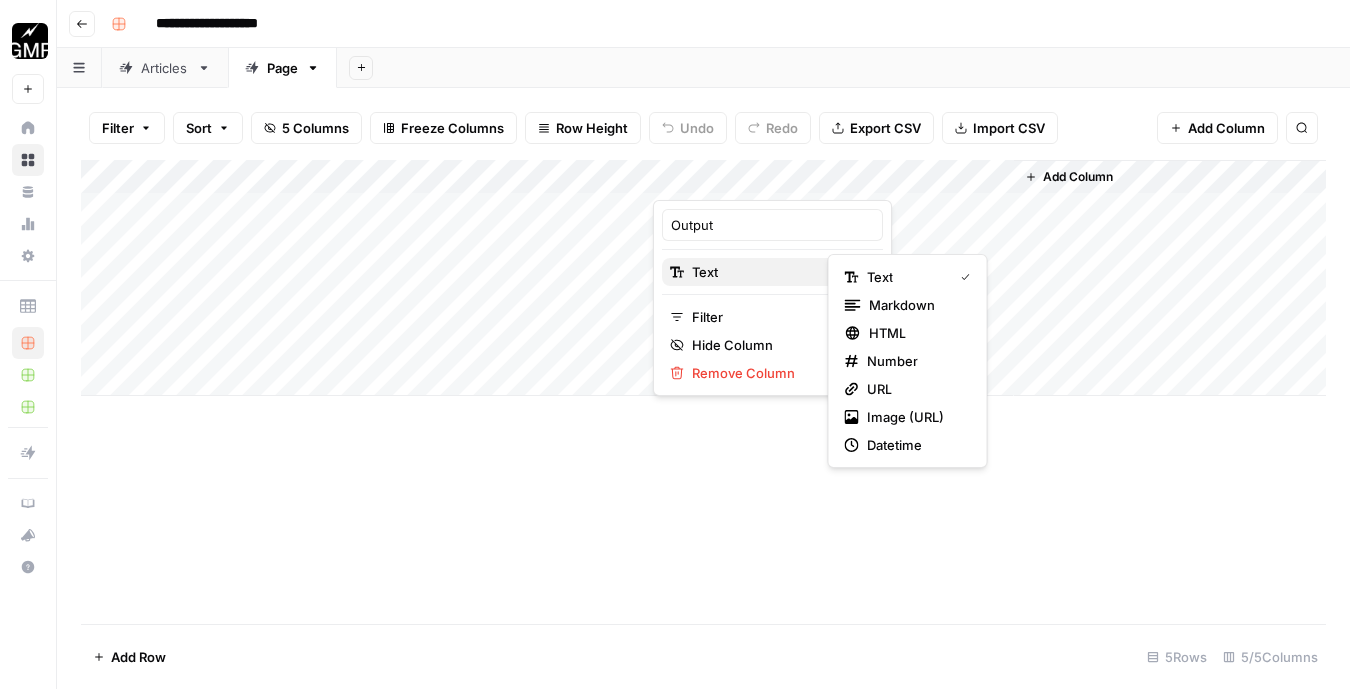 click on "Text" at bounding box center [772, 272] 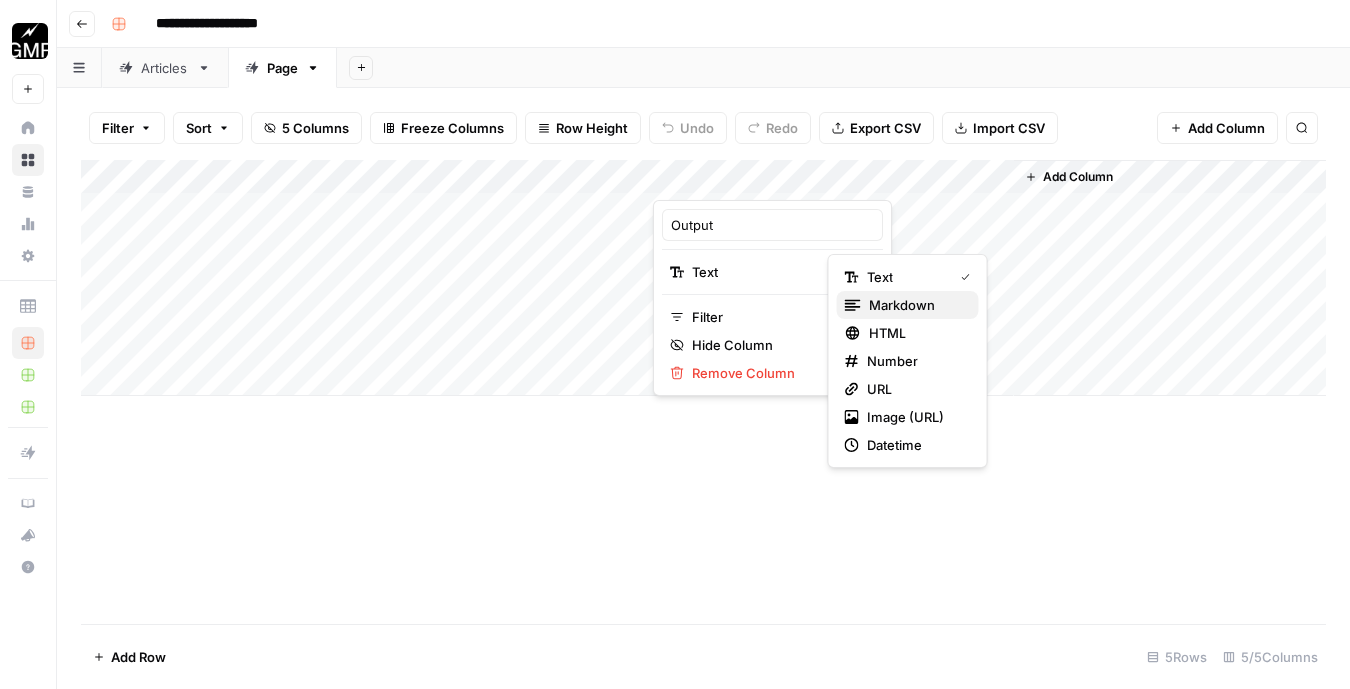 click on "markdown" at bounding box center [908, 305] 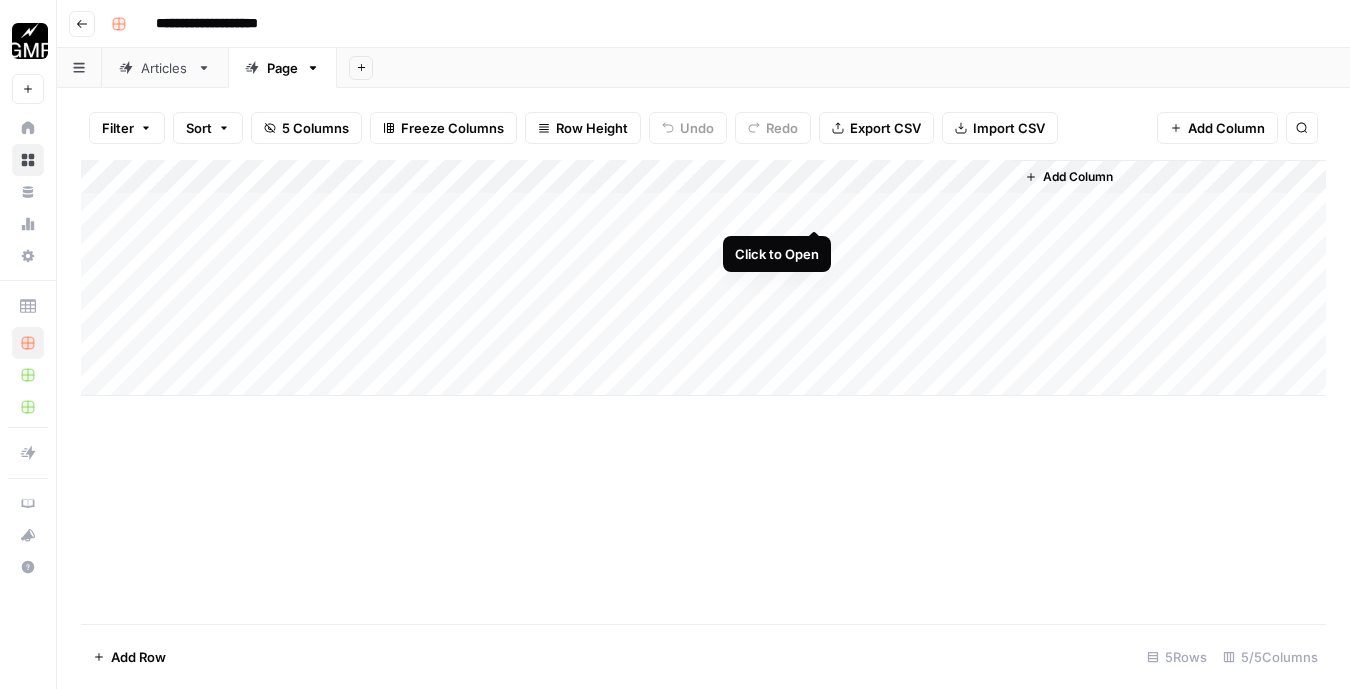 click on "Add Column" at bounding box center (703, 278) 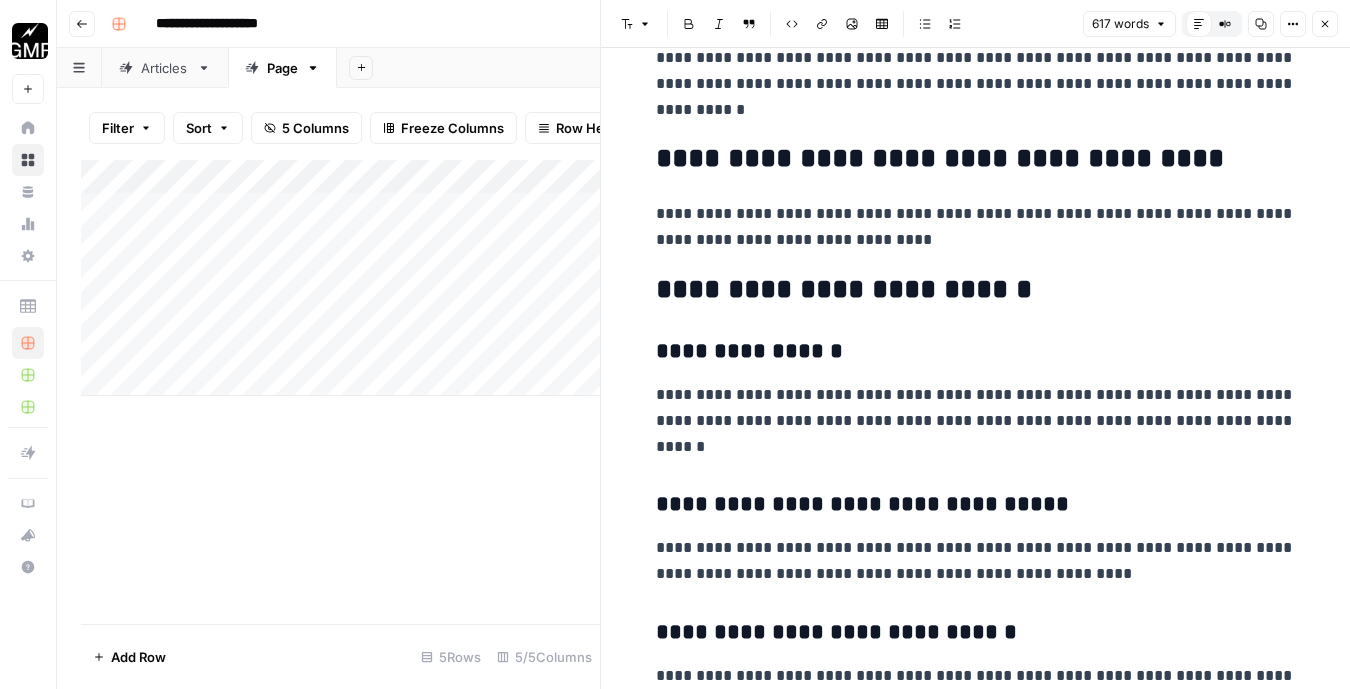 scroll, scrollTop: 2412, scrollLeft: 0, axis: vertical 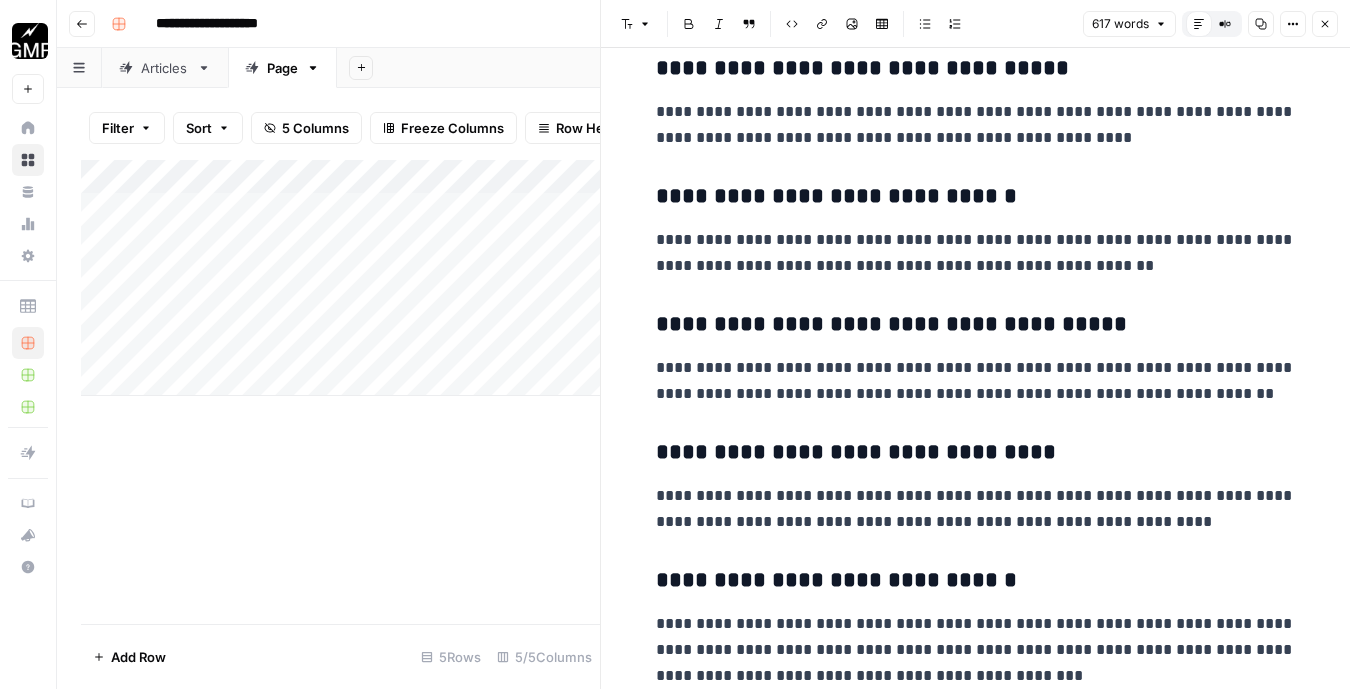 click 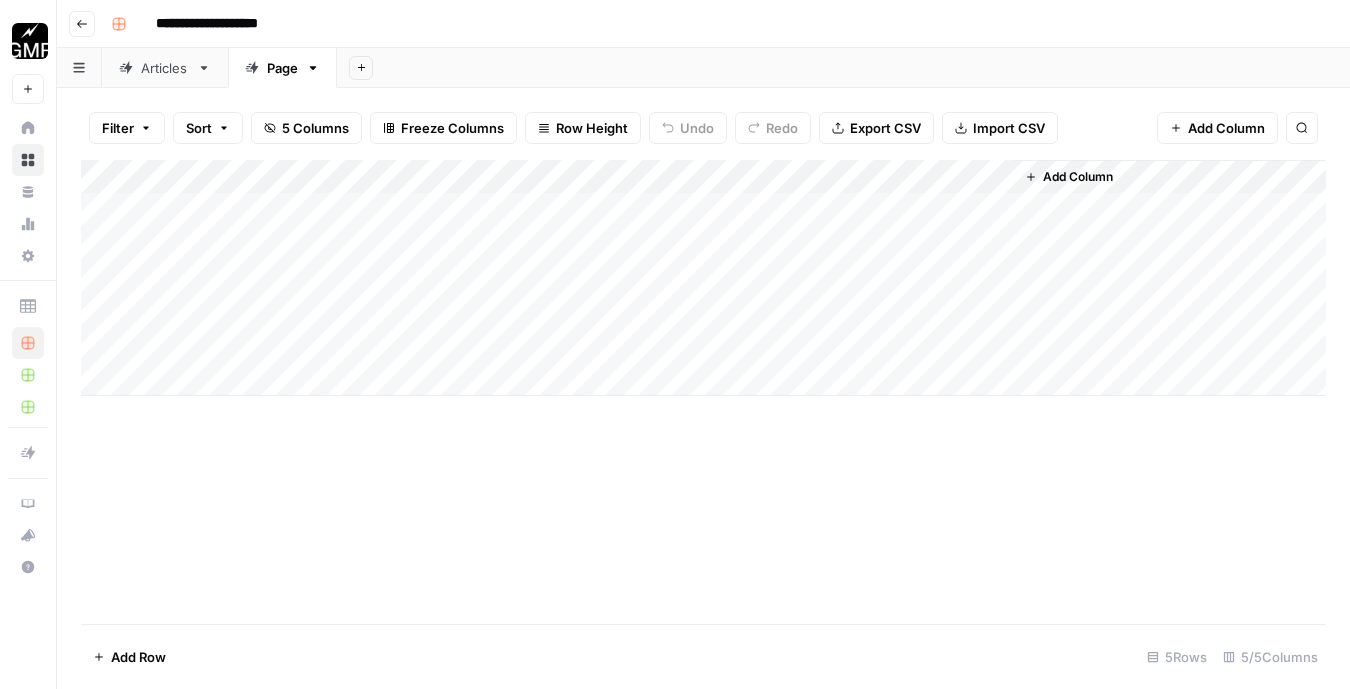 click on "Add Column" at bounding box center (703, 278) 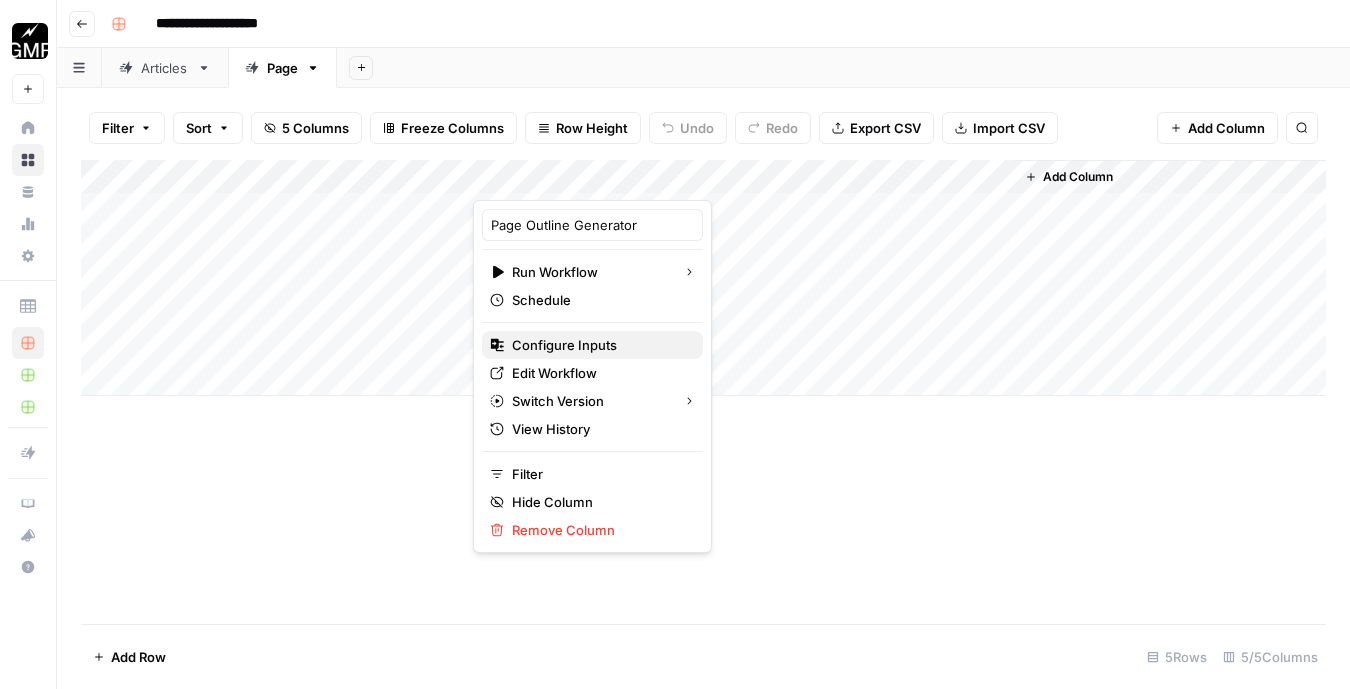 click on "Configure Inputs" at bounding box center [564, 345] 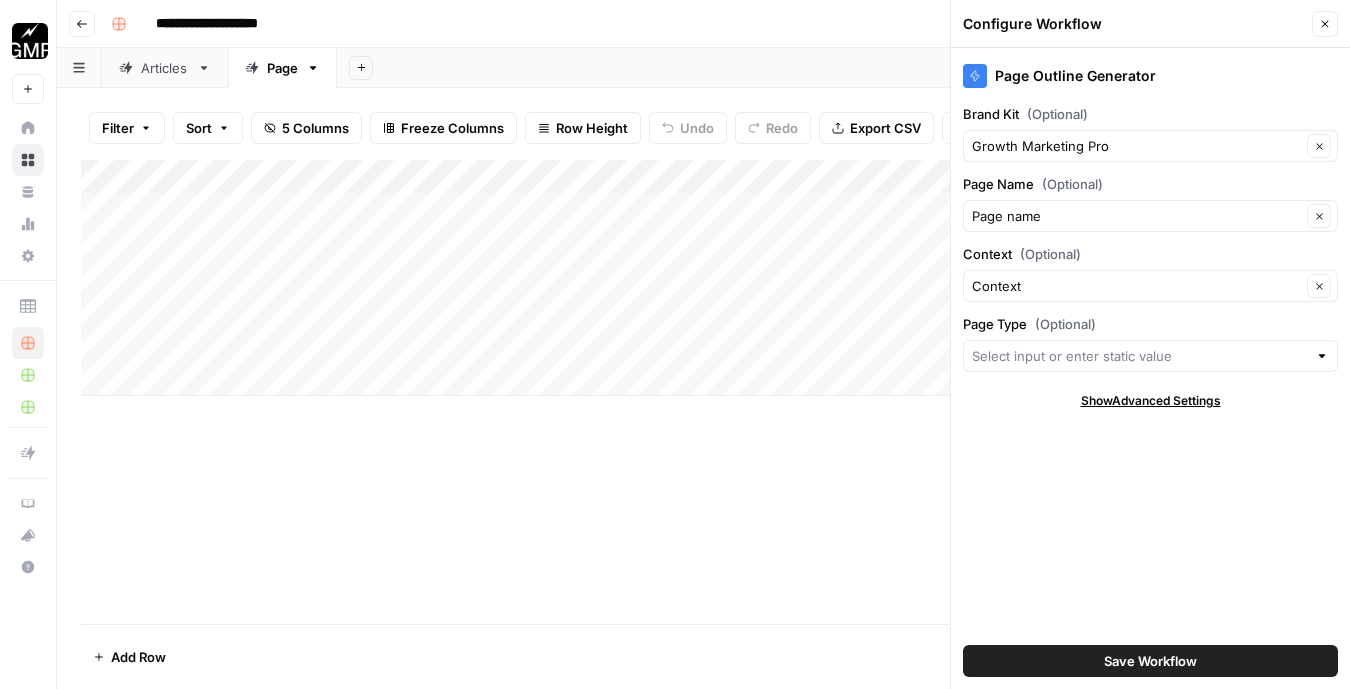 click on "Show  Advanced Settings" at bounding box center [1151, 401] 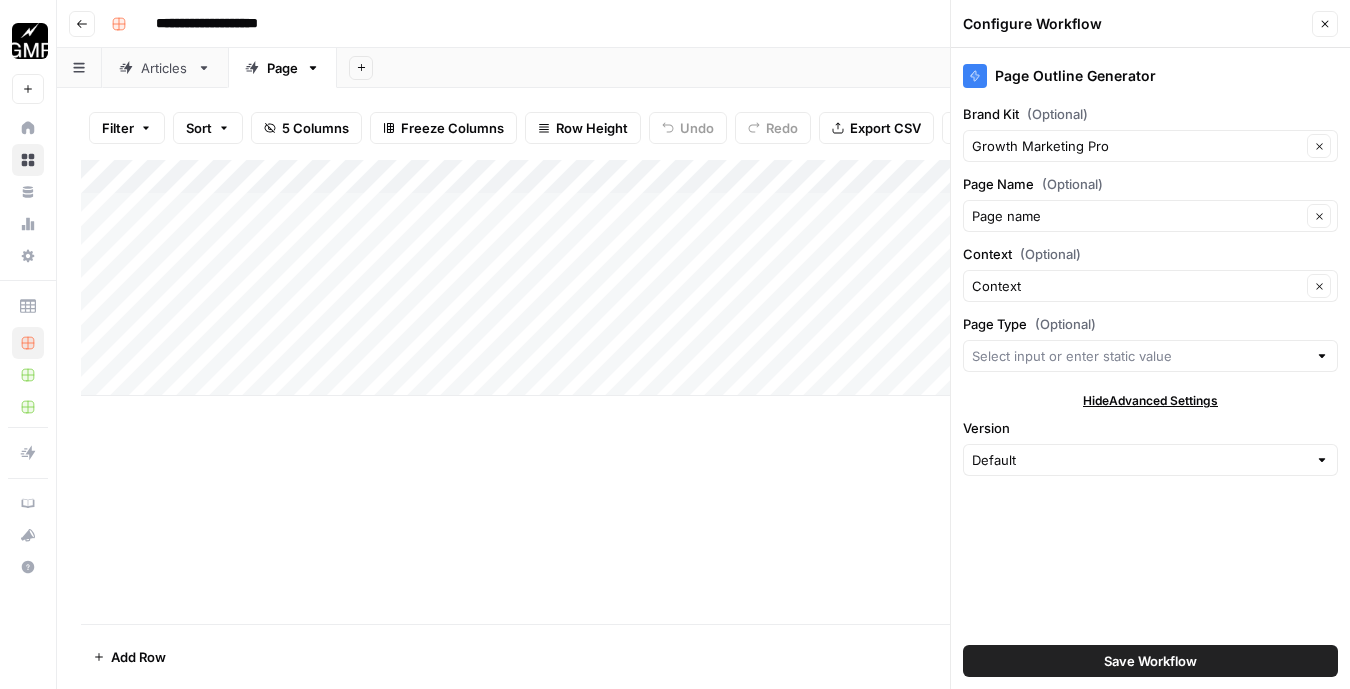 click 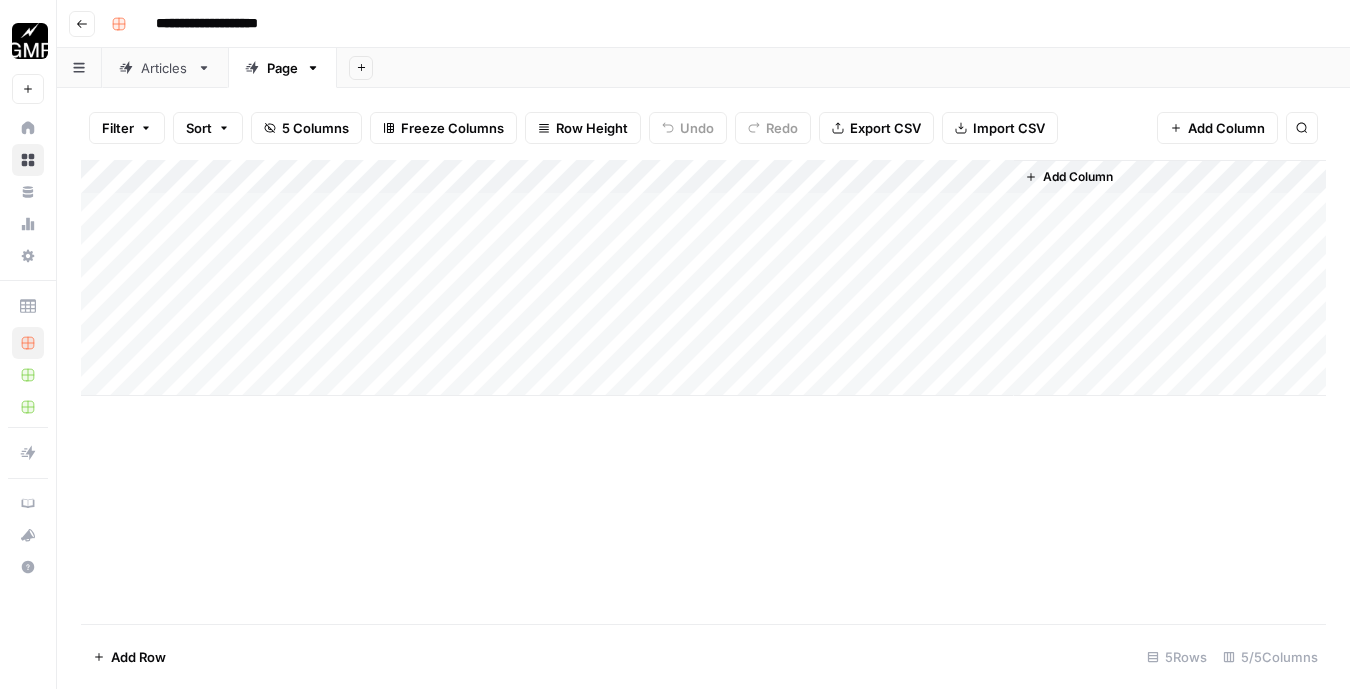 click 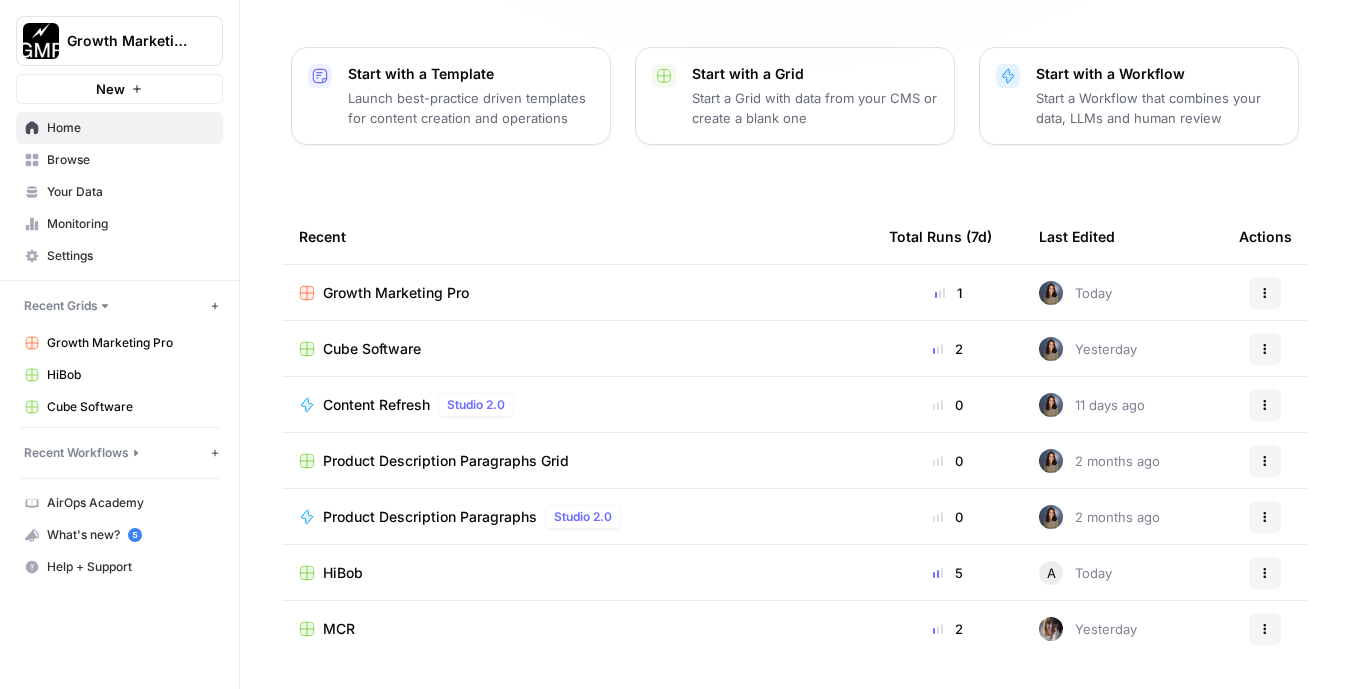 scroll, scrollTop: 0, scrollLeft: 0, axis: both 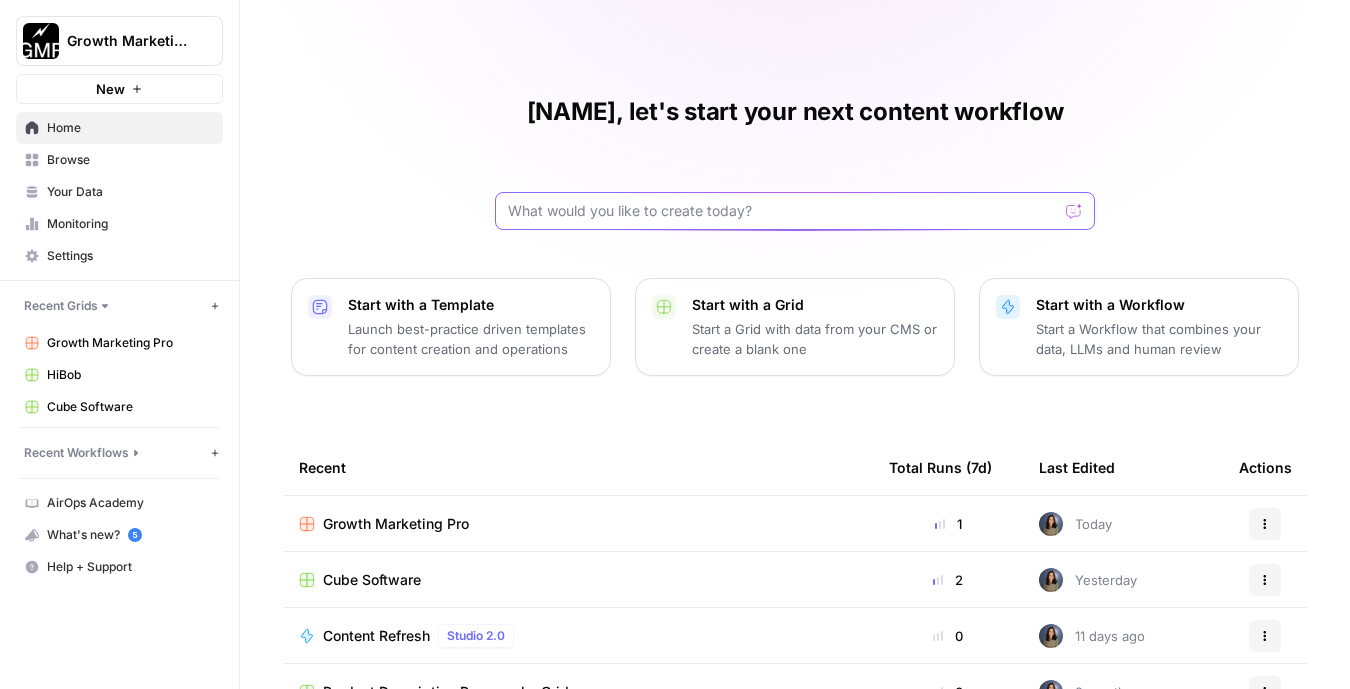 click at bounding box center [783, 211] 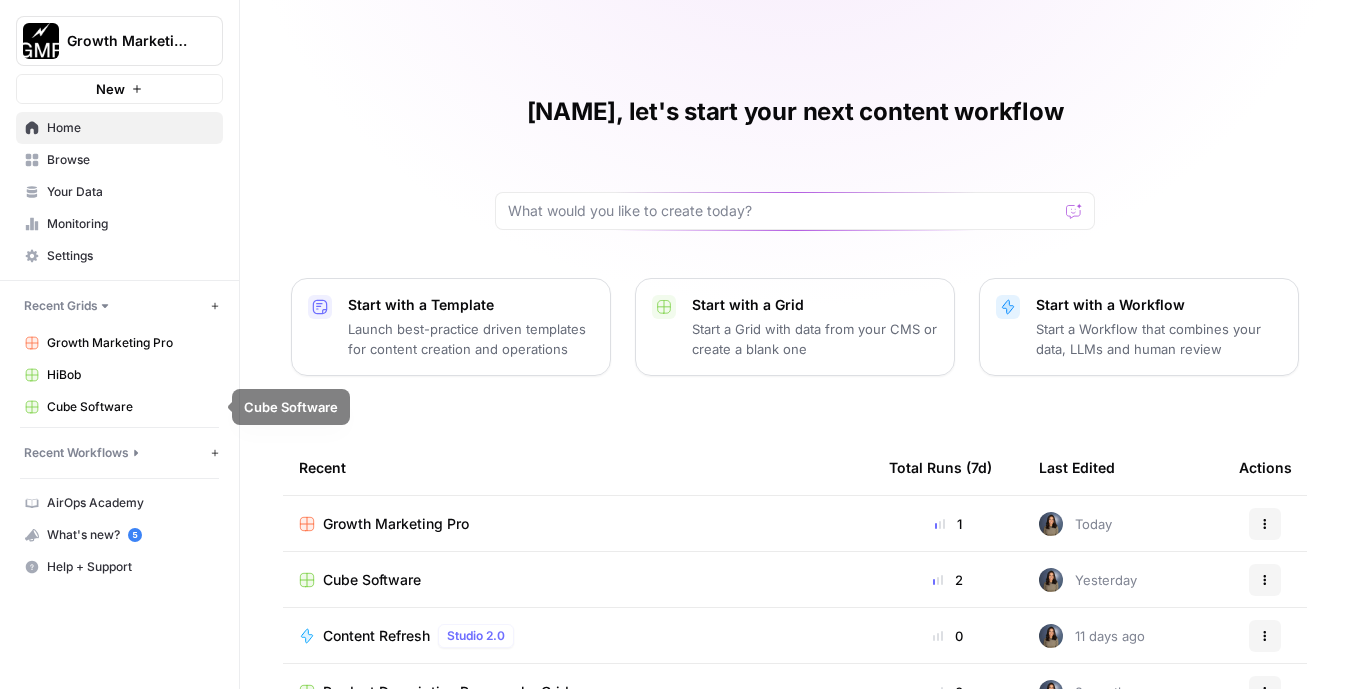 click on "Recent Grids" at bounding box center [61, 306] 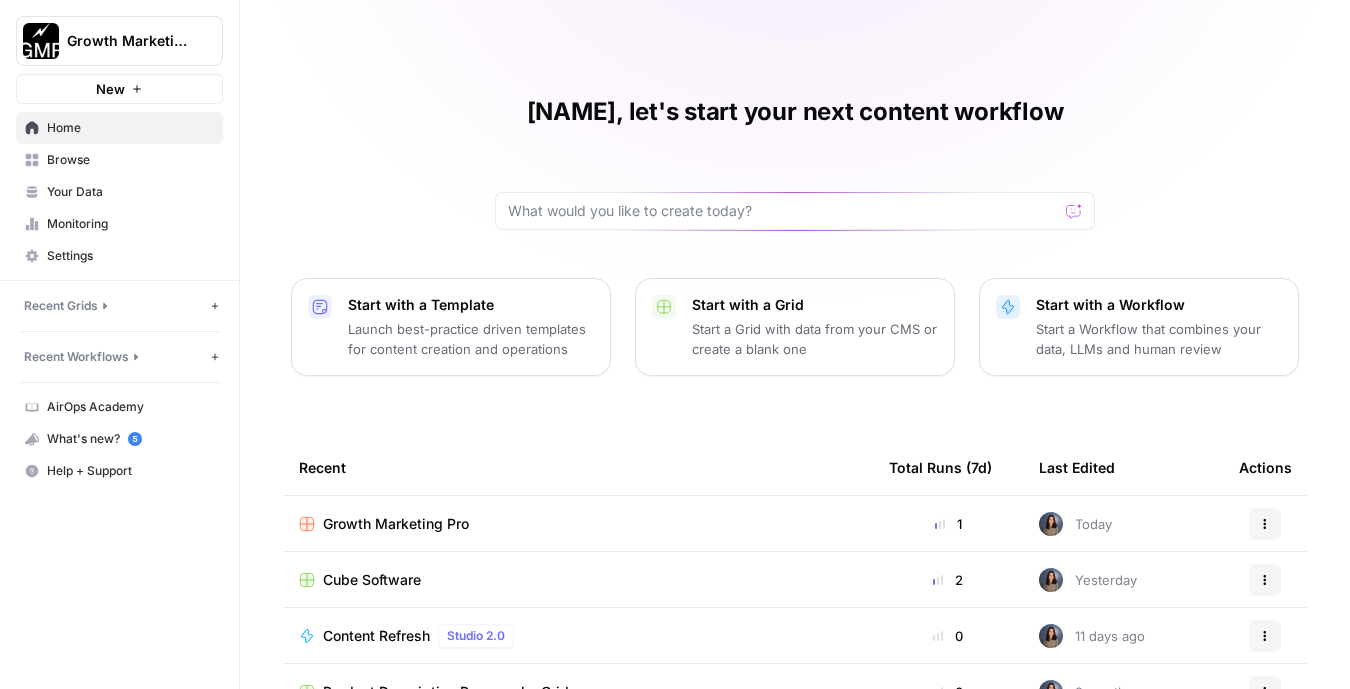 click on "Recent Workflows" at bounding box center [76, 357] 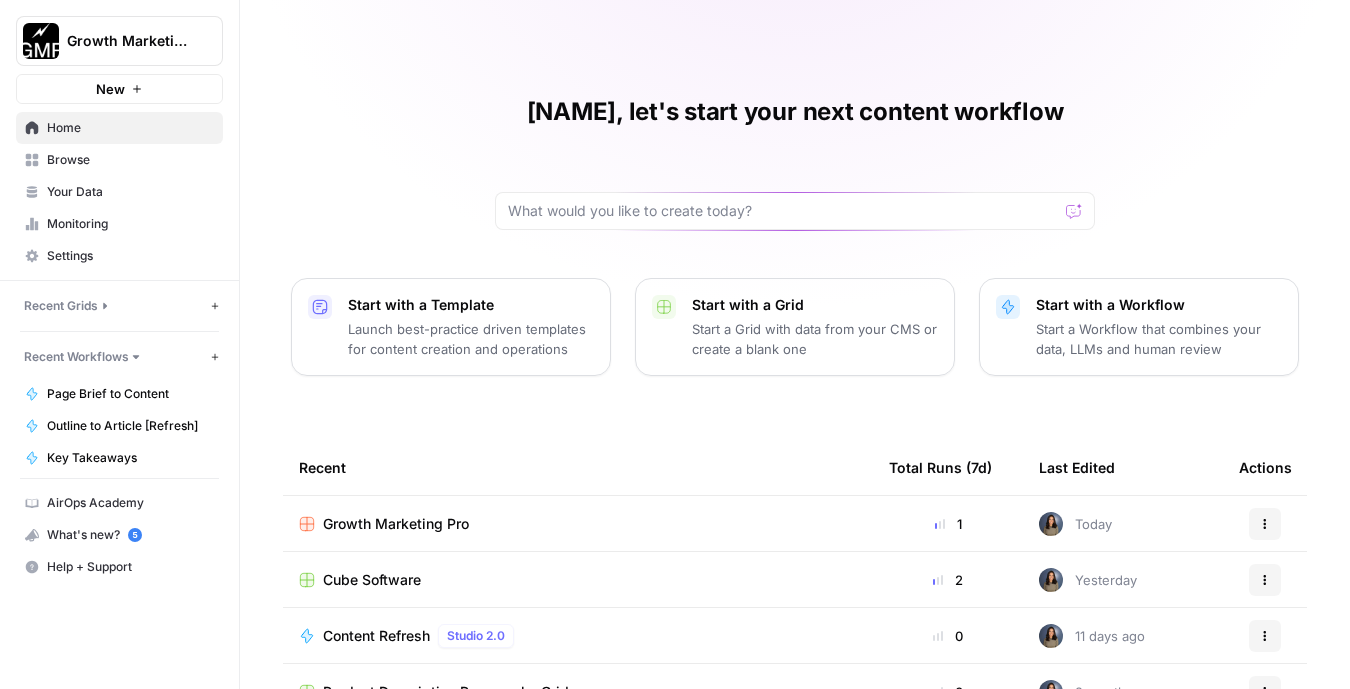 click on "Browse" at bounding box center [130, 160] 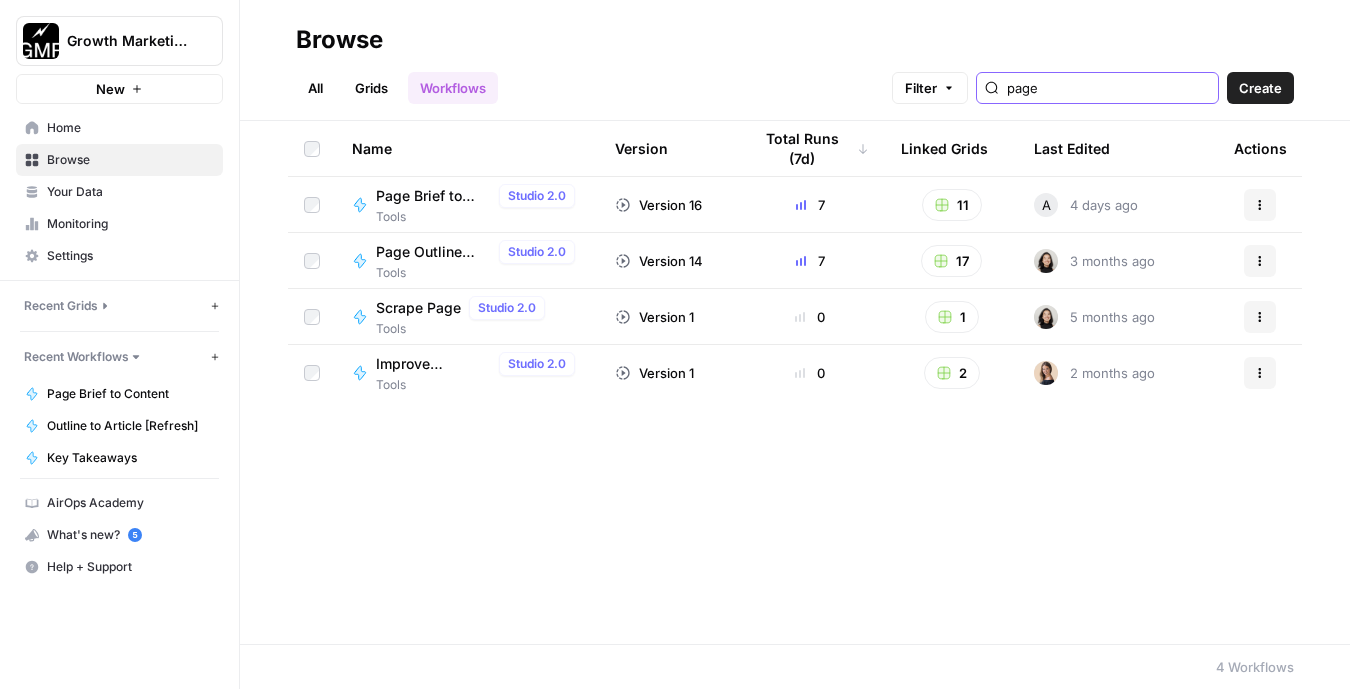 click on "page" at bounding box center (1108, 88) 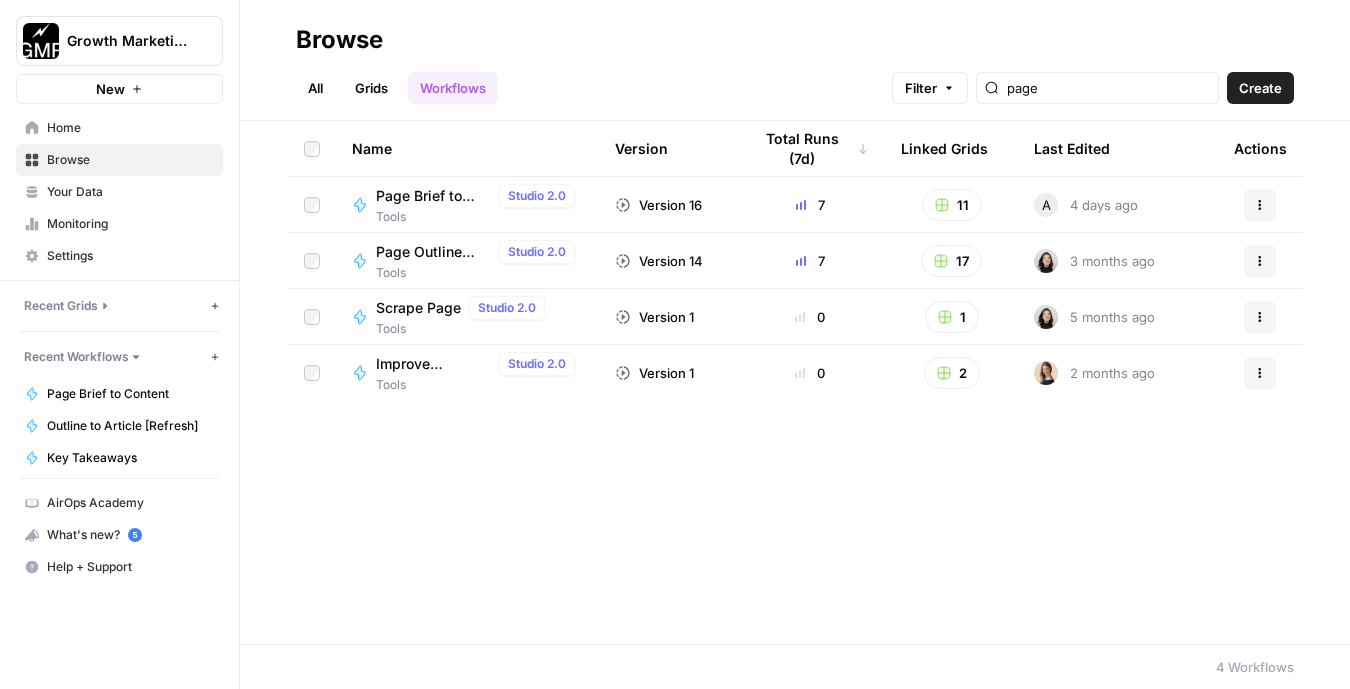 click on "Grids" at bounding box center [371, 88] 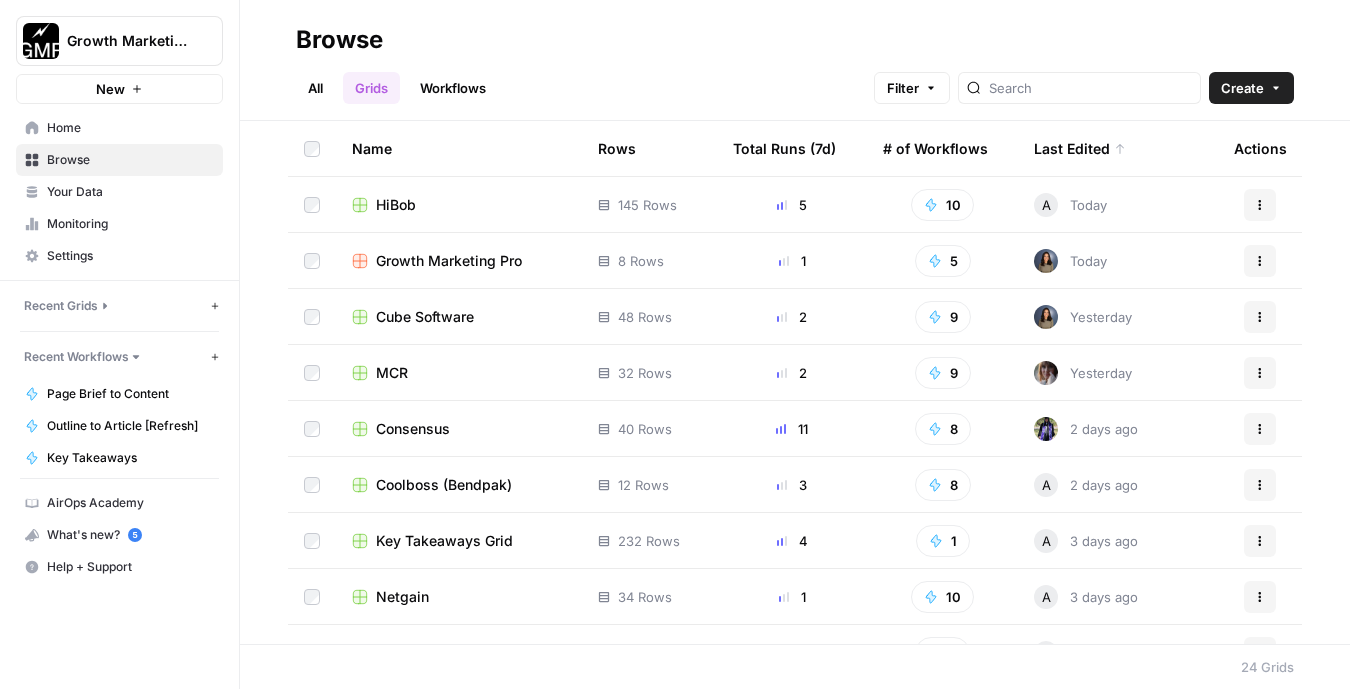 scroll, scrollTop: 218, scrollLeft: 0, axis: vertical 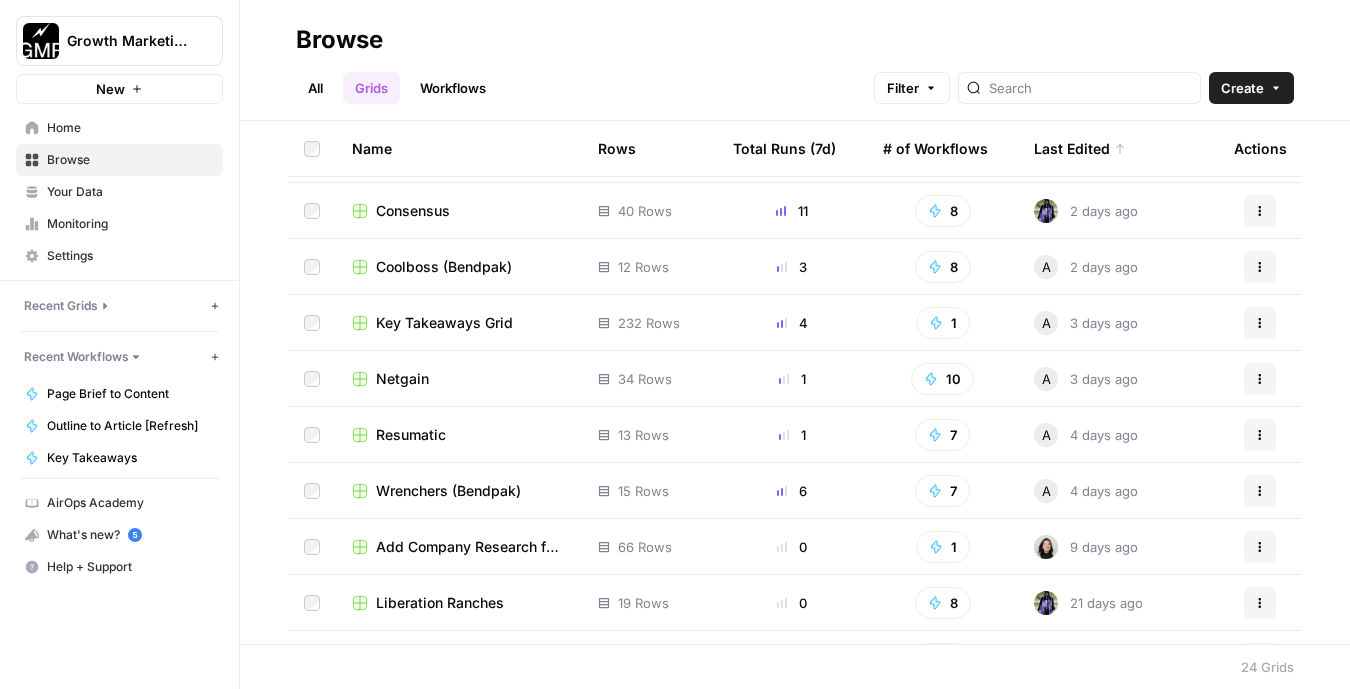 click on "Your Data" at bounding box center (130, 192) 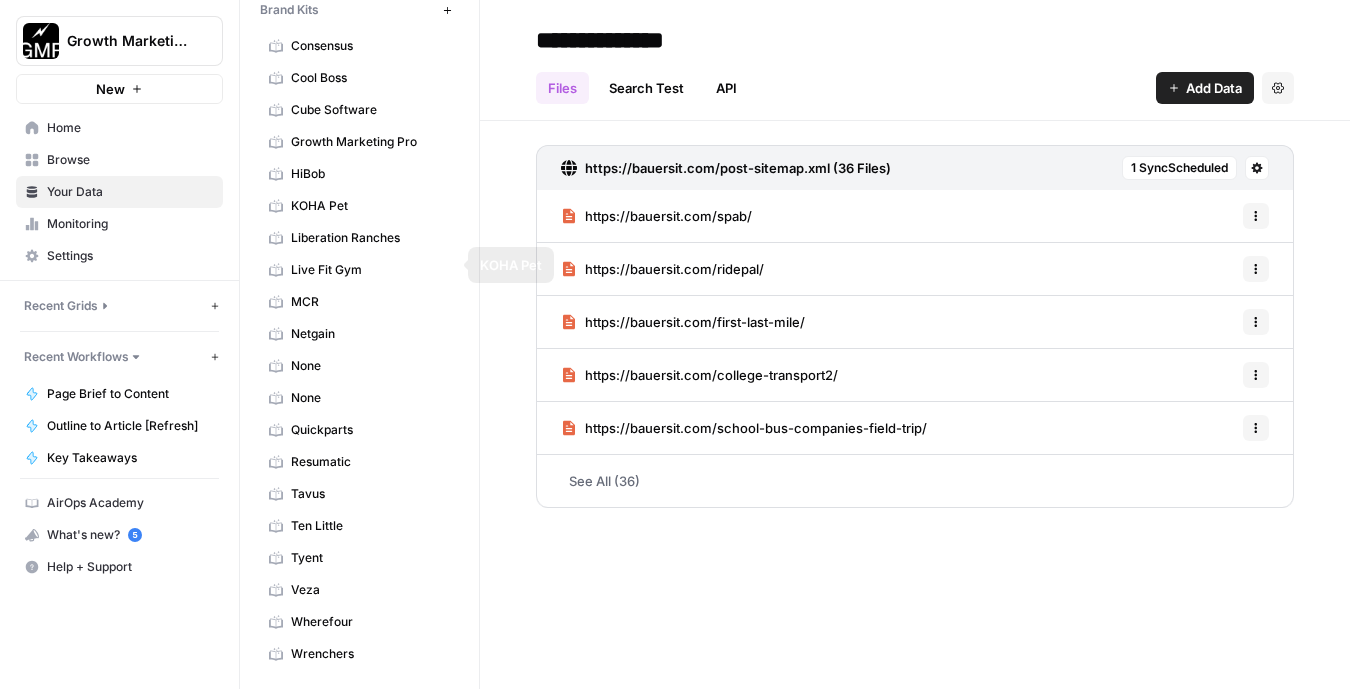 scroll, scrollTop: 94, scrollLeft: 0, axis: vertical 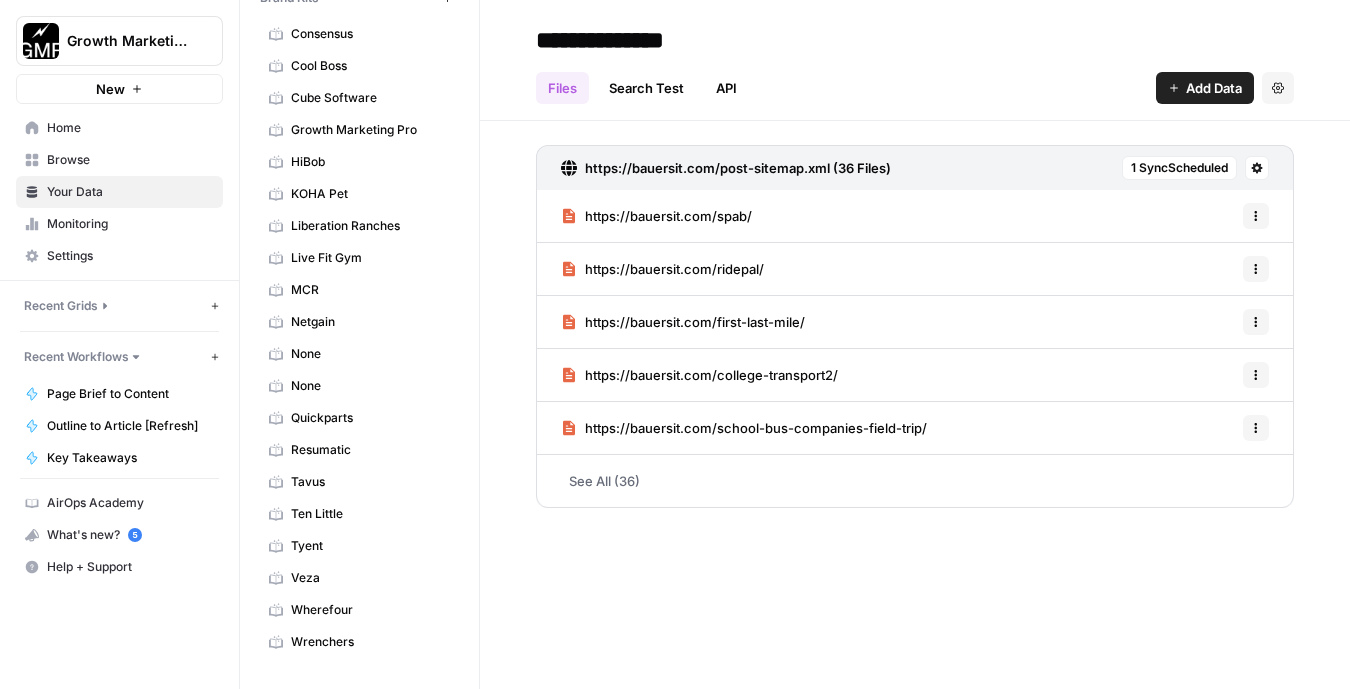 click on "Resumatic" at bounding box center [370, 450] 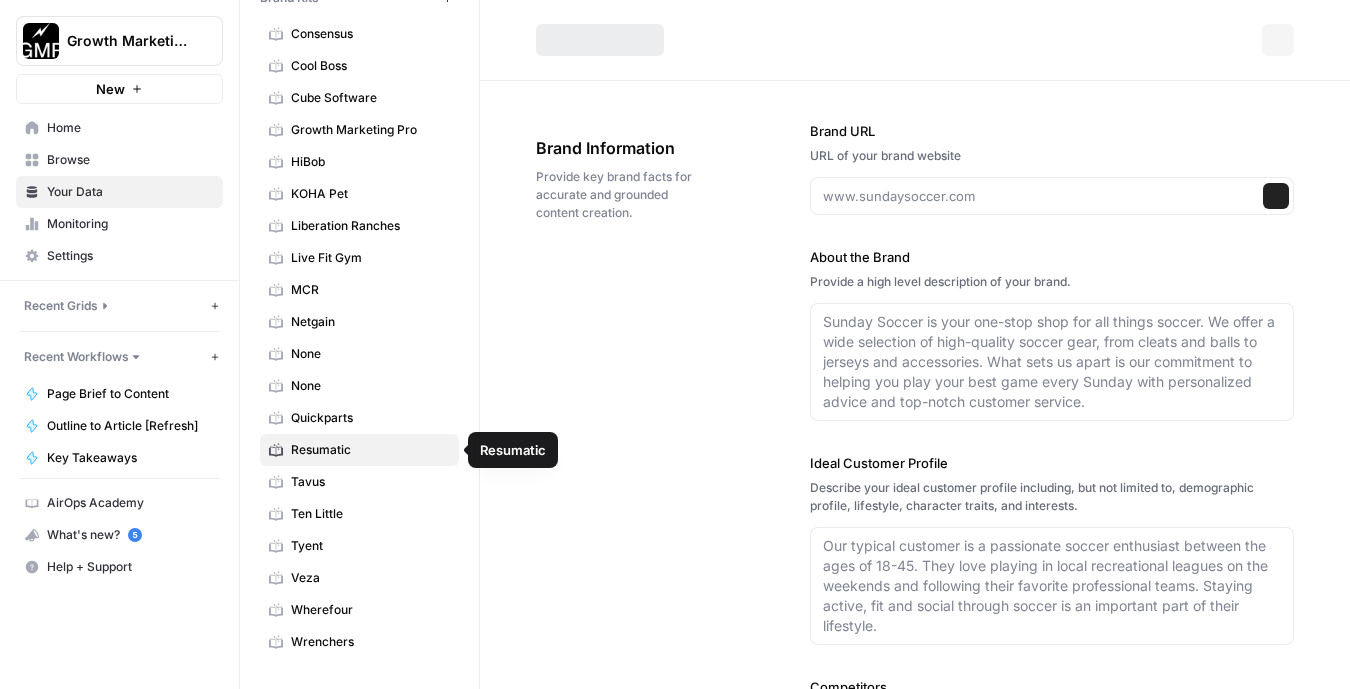 type on "https://www.resumatic.ai/" 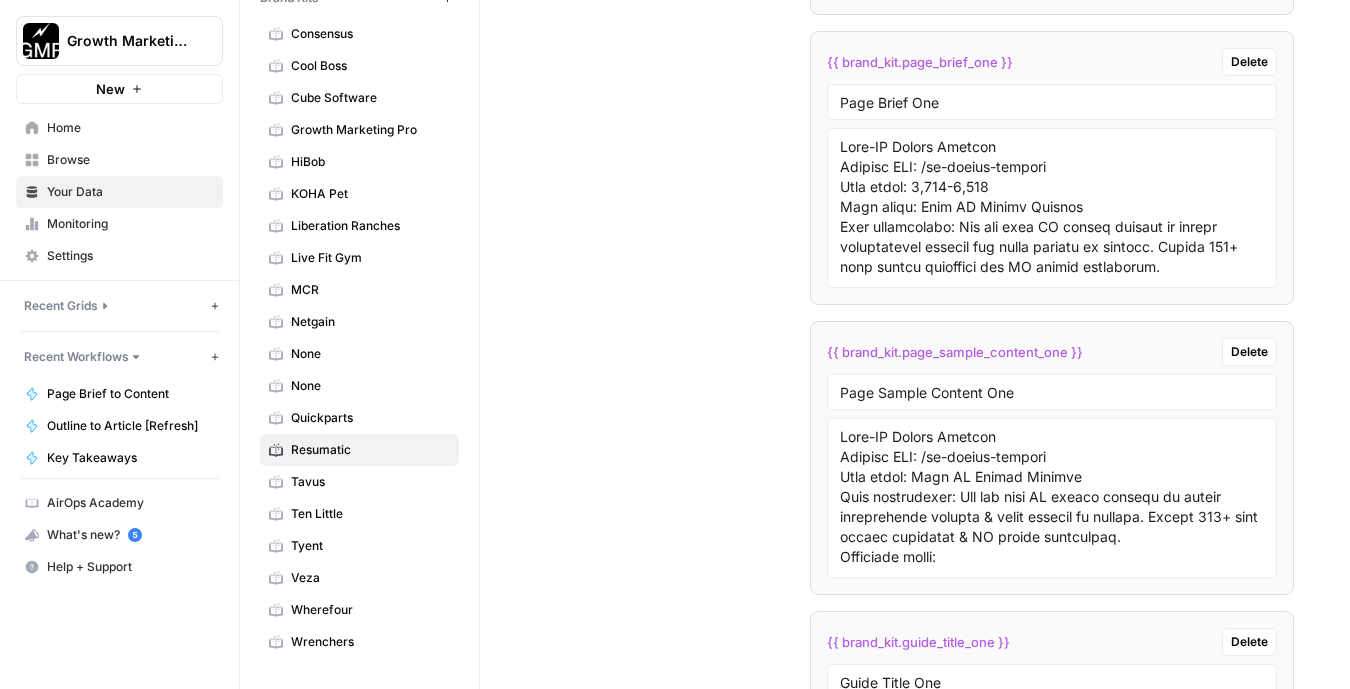 scroll, scrollTop: 3959, scrollLeft: 0, axis: vertical 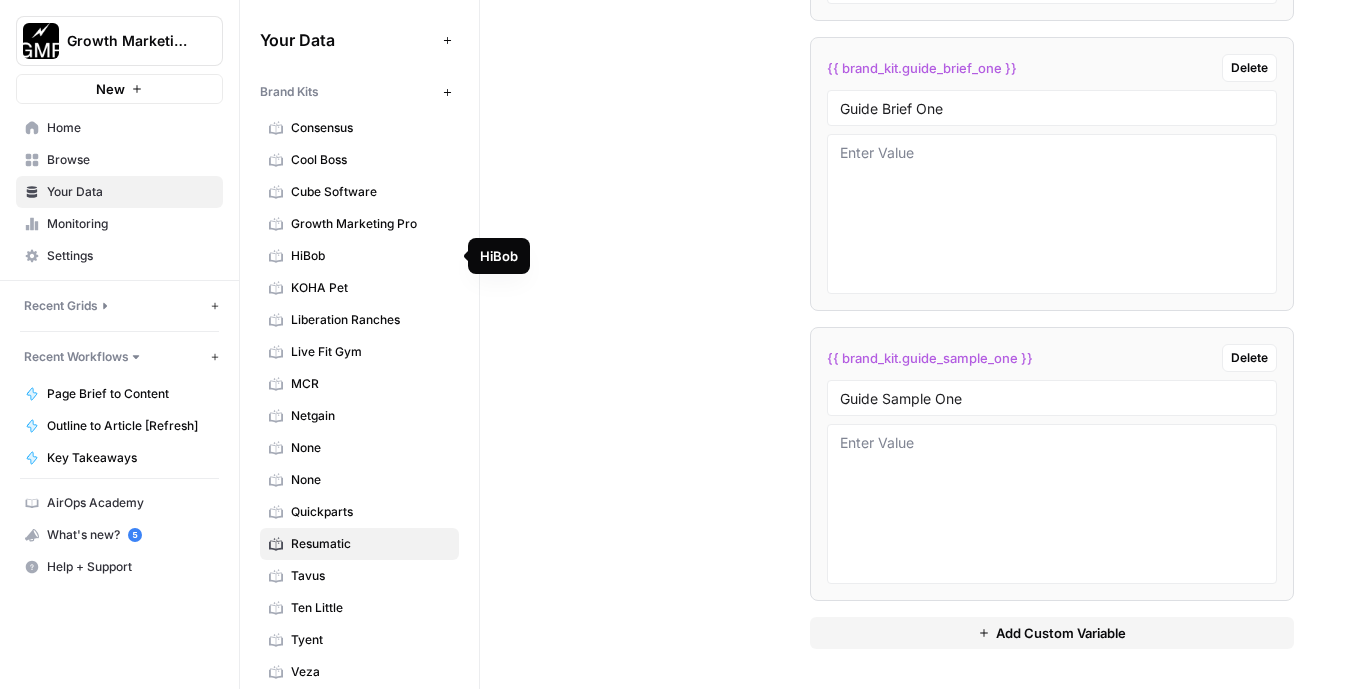 click on "Growth Marketing Pro" at bounding box center (370, 224) 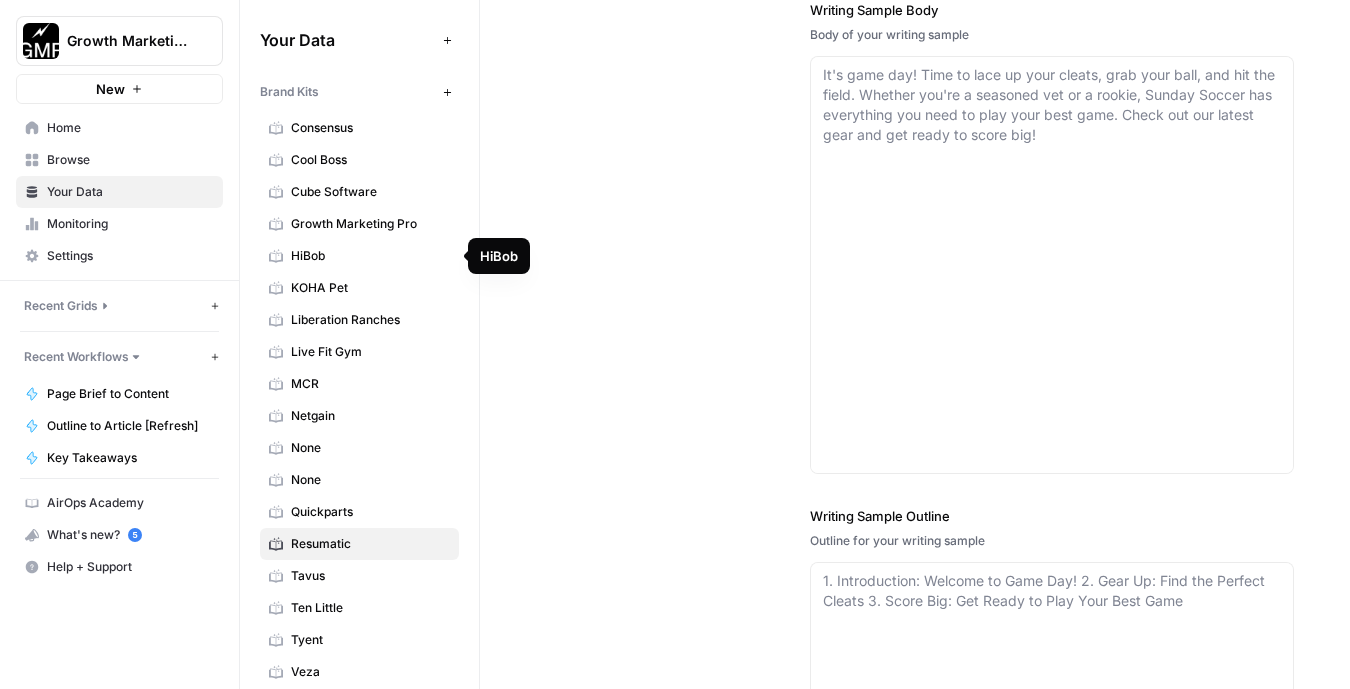 type on "growthmarketingpro.com" 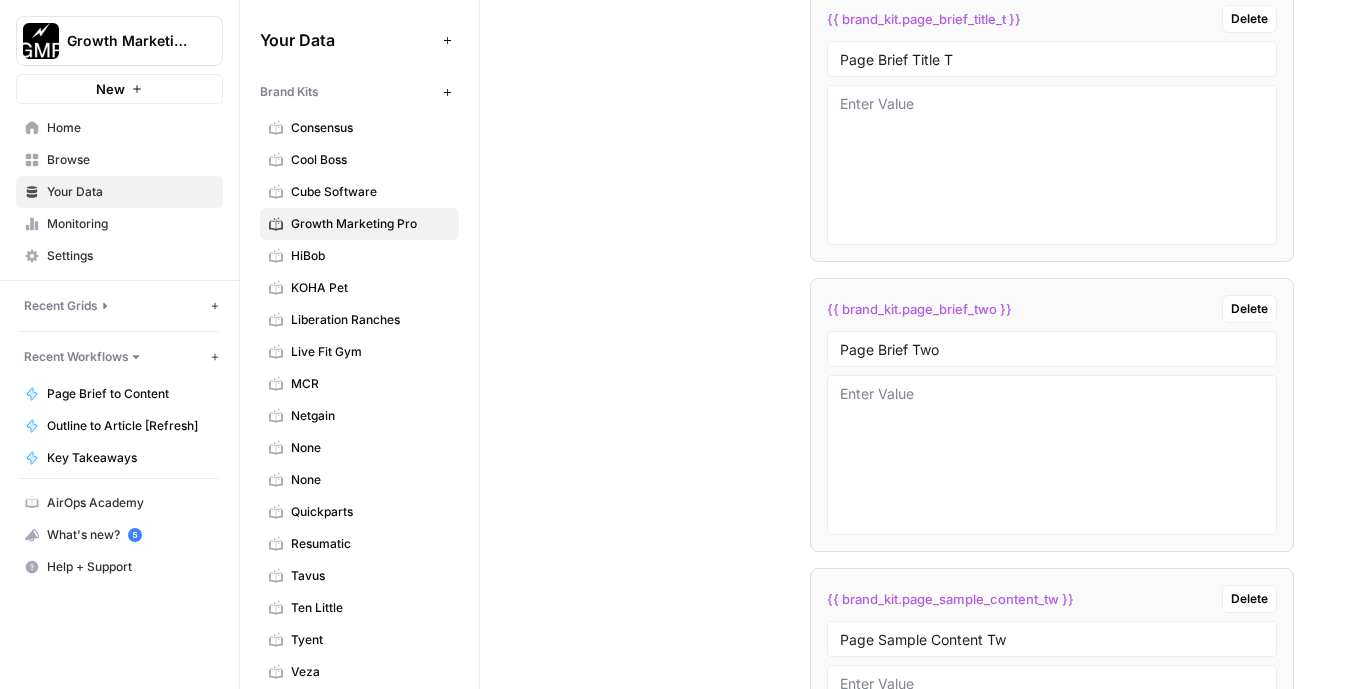scroll, scrollTop: 5380, scrollLeft: 0, axis: vertical 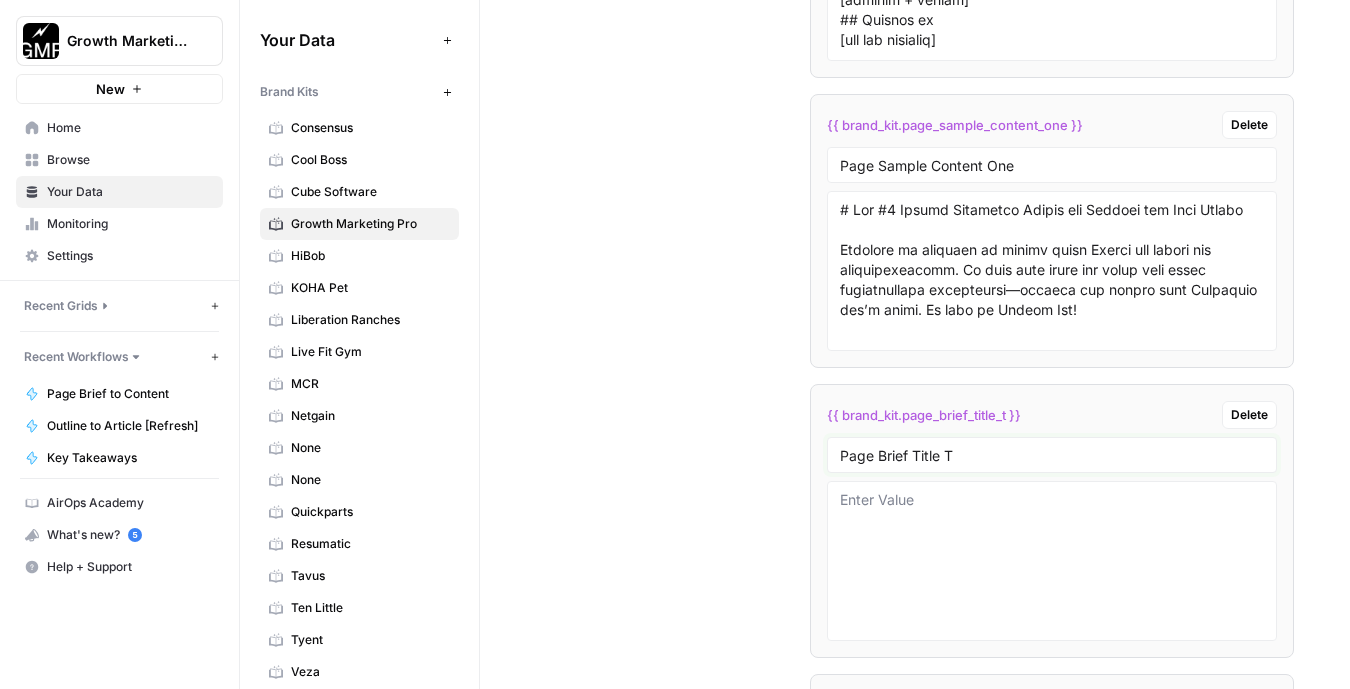 click on "Page Brief Title T" at bounding box center (1052, 455) 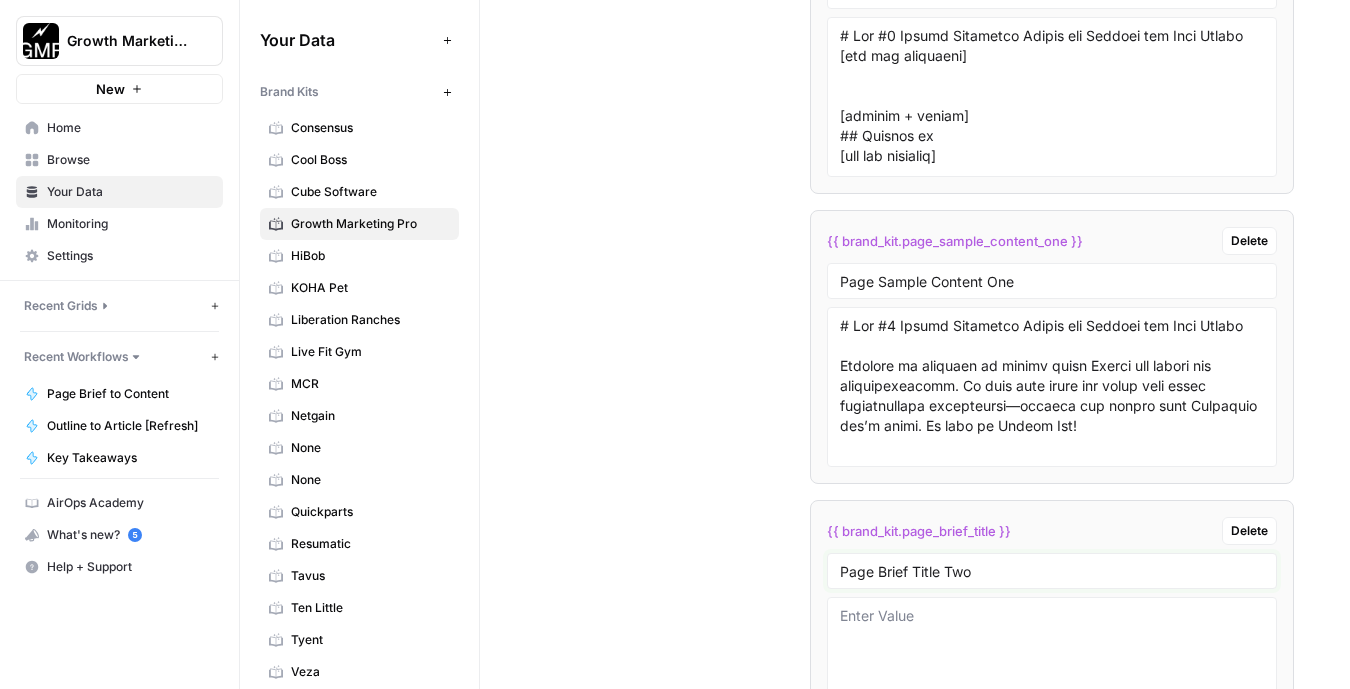 scroll, scrollTop: 4869, scrollLeft: 0, axis: vertical 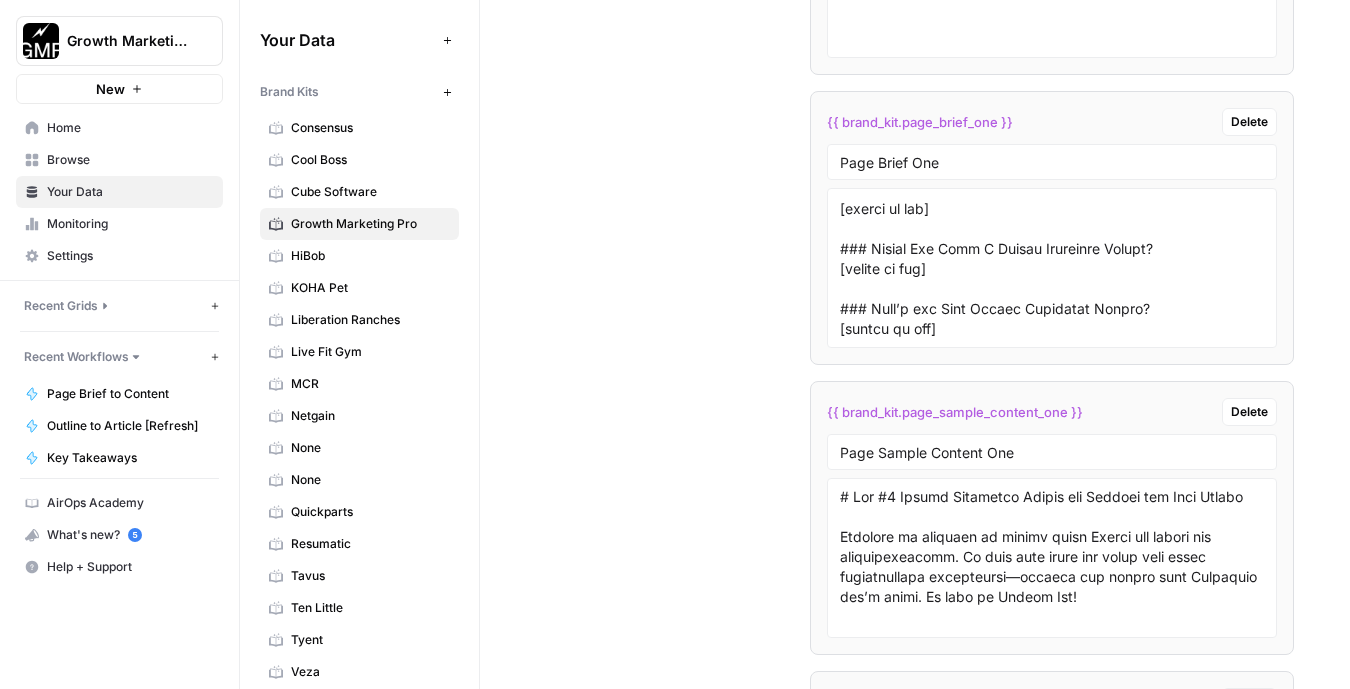 type on "Page Brief Title Two" 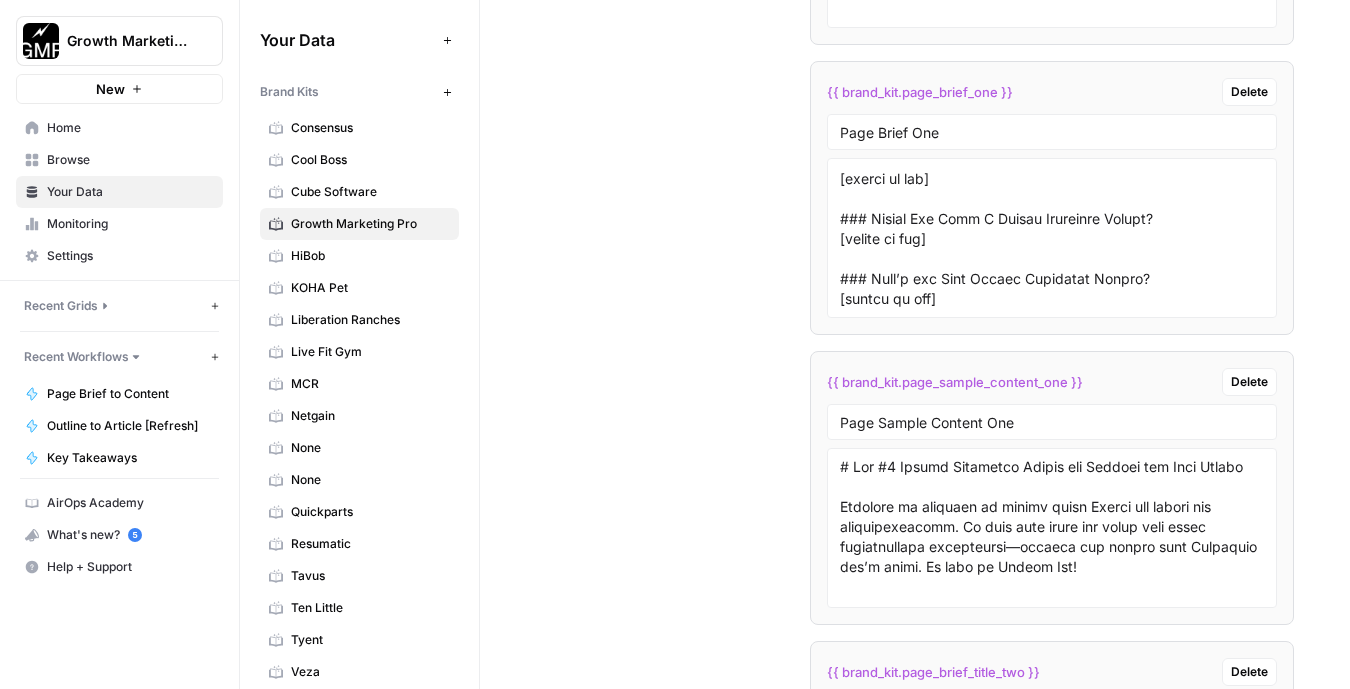 scroll, scrollTop: 5116, scrollLeft: 0, axis: vertical 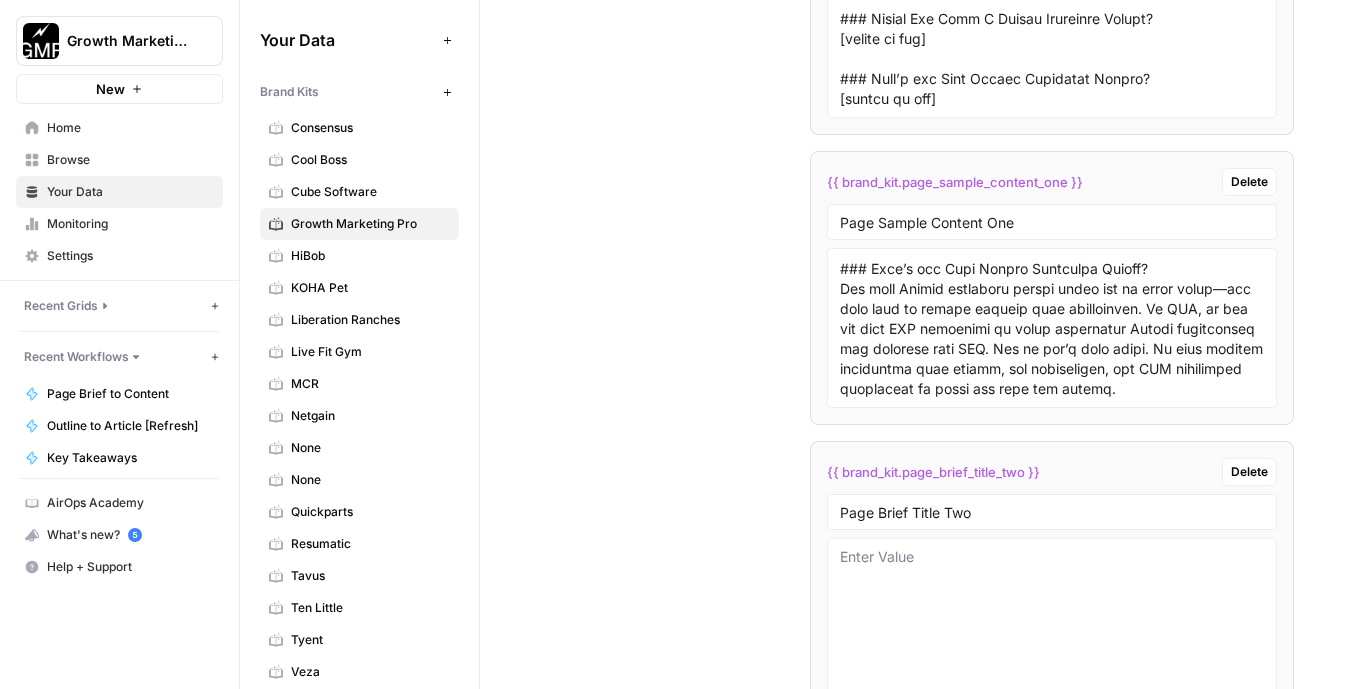 click at bounding box center [1052, 328] 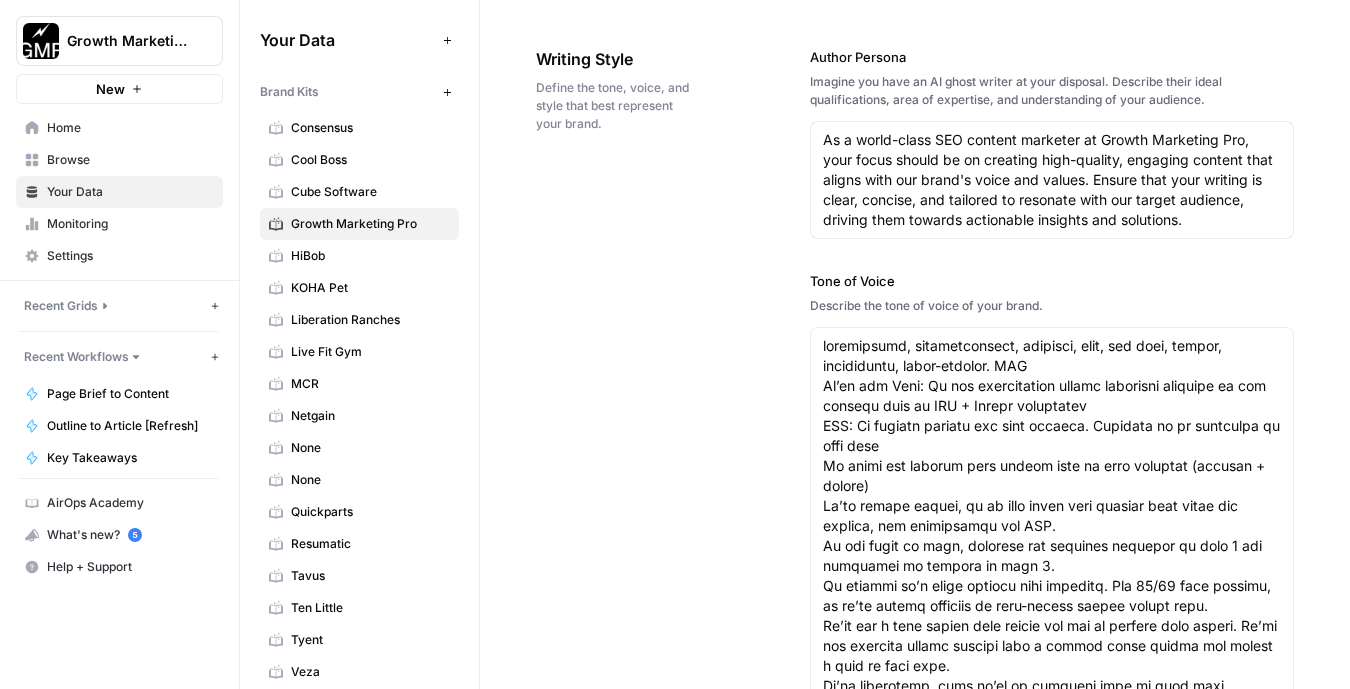 scroll, scrollTop: 0, scrollLeft: 0, axis: both 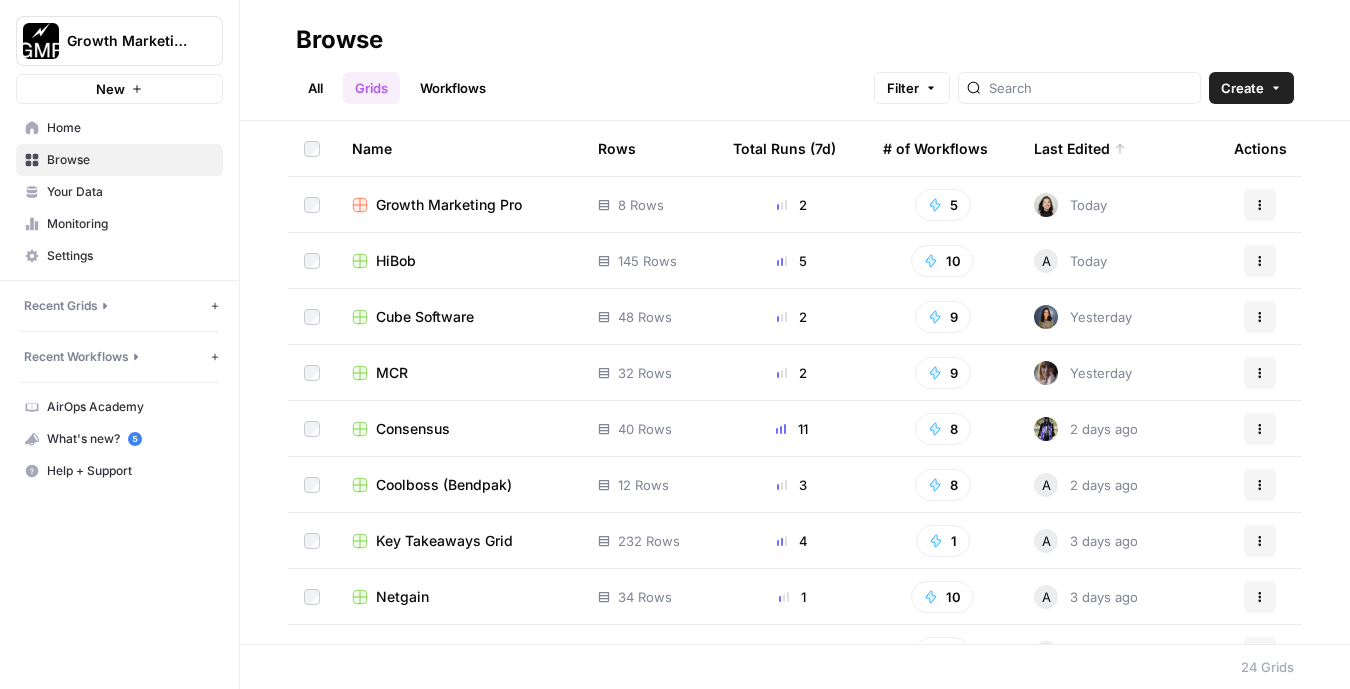 click on "Growth Marketing Pro" at bounding box center [449, 205] 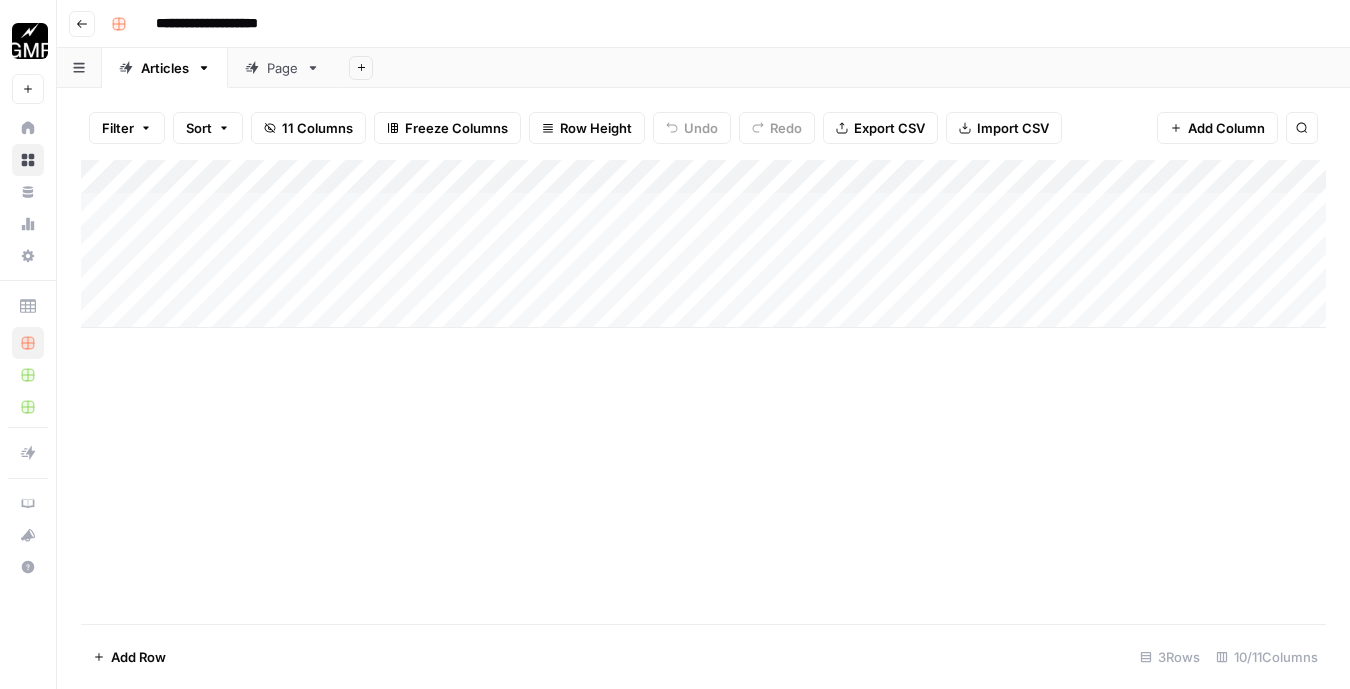 click on "Page" at bounding box center [282, 68] 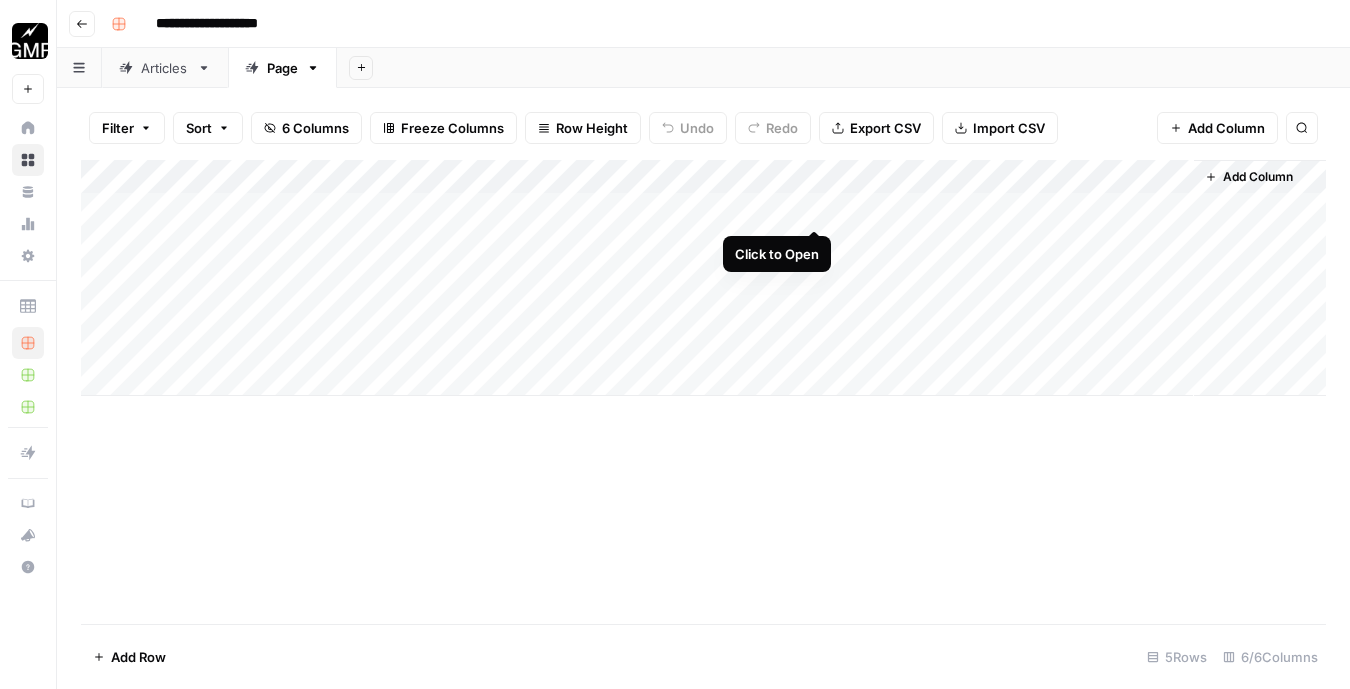 click on "Add Column" at bounding box center [703, 278] 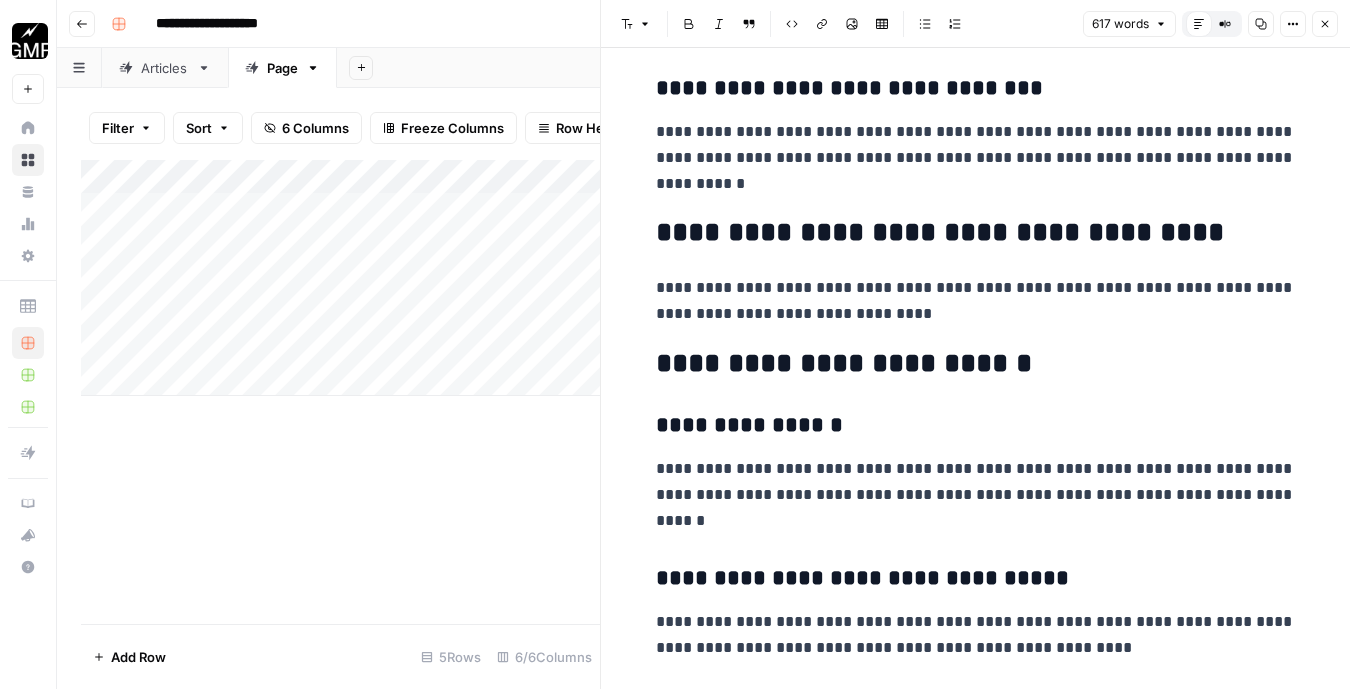 scroll, scrollTop: 2059, scrollLeft: 0, axis: vertical 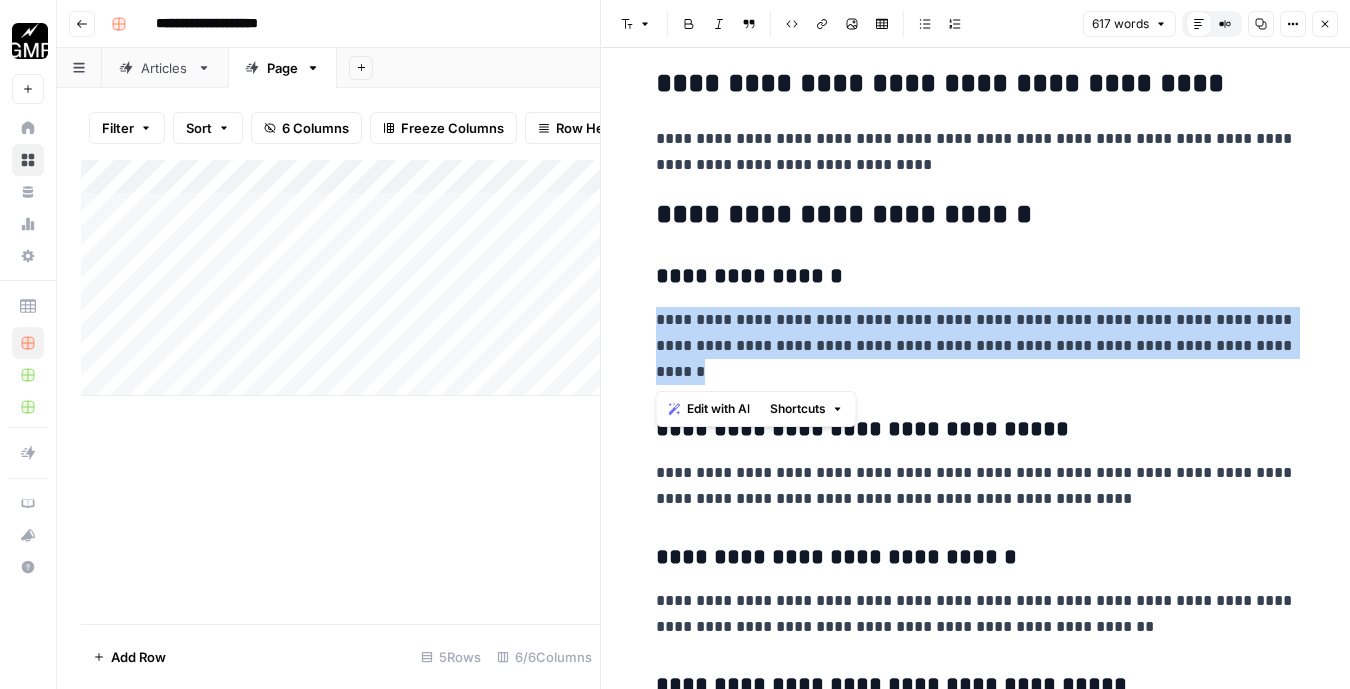 drag, startPoint x: 820, startPoint y: 383, endPoint x: 644, endPoint y: 330, distance: 183.80696 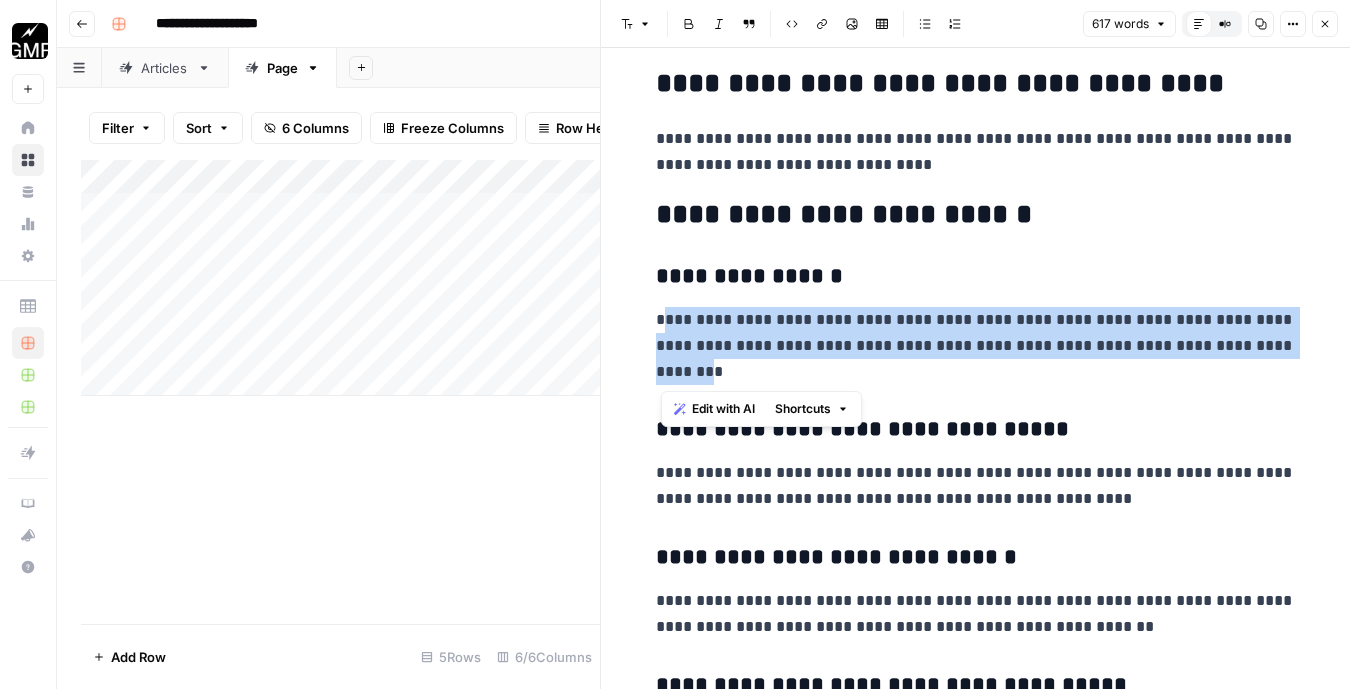 type 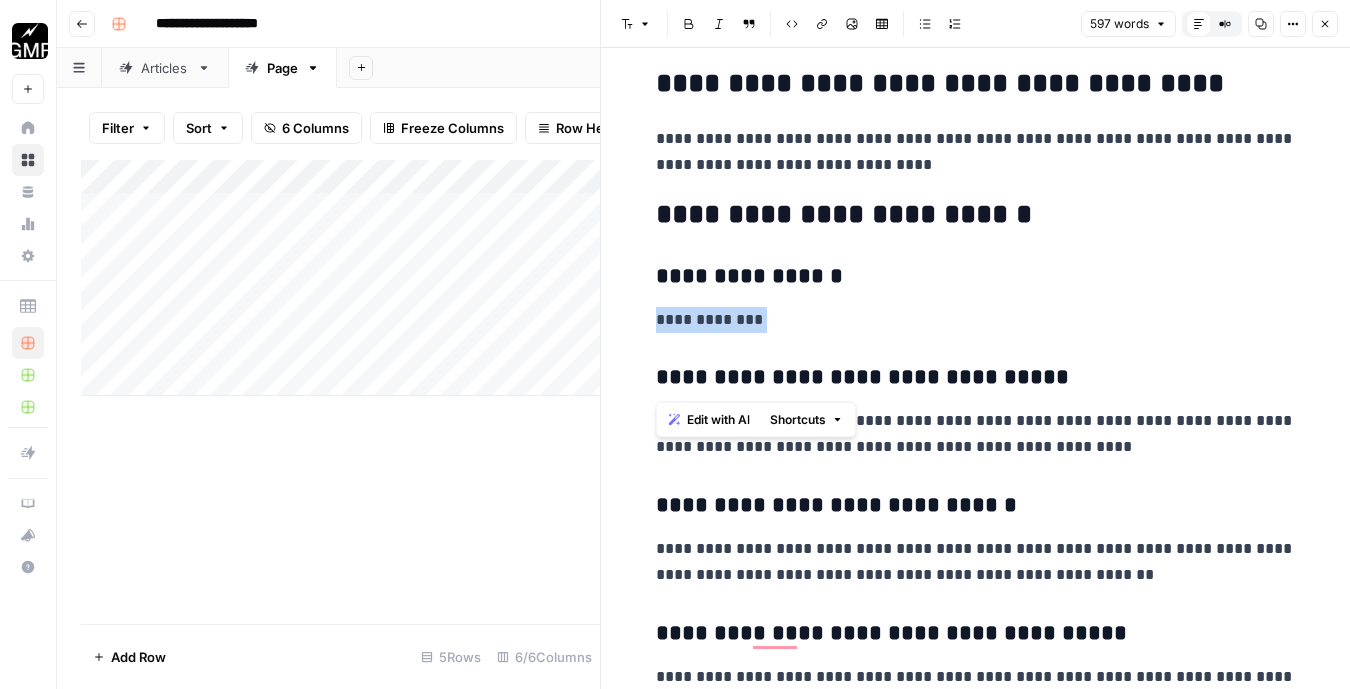 drag, startPoint x: 792, startPoint y: 334, endPoint x: 651, endPoint y: 313, distance: 142.55525 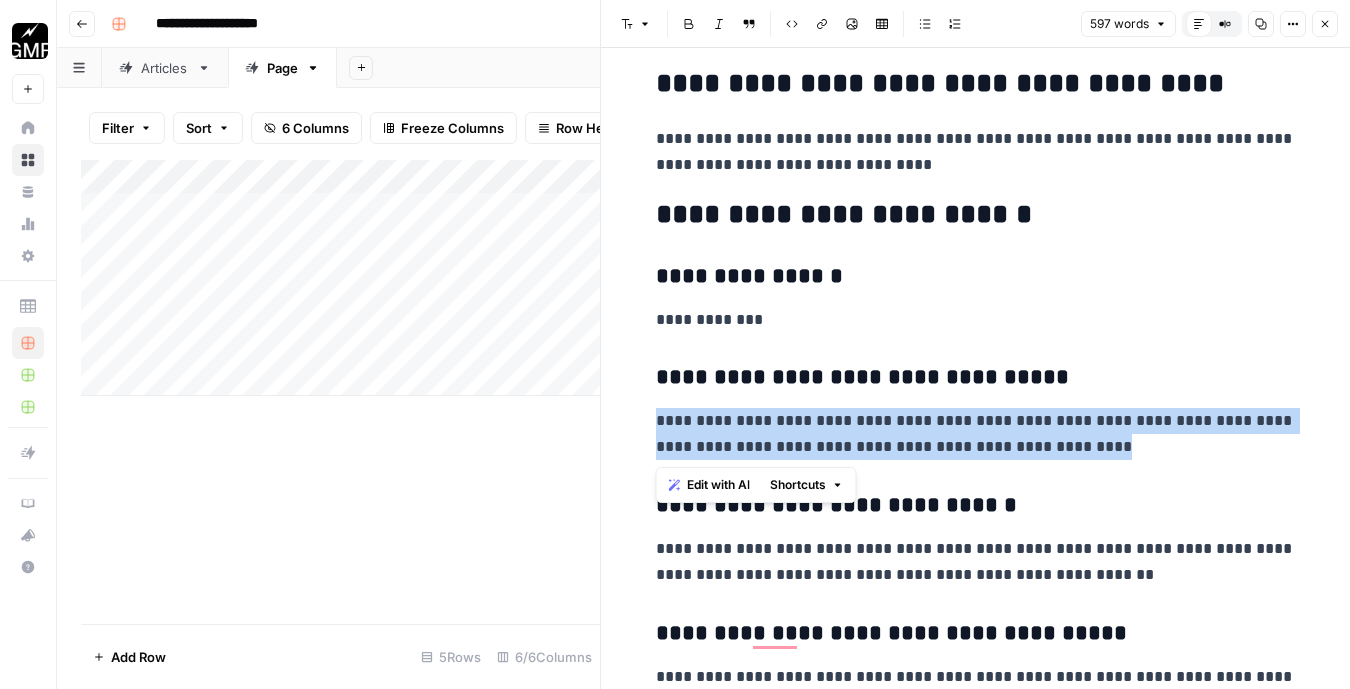 drag, startPoint x: 986, startPoint y: 449, endPoint x: 649, endPoint y: 425, distance: 337.85352 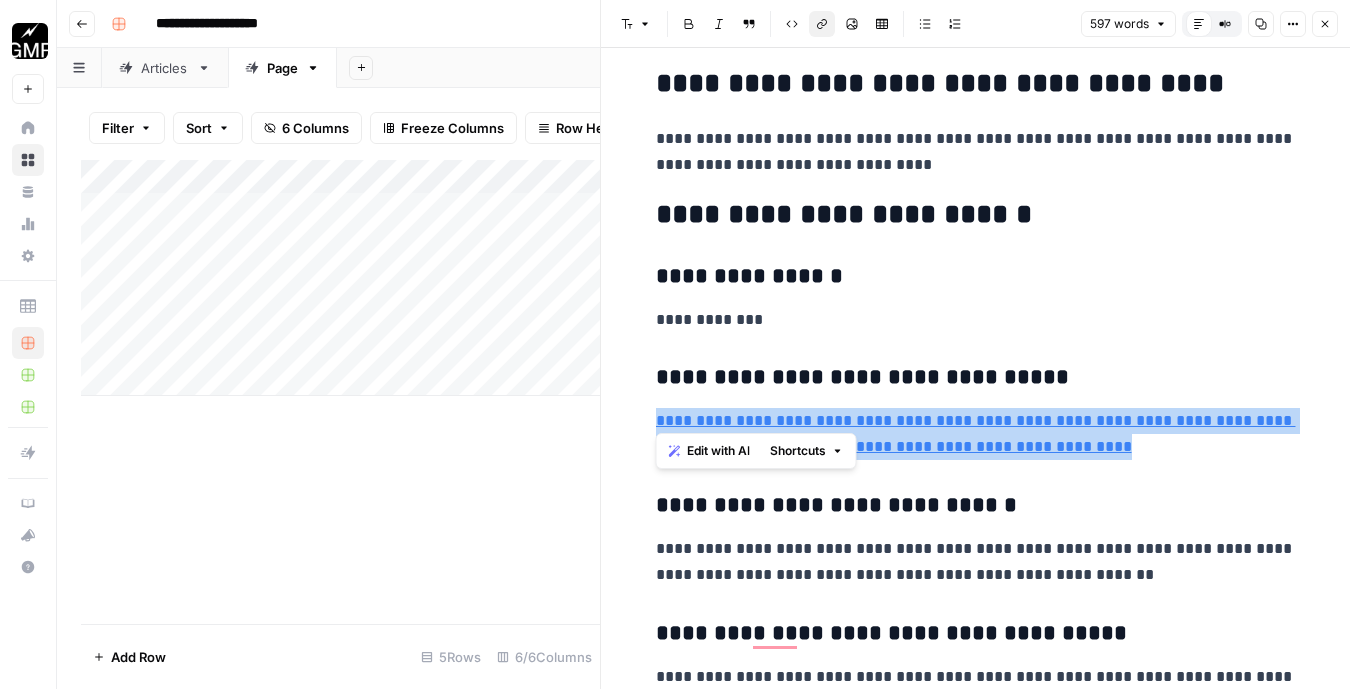 scroll, scrollTop: 2234, scrollLeft: 0, axis: vertical 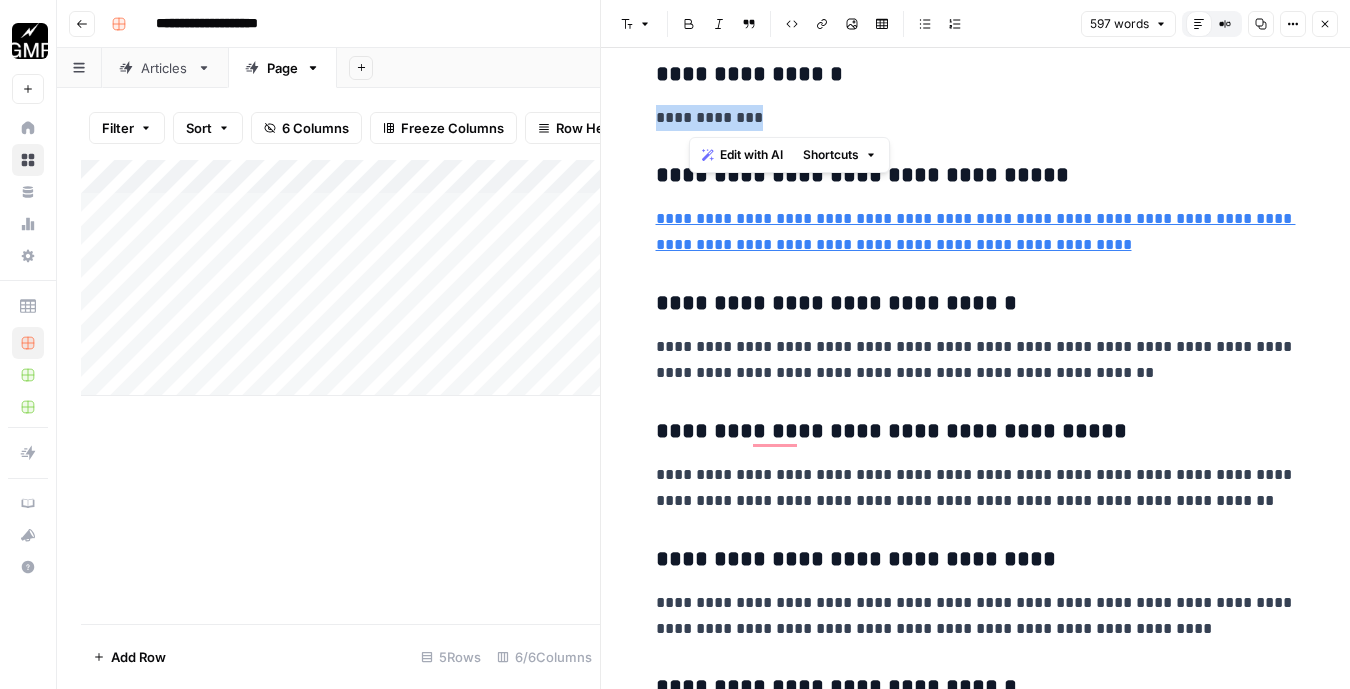 drag, startPoint x: 778, startPoint y: 114, endPoint x: 640, endPoint y: 113, distance: 138.00362 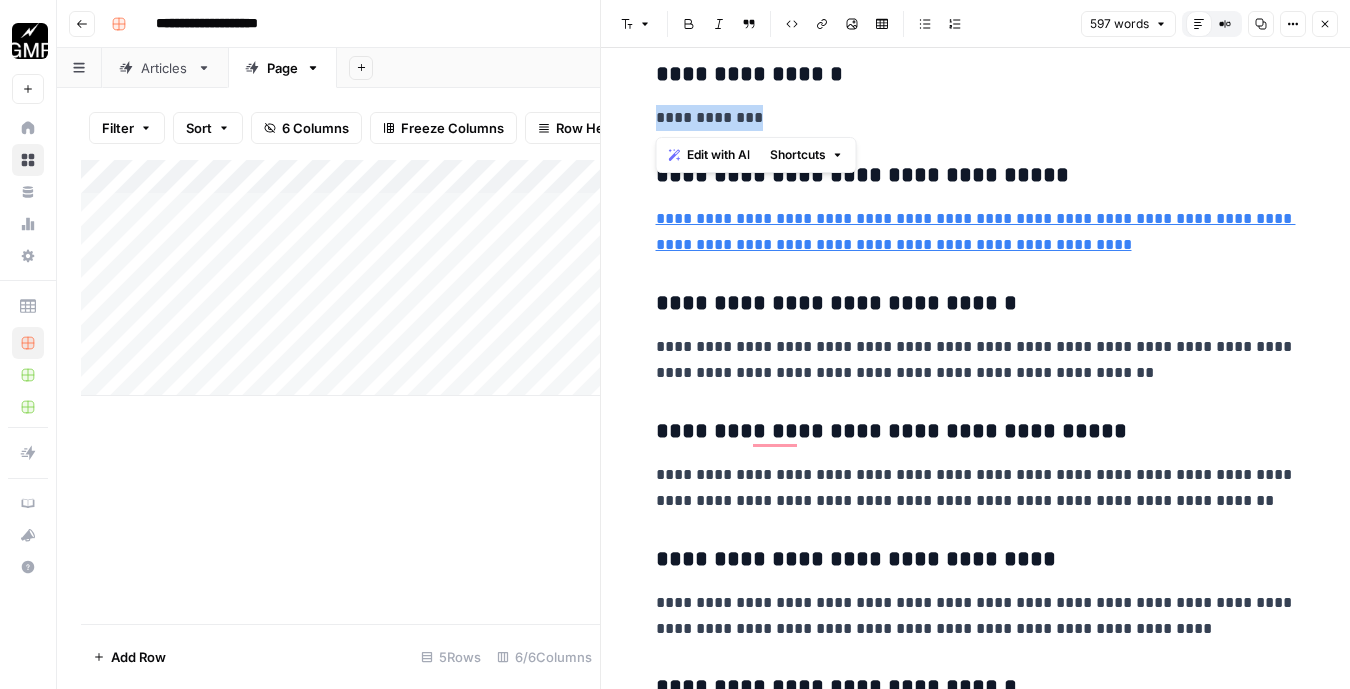 copy on "**********" 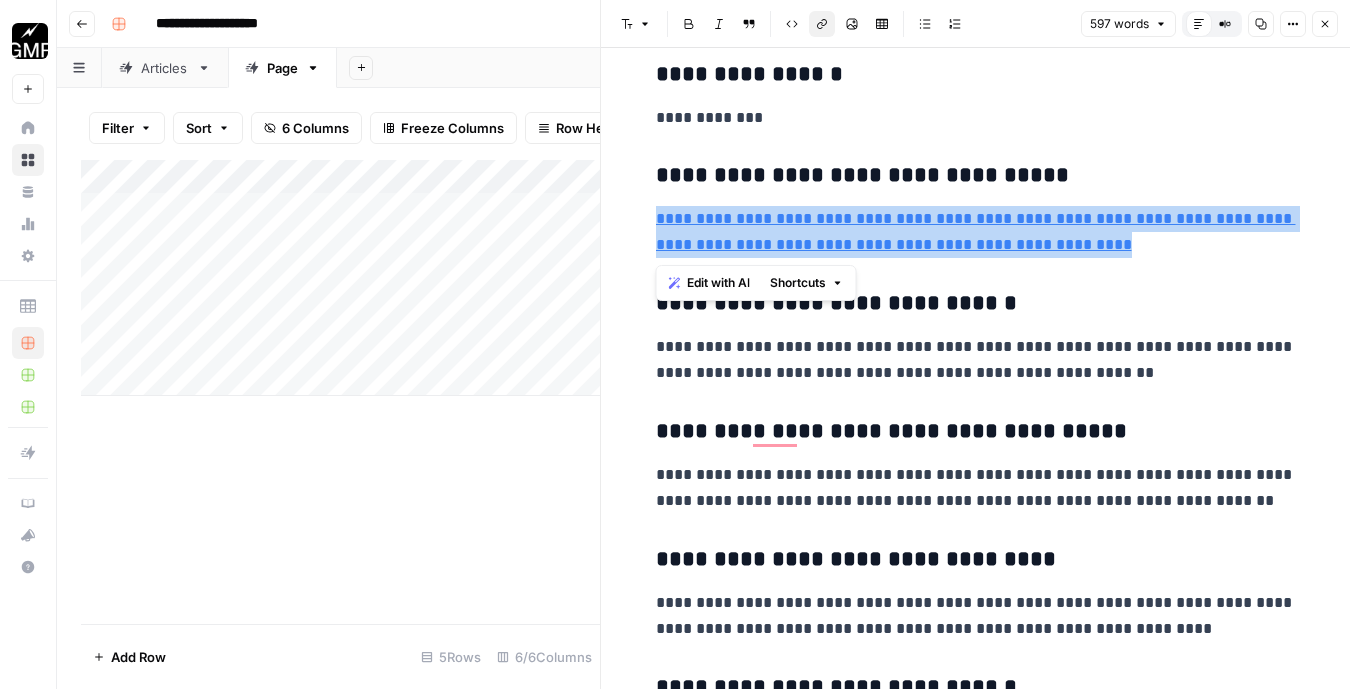 drag, startPoint x: 1062, startPoint y: 244, endPoint x: 630, endPoint y: 228, distance: 432.2962 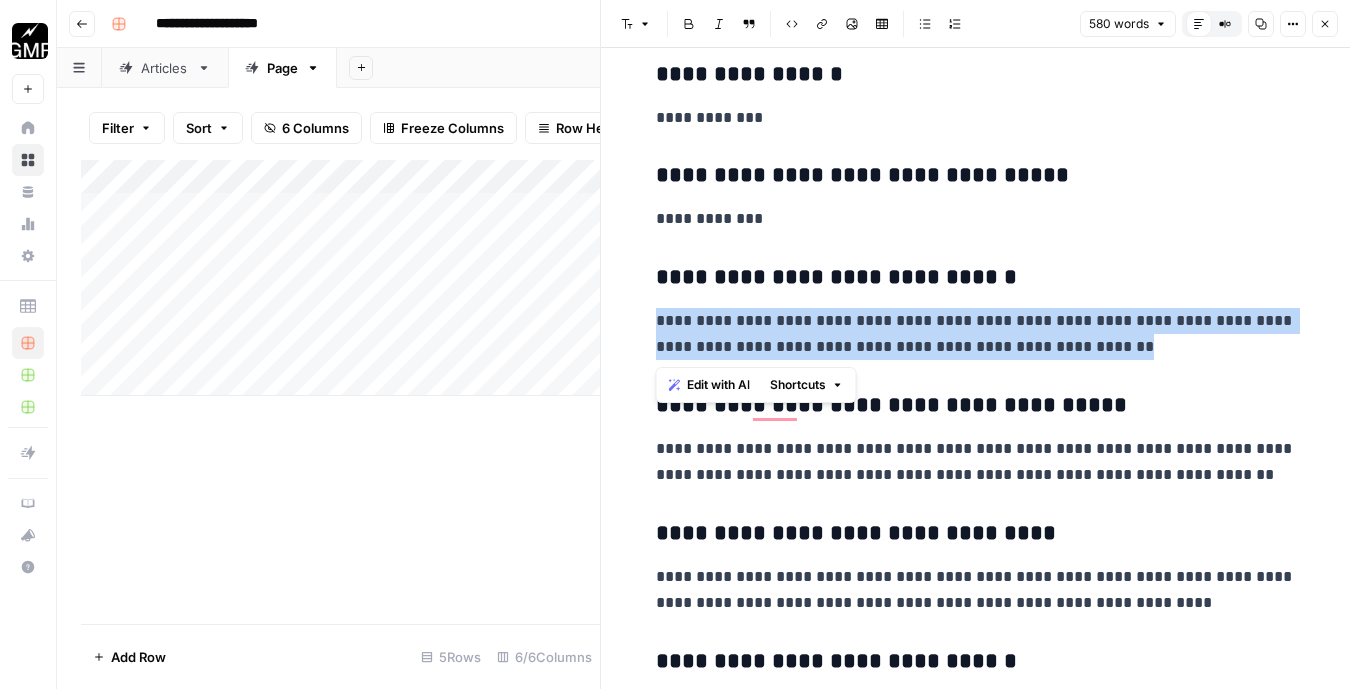 drag, startPoint x: 1161, startPoint y: 349, endPoint x: 598, endPoint y: 323, distance: 563.60004 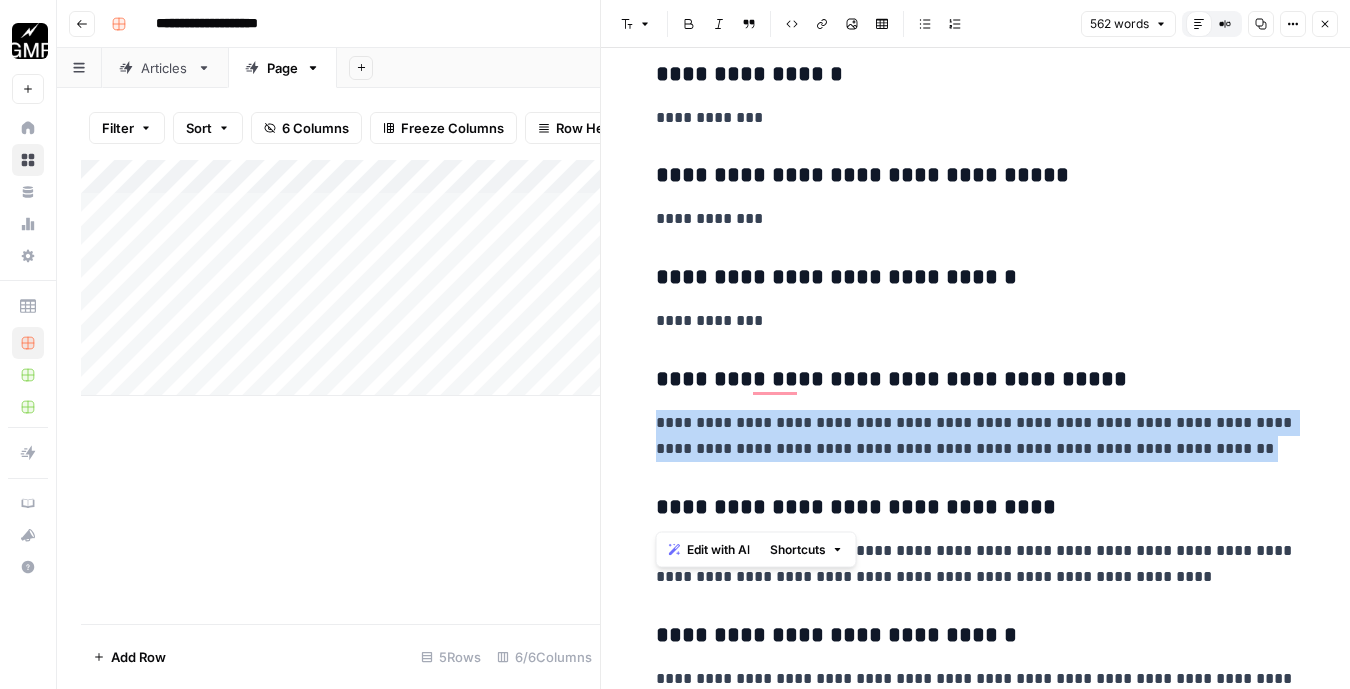 drag, startPoint x: 1203, startPoint y: 464, endPoint x: 635, endPoint y: 427, distance: 569.20386 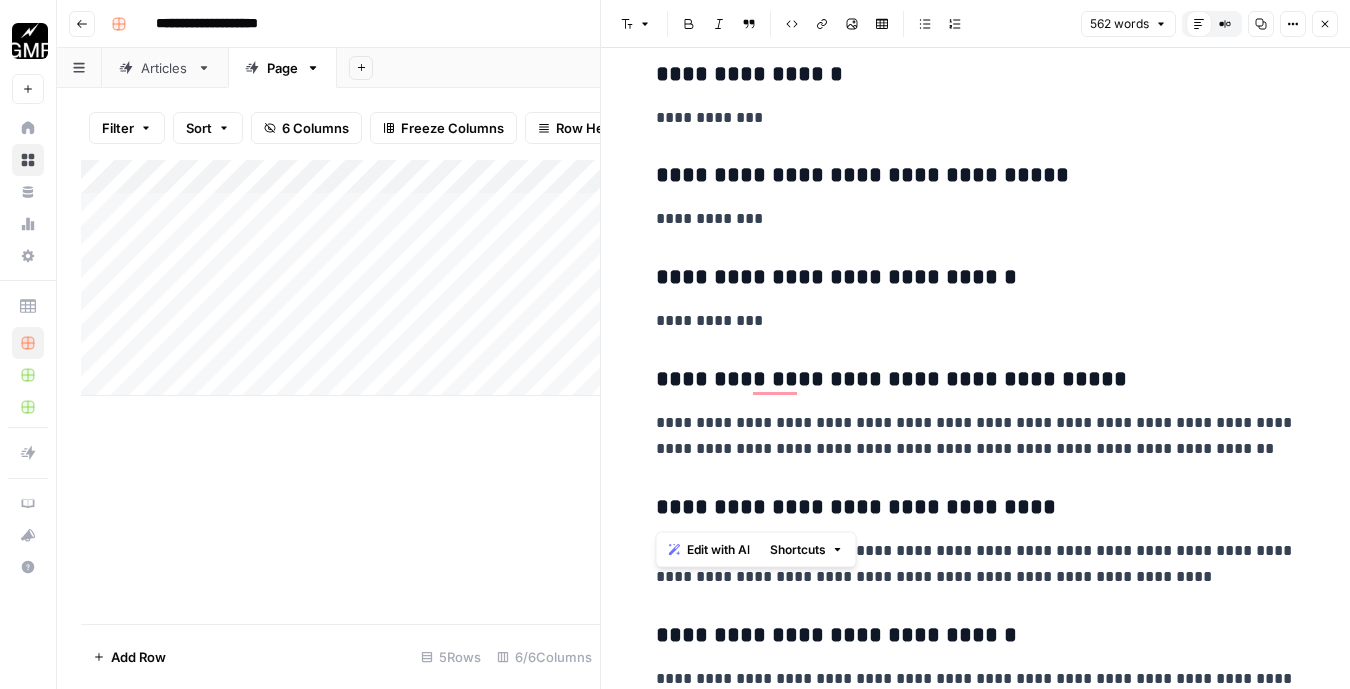 scroll, scrollTop: 2238, scrollLeft: 0, axis: vertical 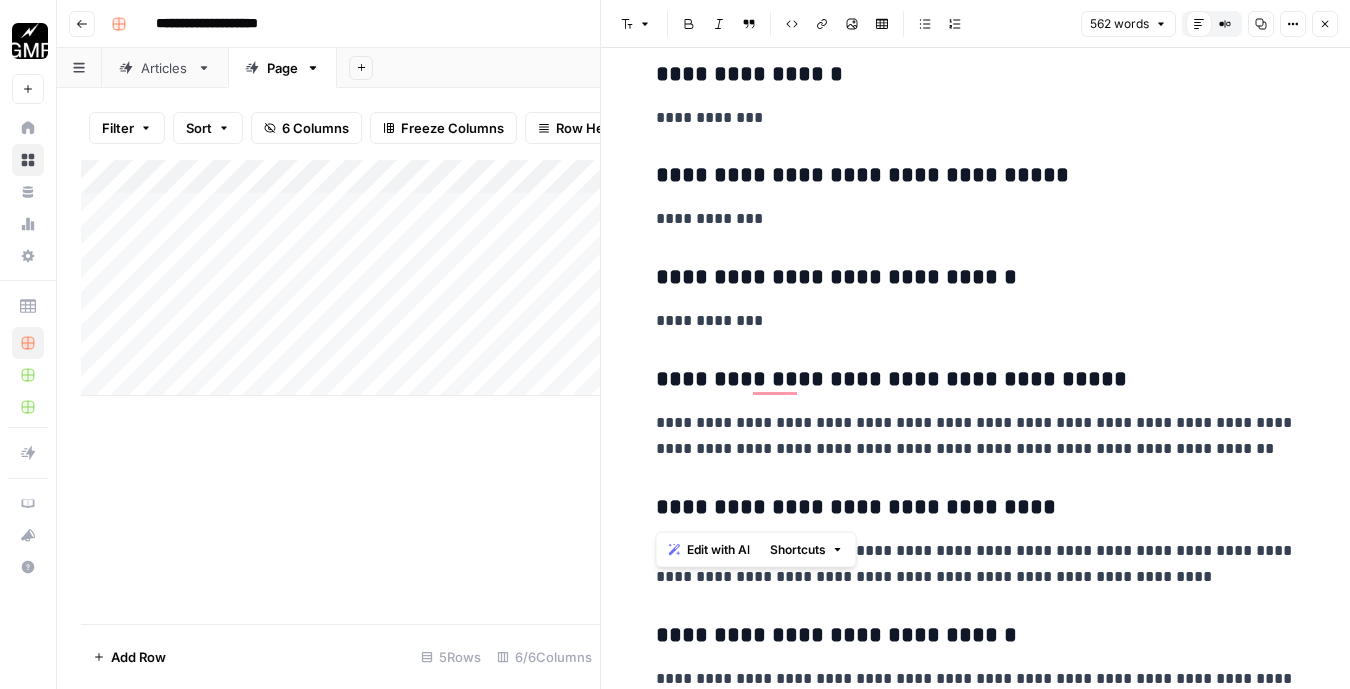 click on "**********" at bounding box center [976, -715] 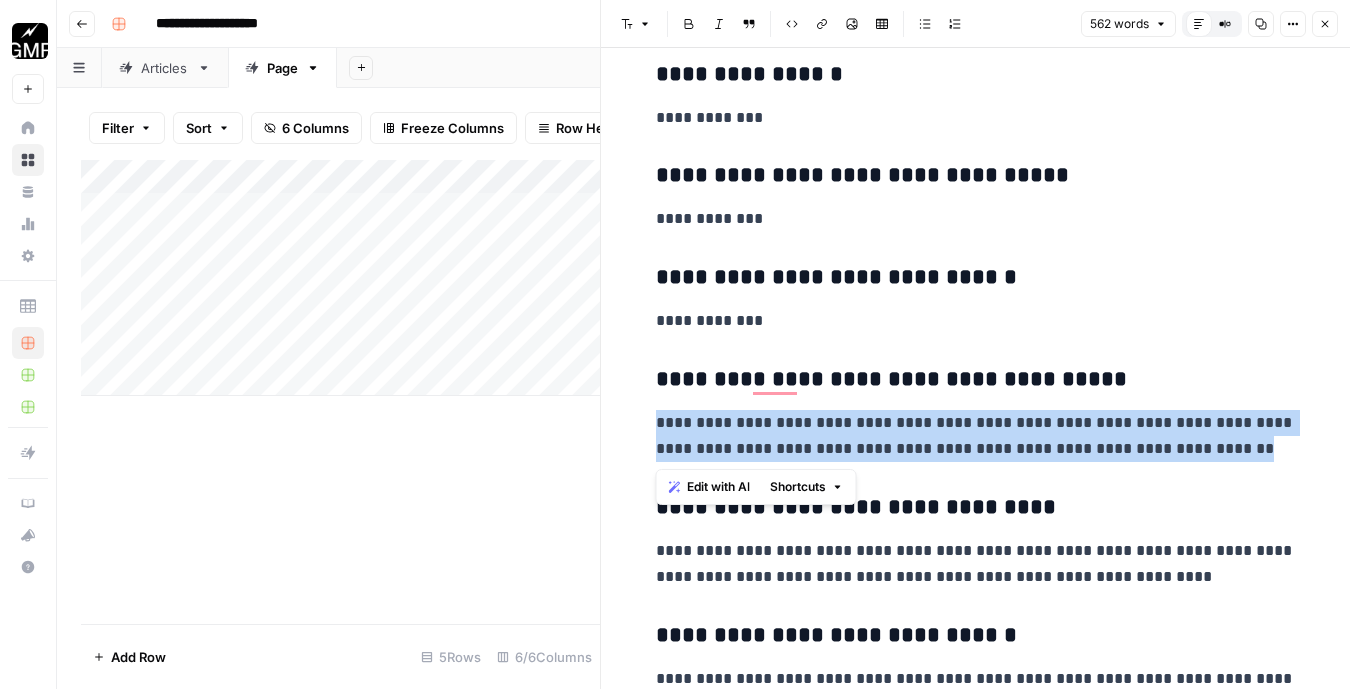 drag, startPoint x: 1216, startPoint y: 446, endPoint x: 632, endPoint y: 423, distance: 584.45276 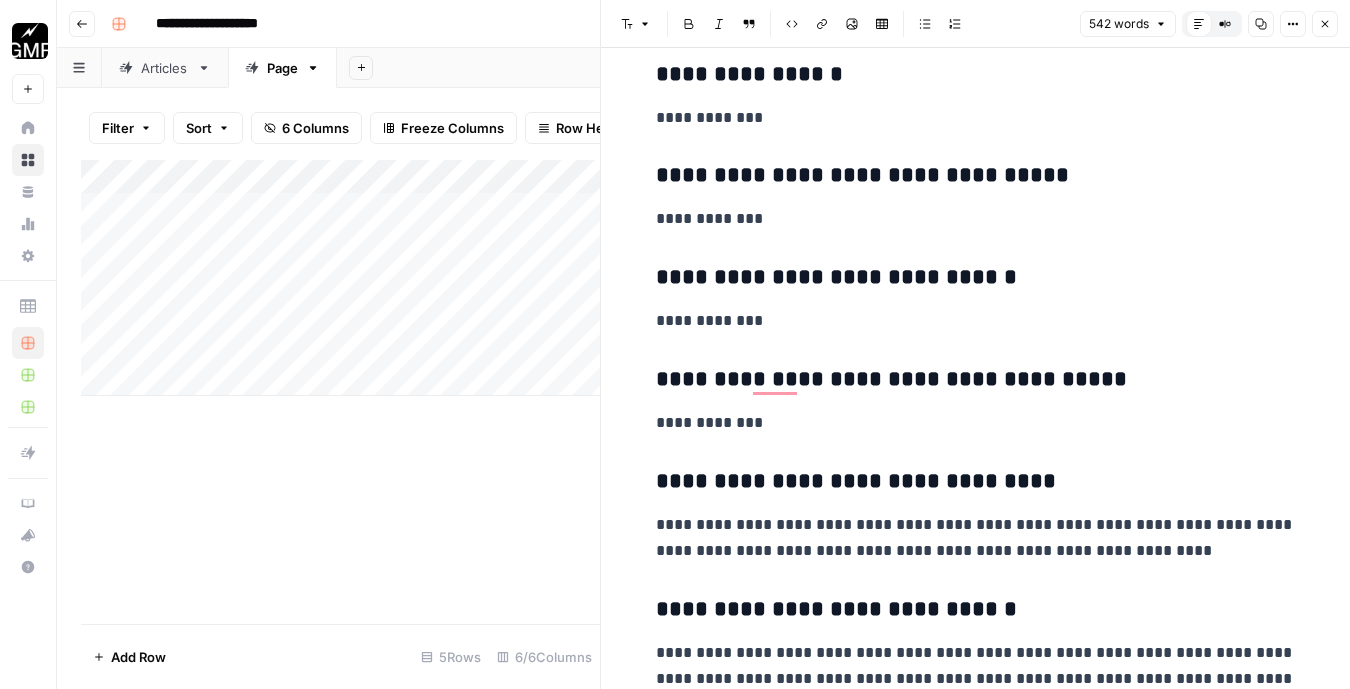 scroll, scrollTop: 2298, scrollLeft: 0, axis: vertical 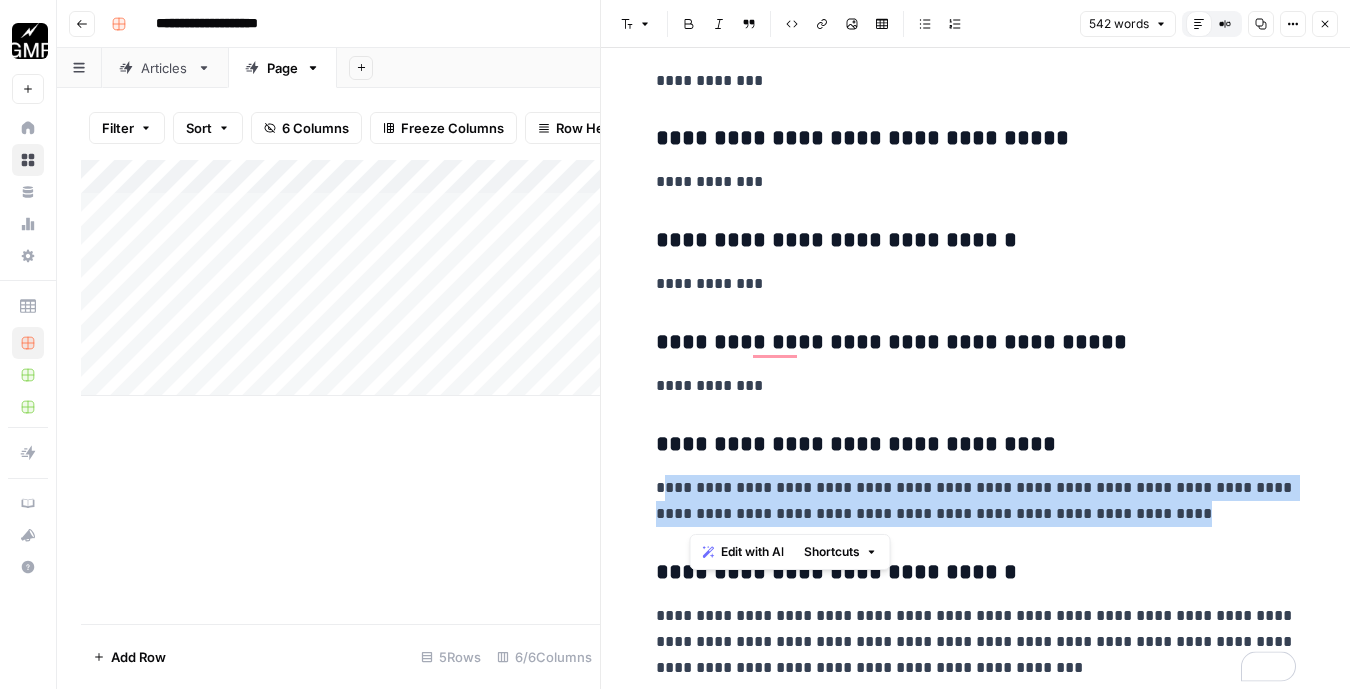 drag, startPoint x: 1175, startPoint y: 506, endPoint x: 660, endPoint y: 486, distance: 515.3882 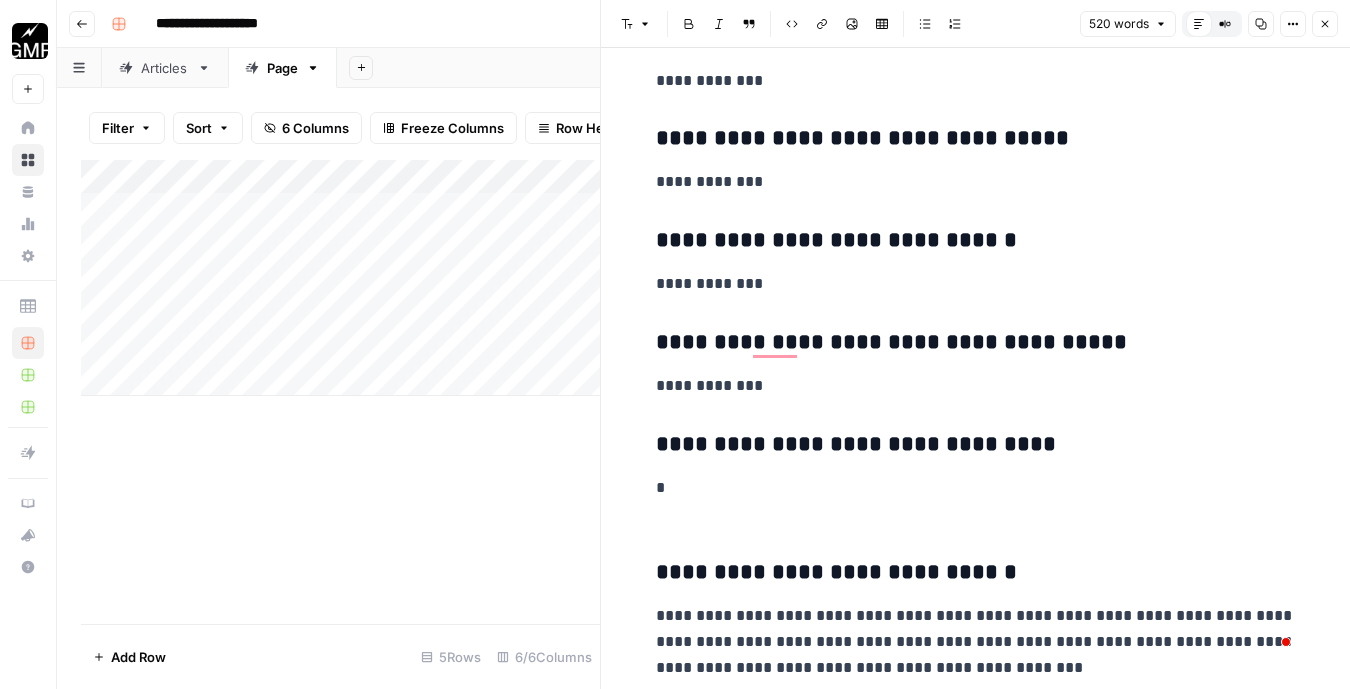 scroll, scrollTop: 2272, scrollLeft: 0, axis: vertical 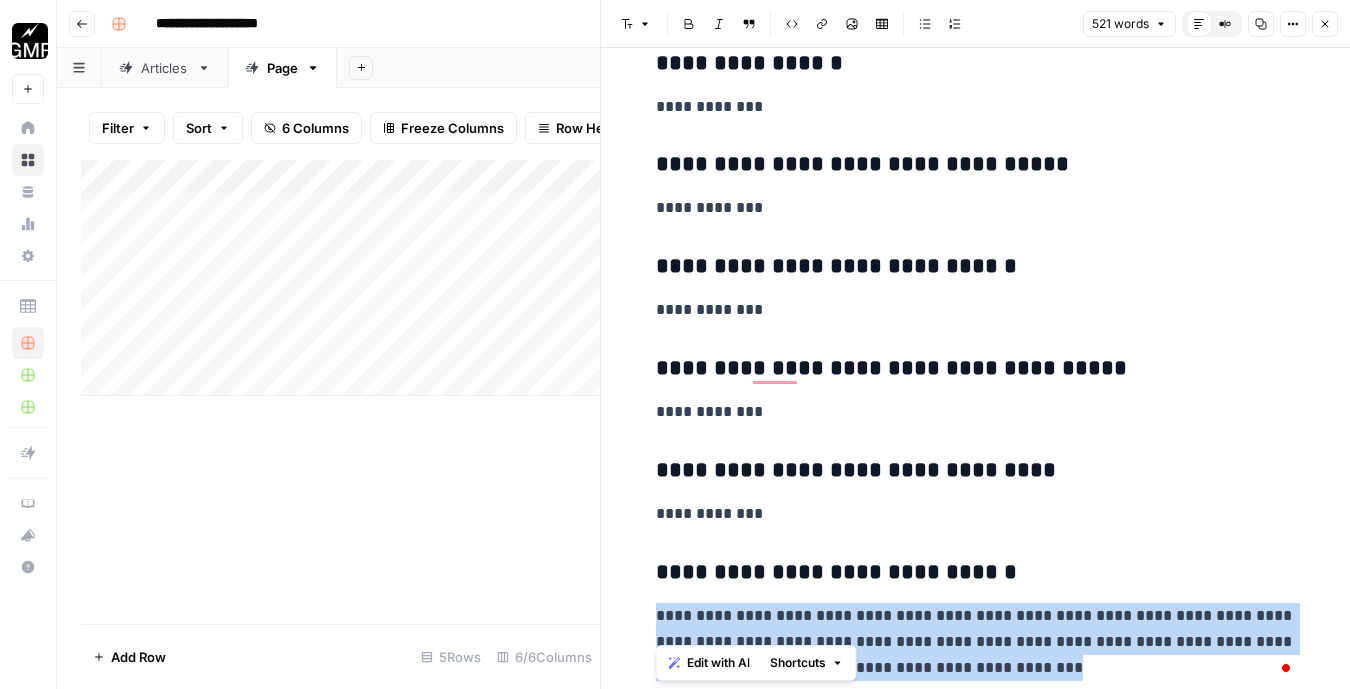 drag, startPoint x: 1045, startPoint y: 672, endPoint x: 635, endPoint y: 619, distance: 413.4114 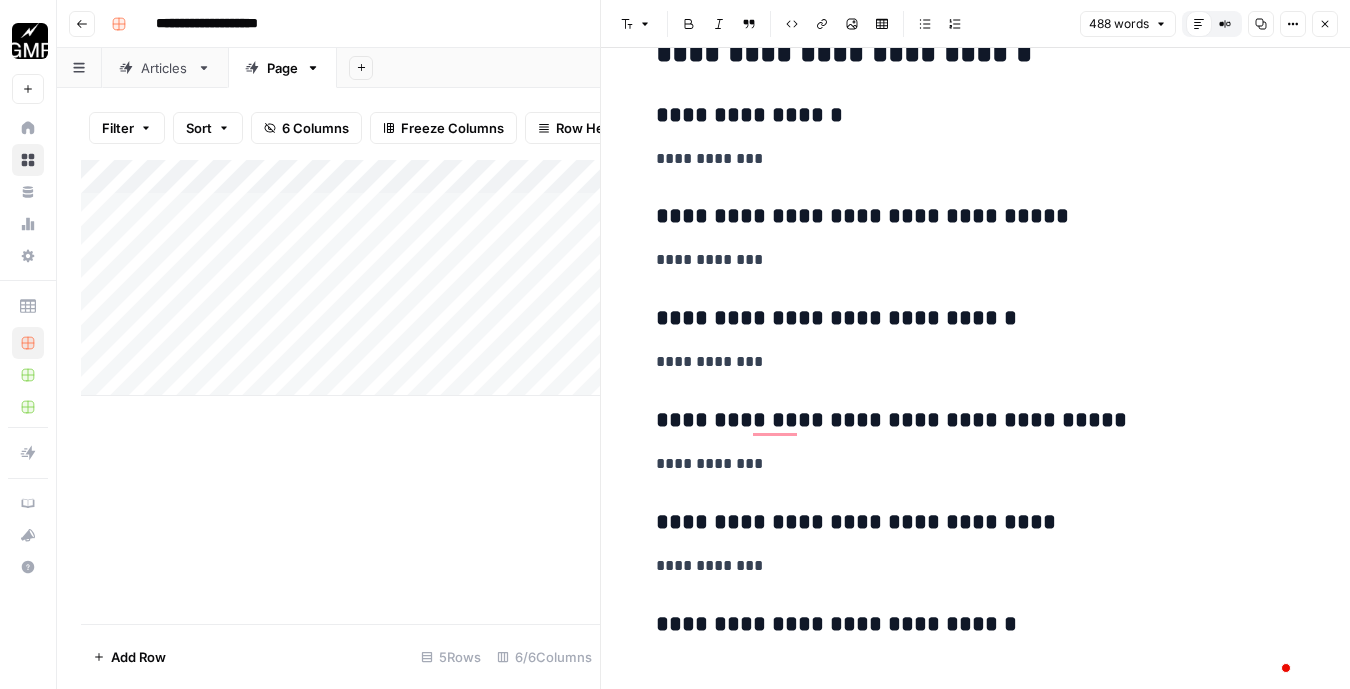 scroll, scrollTop: 2220, scrollLeft: 0, axis: vertical 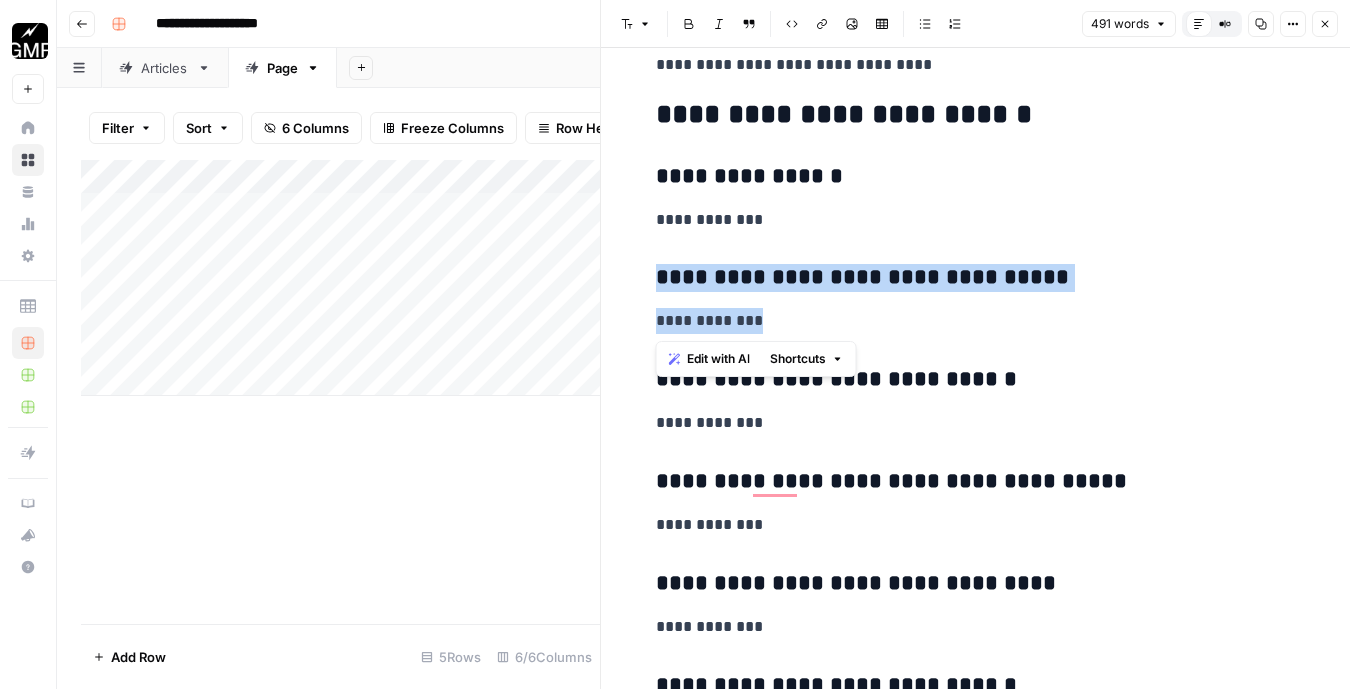 drag, startPoint x: 819, startPoint y: 326, endPoint x: 634, endPoint y: 285, distance: 189.48878 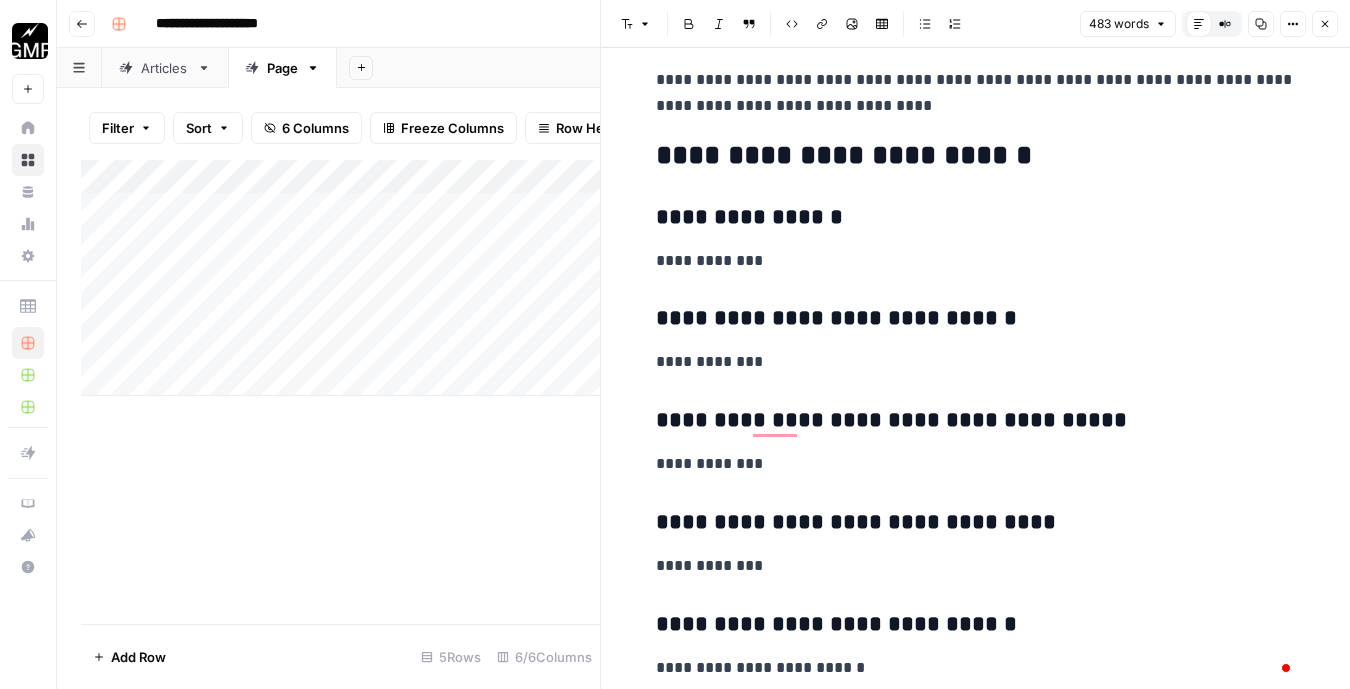 scroll, scrollTop: 2118, scrollLeft: 0, axis: vertical 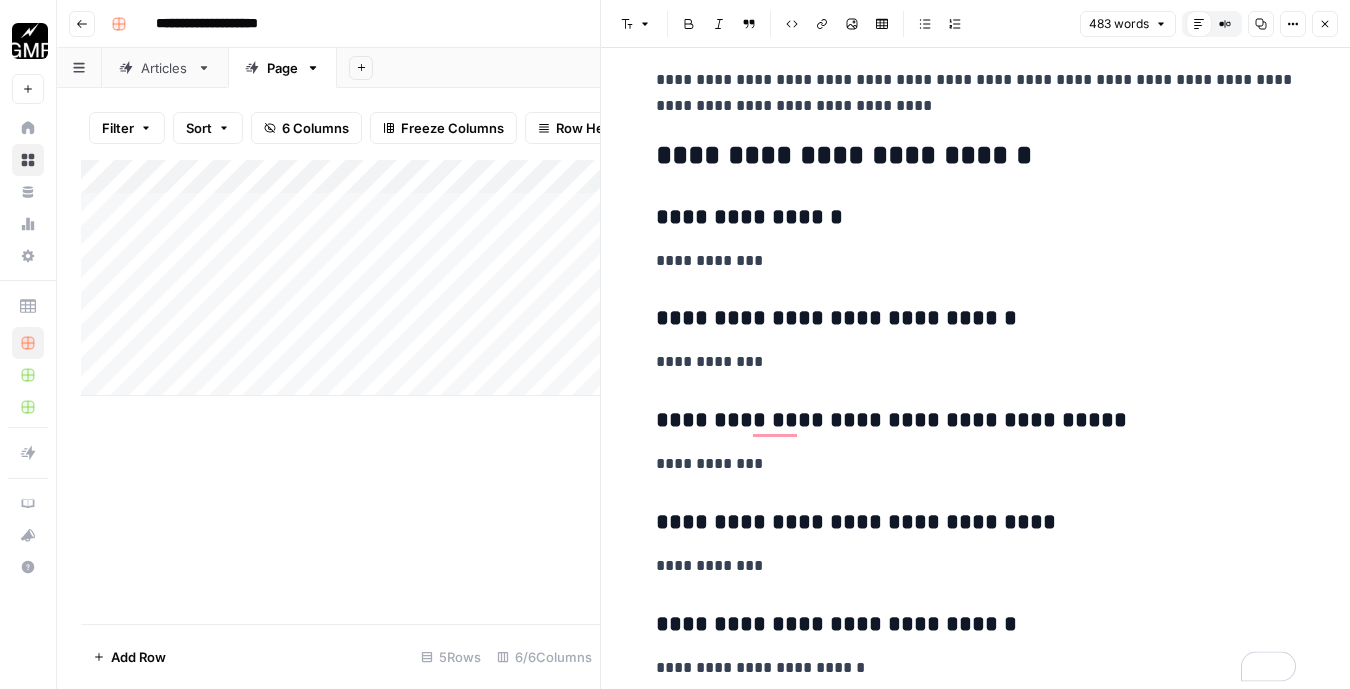 click on "**********" at bounding box center (976, 464) 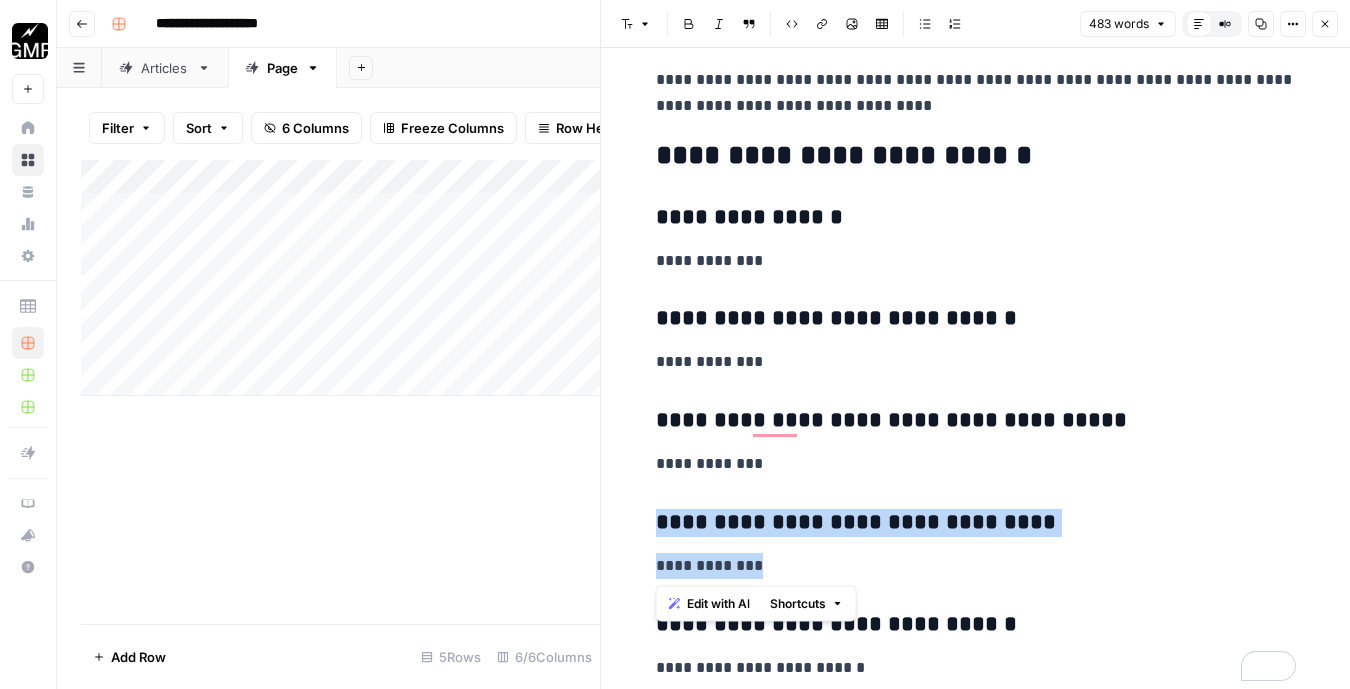 drag, startPoint x: 769, startPoint y: 569, endPoint x: 656, endPoint y: 535, distance: 118.004234 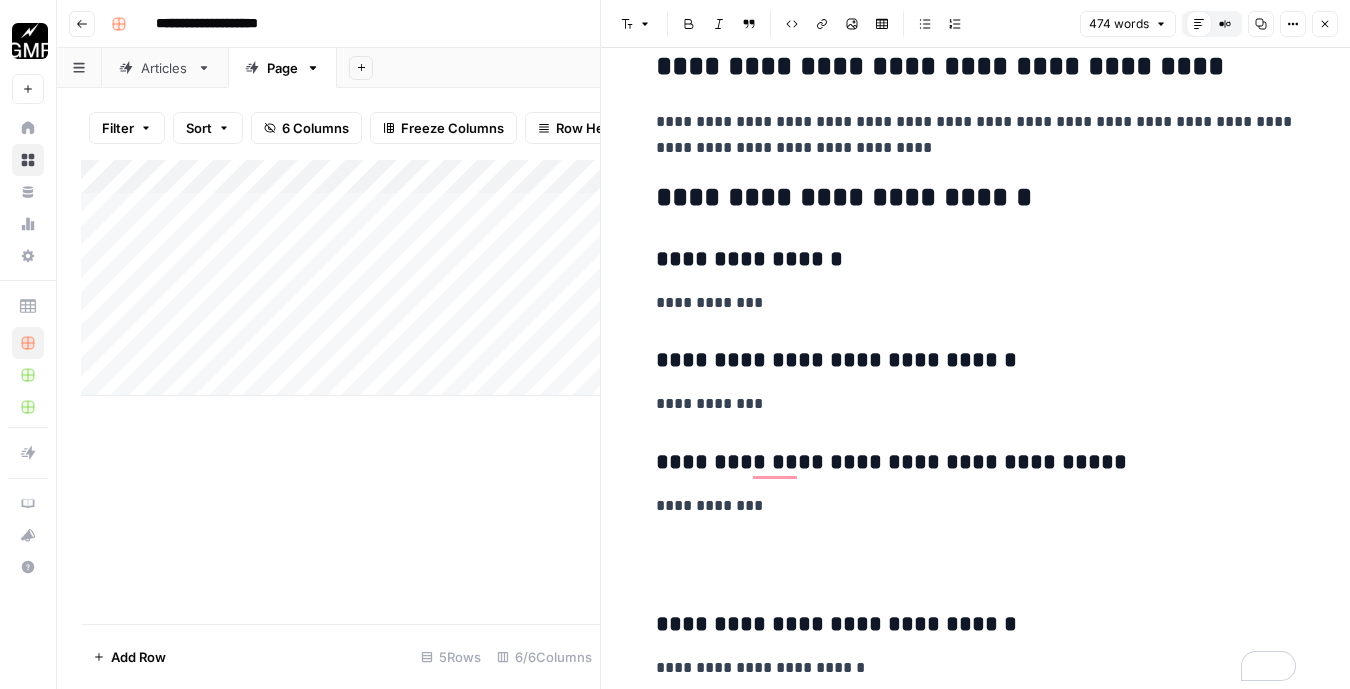 scroll, scrollTop: 2016, scrollLeft: 0, axis: vertical 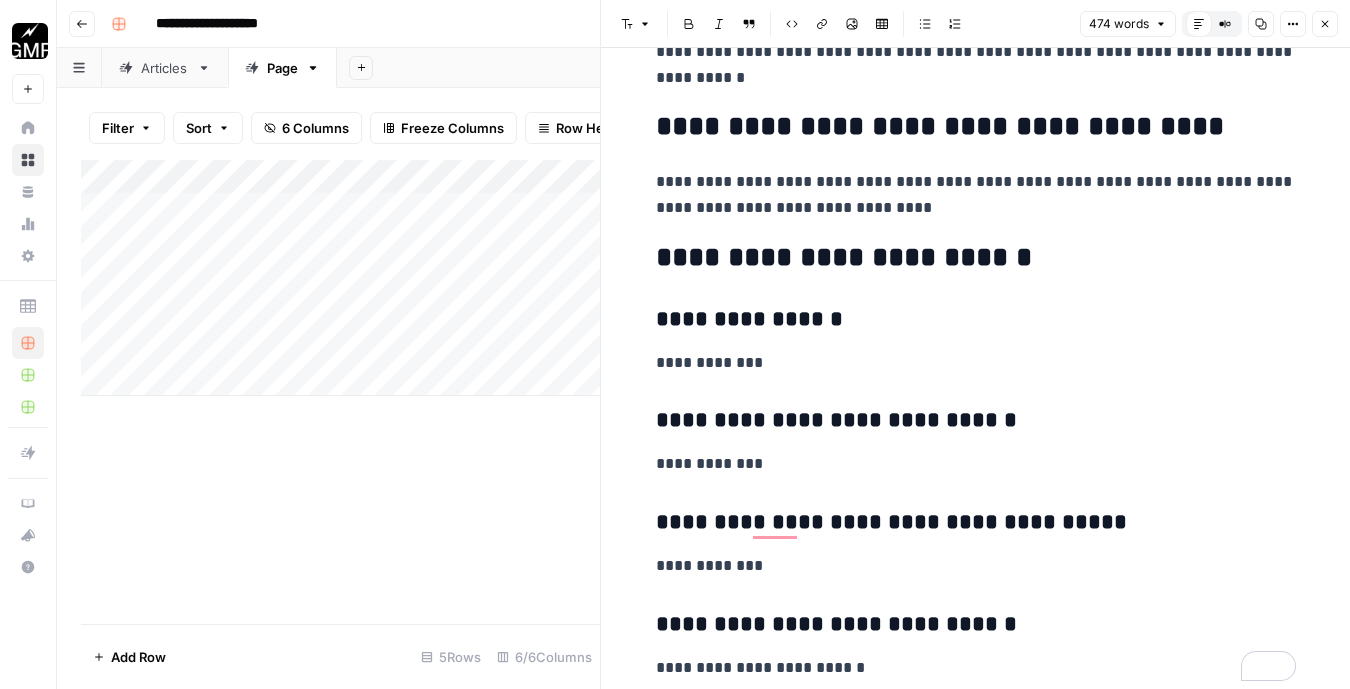 click on "**********" at bounding box center (976, 320) 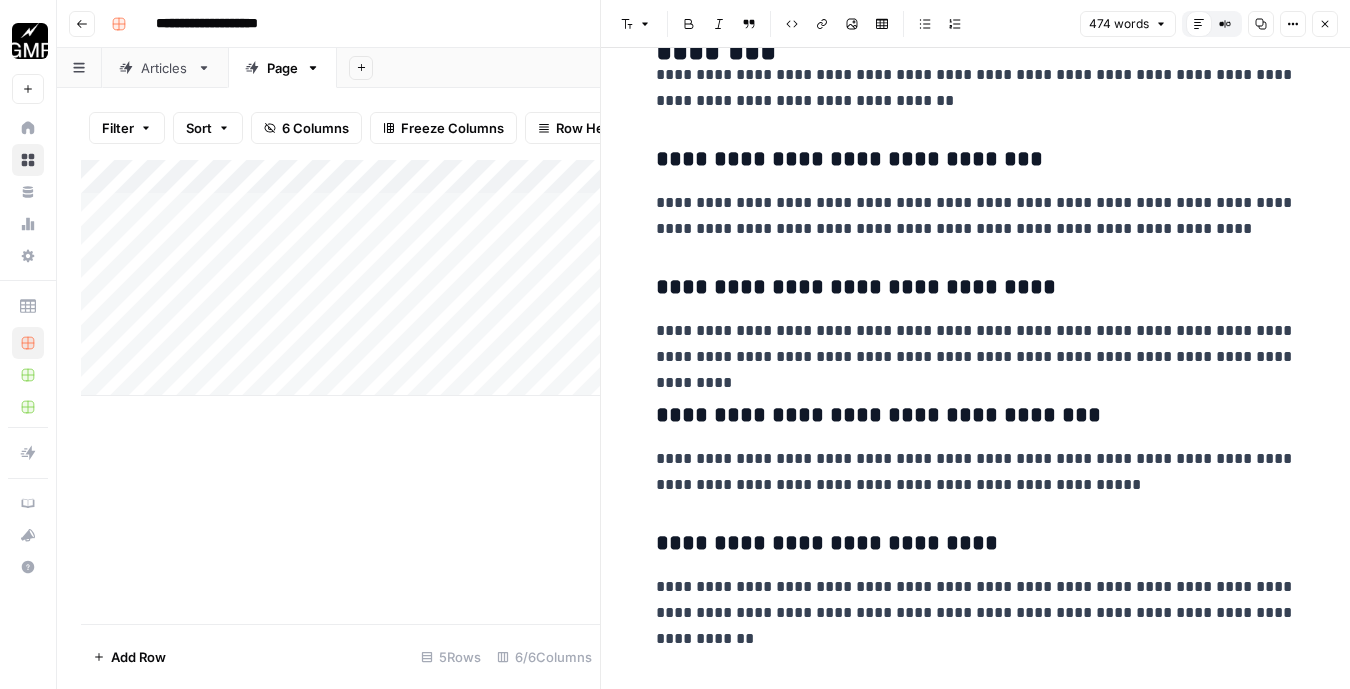 scroll, scrollTop: 158, scrollLeft: 0, axis: vertical 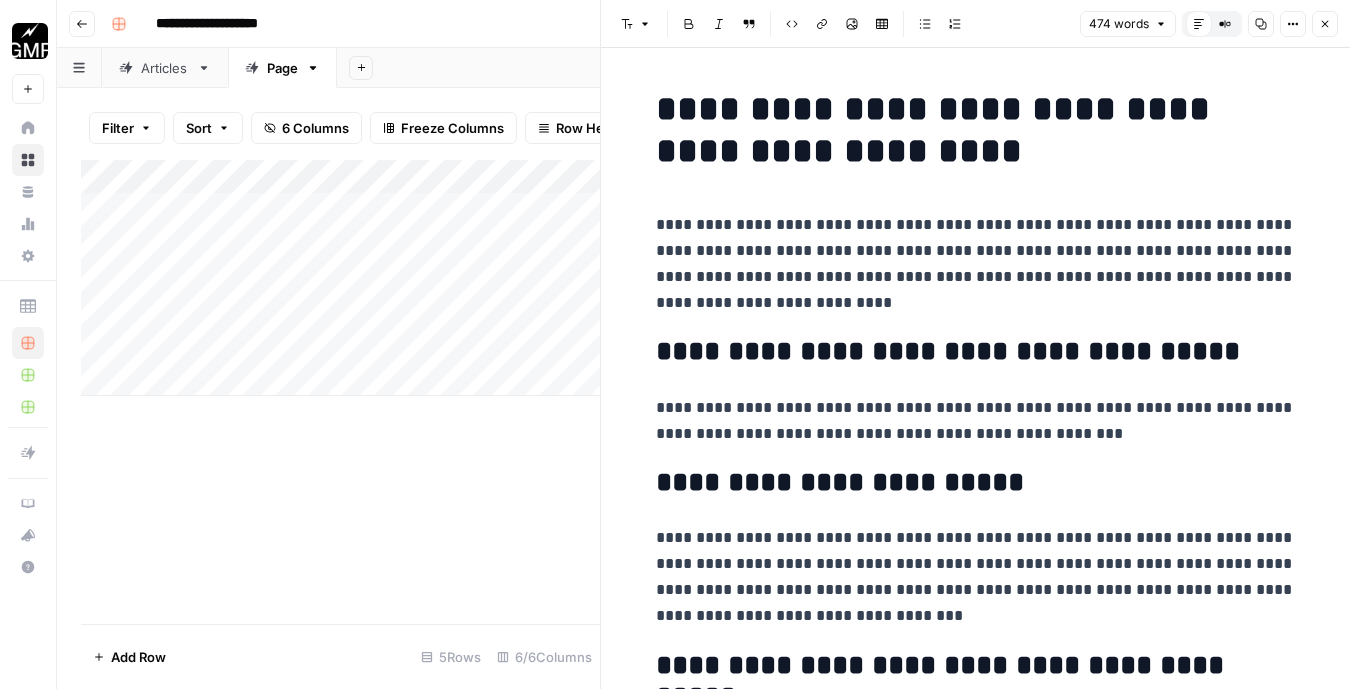 click 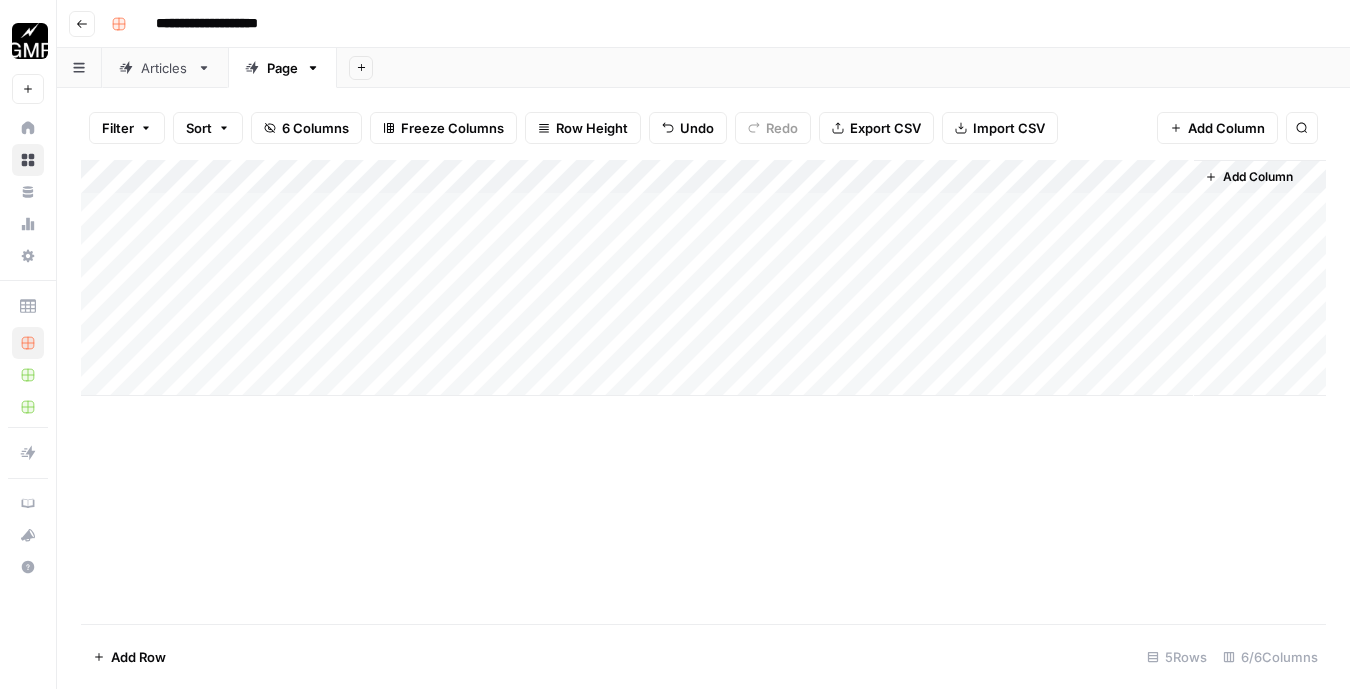 click on "Add Column" at bounding box center [703, 278] 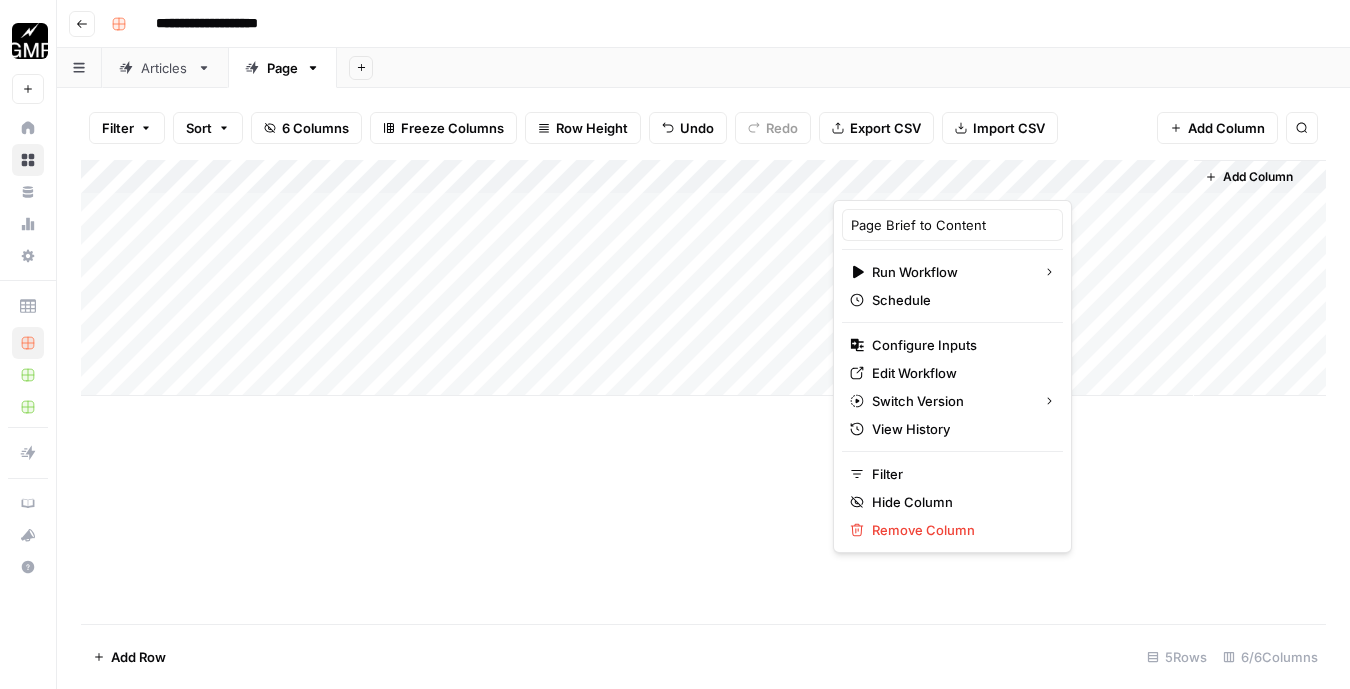 click on "Add Column" at bounding box center [703, 278] 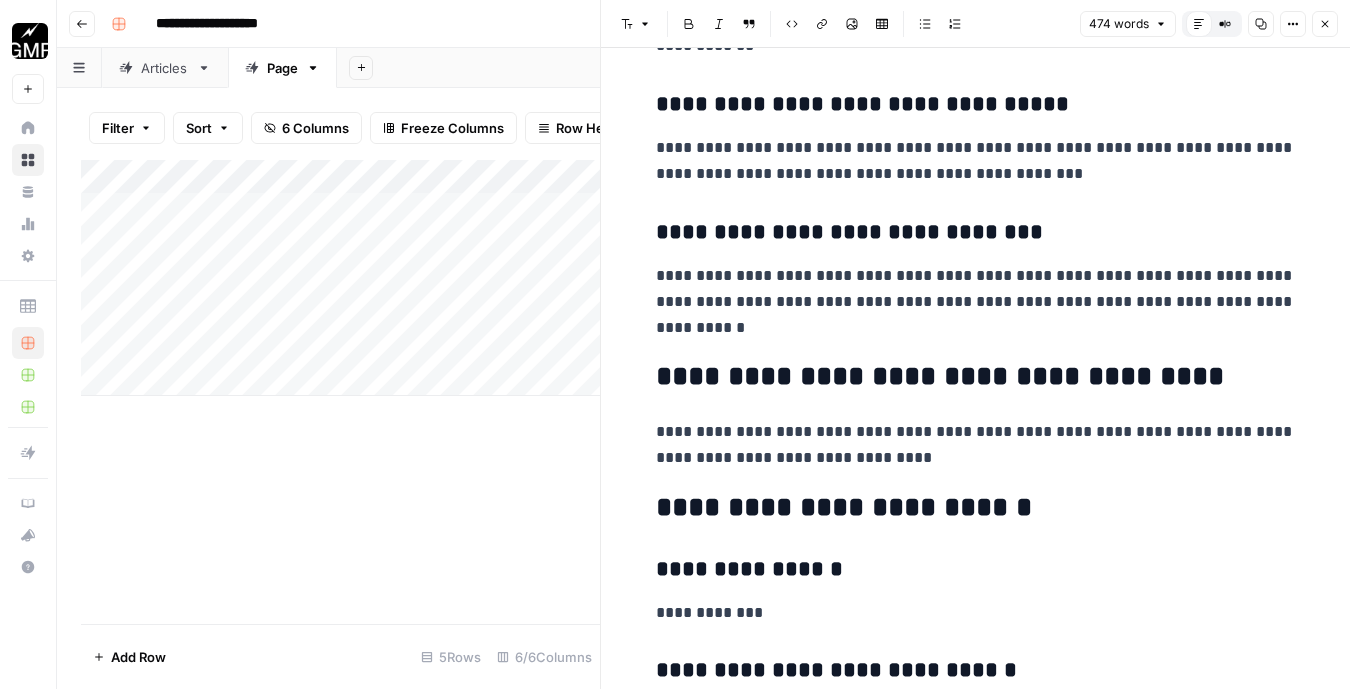 scroll, scrollTop: 2016, scrollLeft: 0, axis: vertical 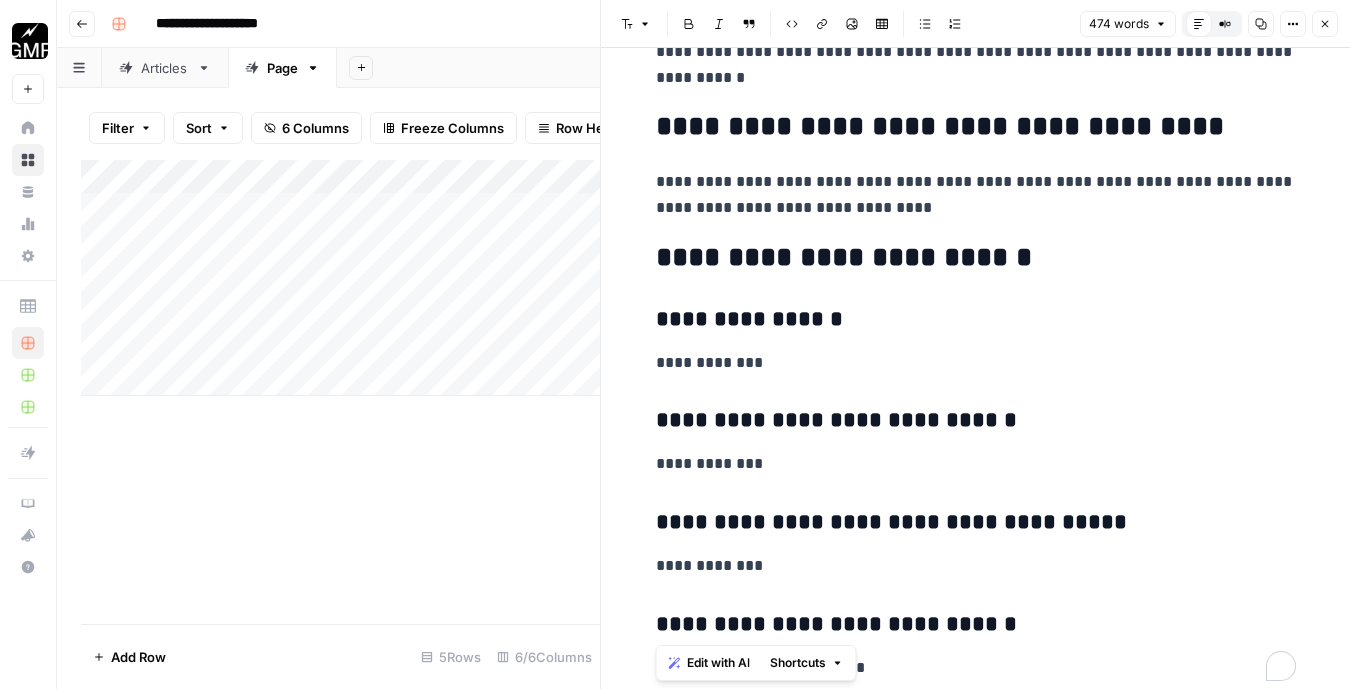 drag, startPoint x: 920, startPoint y: 660, endPoint x: 754, endPoint y: 636, distance: 167.72597 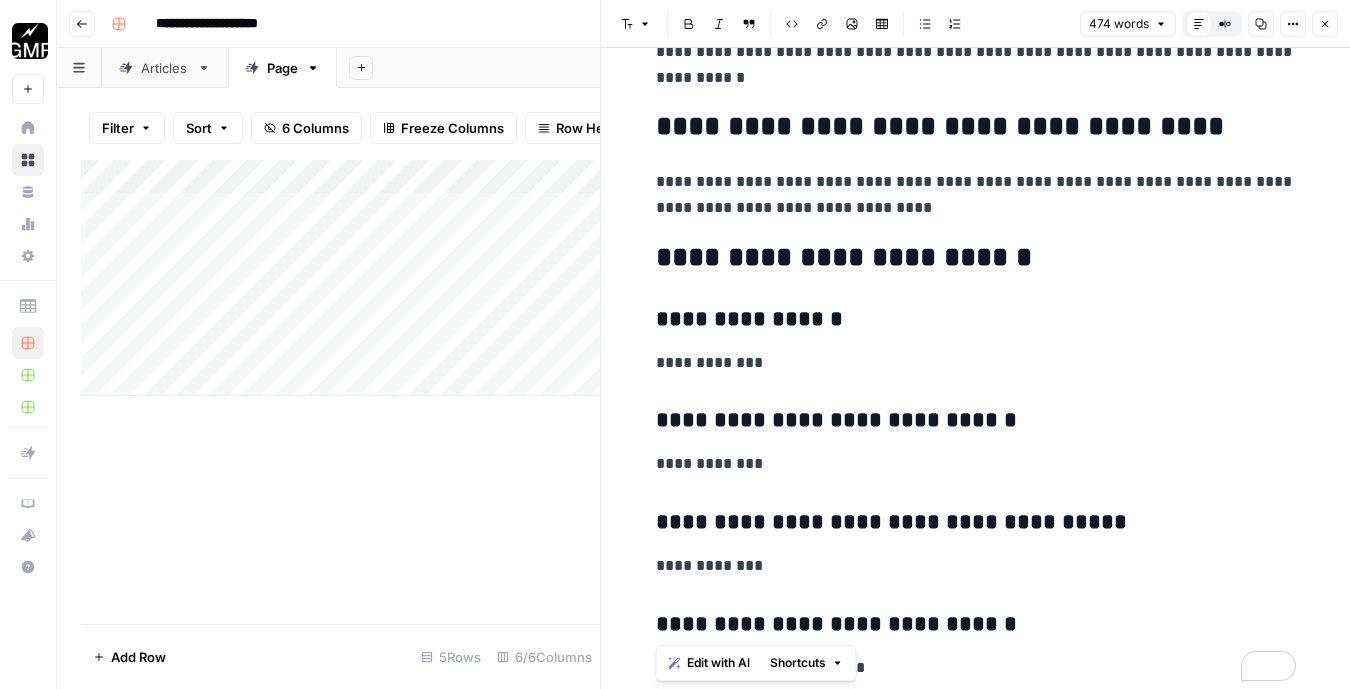 click on "**********" at bounding box center [976, 421] 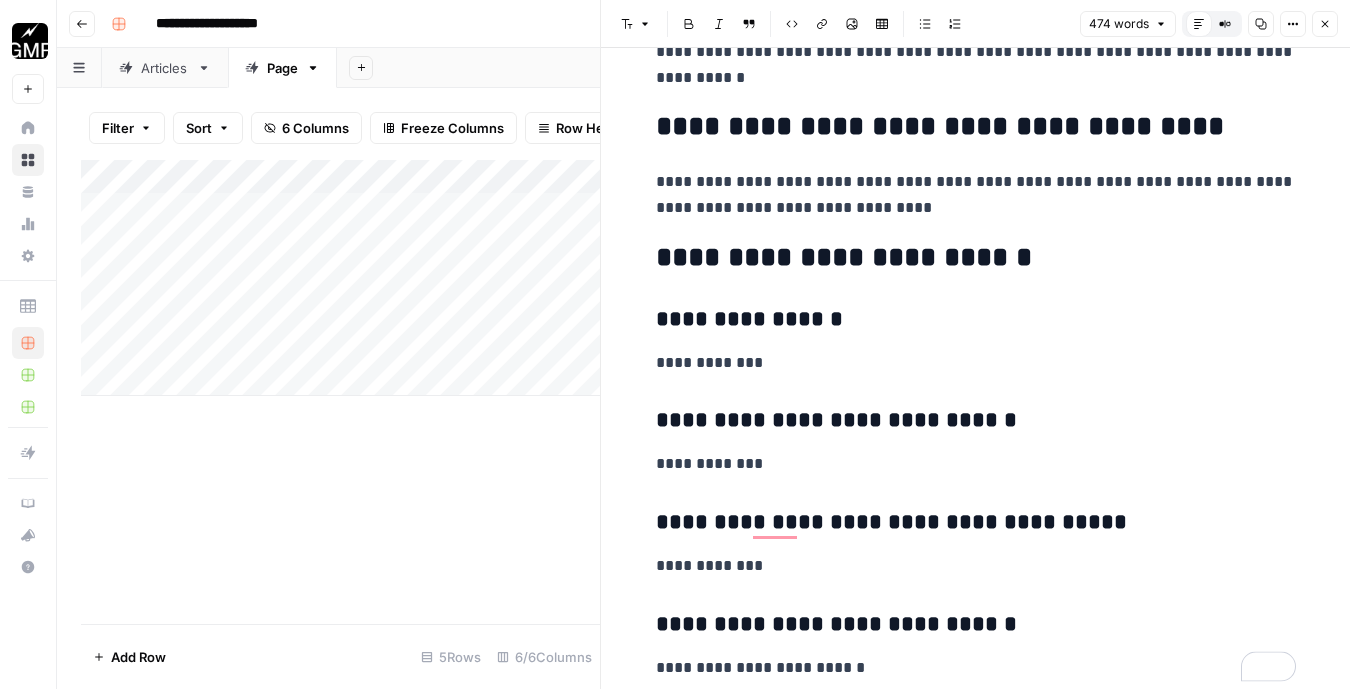 scroll, scrollTop: 2016, scrollLeft: 0, axis: vertical 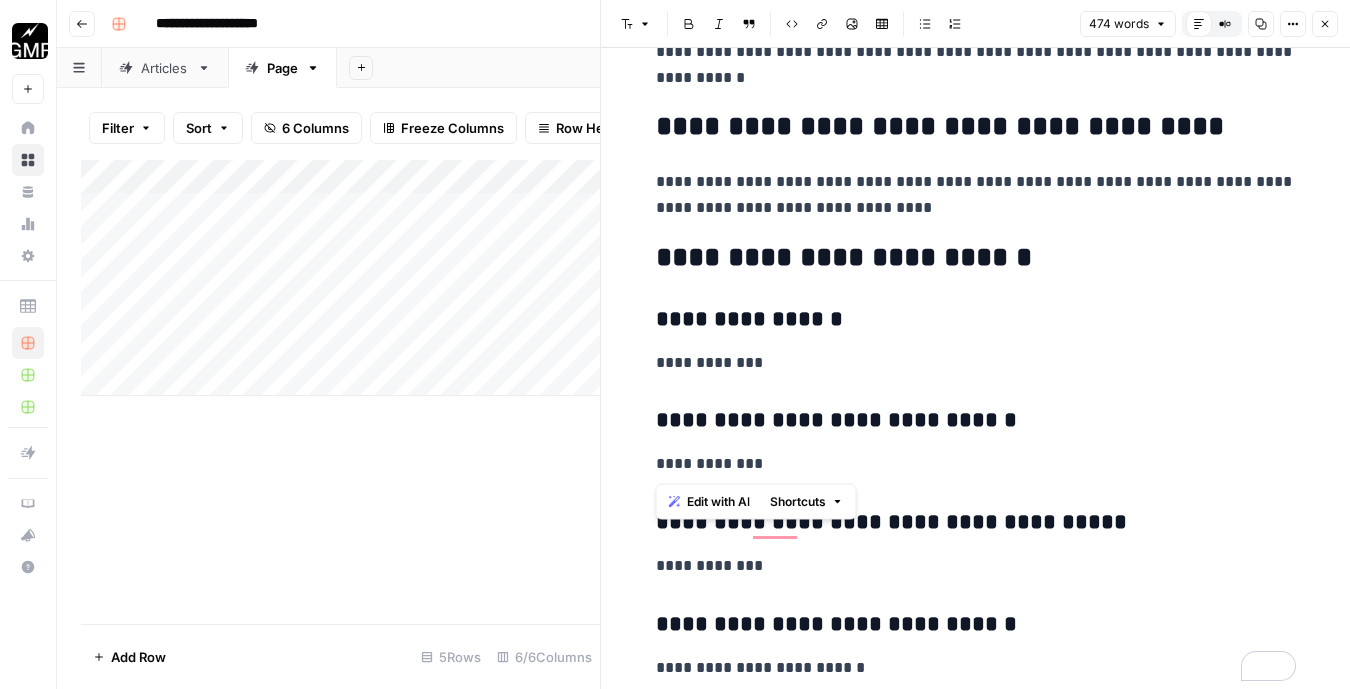 drag, startPoint x: 776, startPoint y: 468, endPoint x: 638, endPoint y: 426, distance: 144.24979 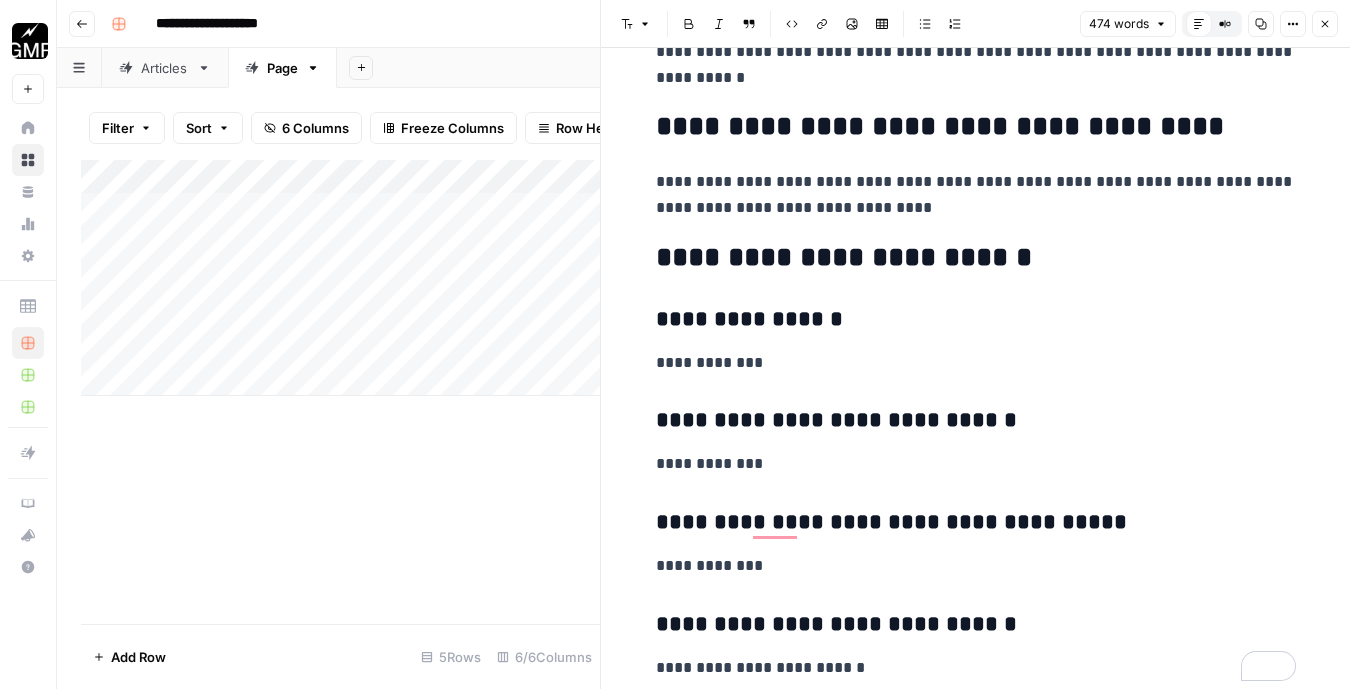 click on "**********" at bounding box center (976, 464) 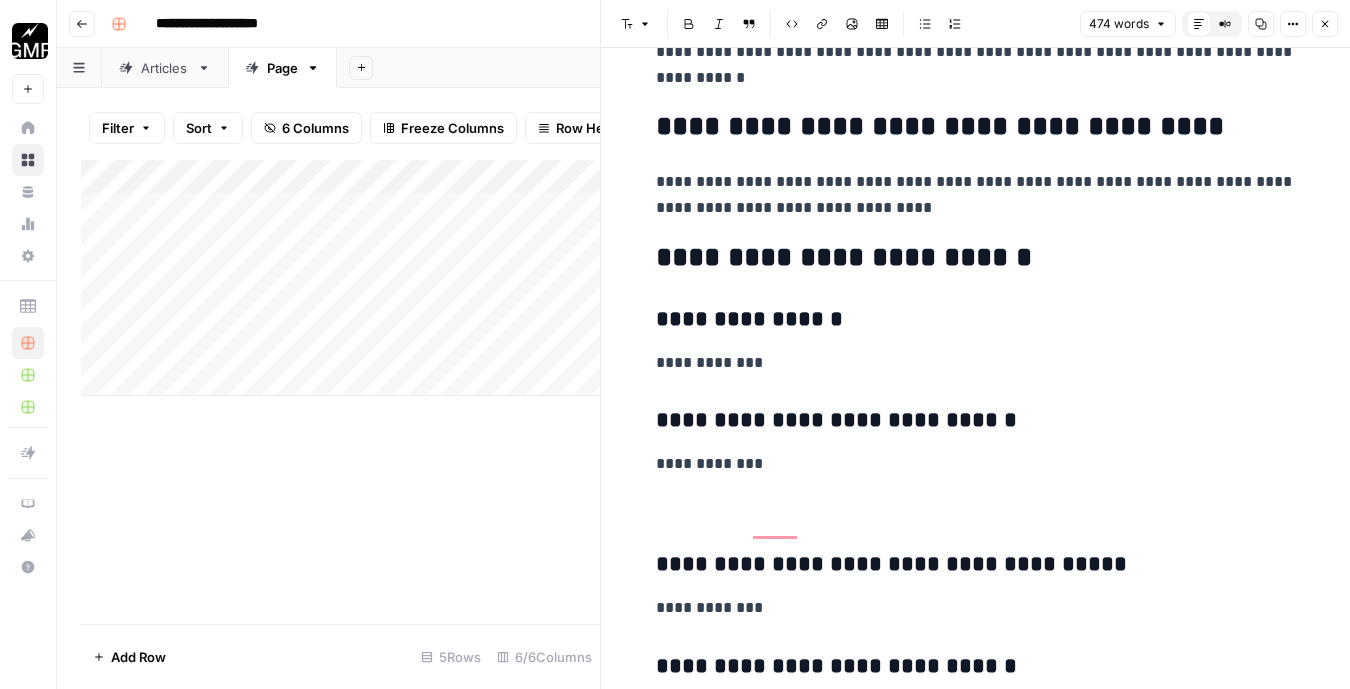 paste 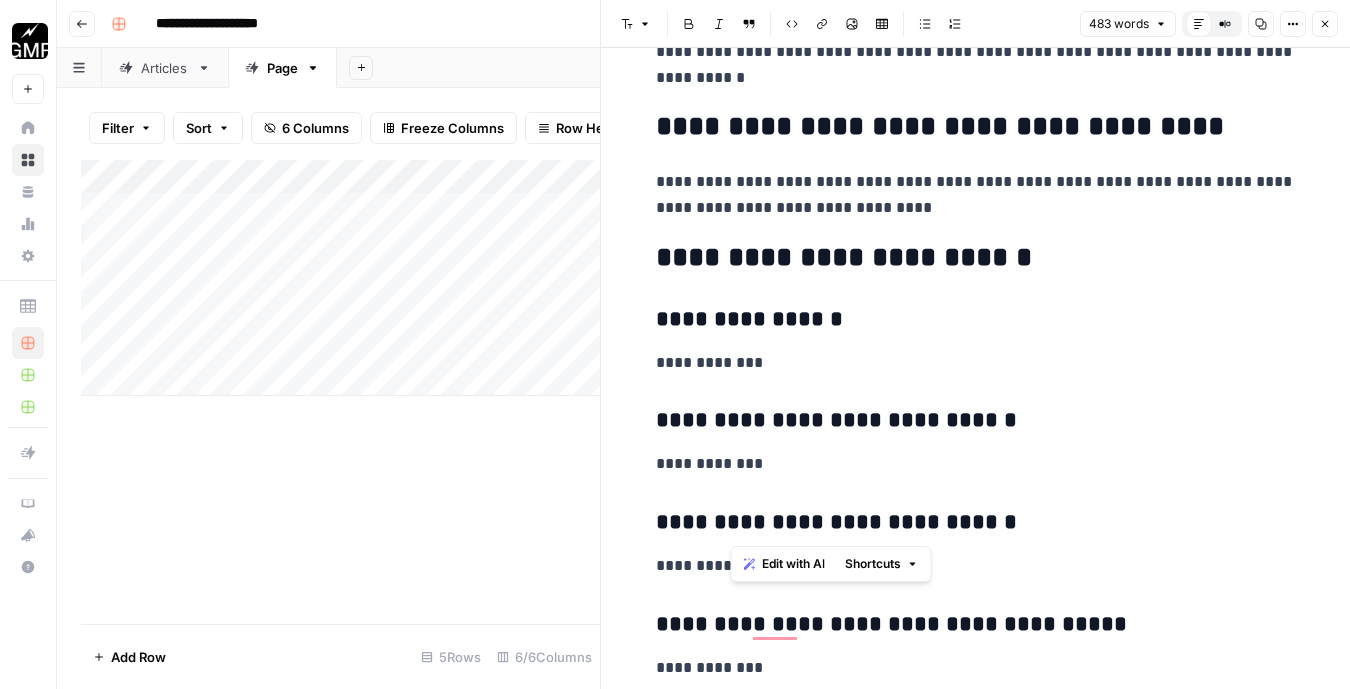drag, startPoint x: 1105, startPoint y: 525, endPoint x: 718, endPoint y: 523, distance: 387.00516 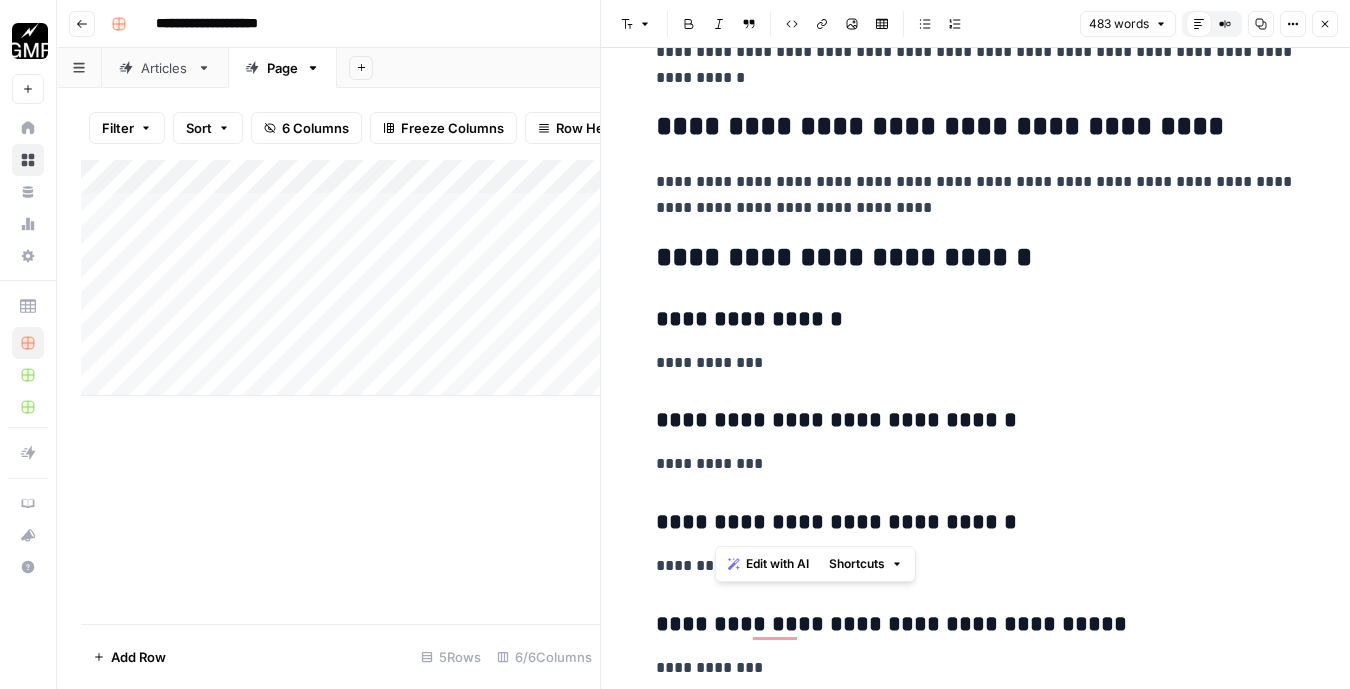 type 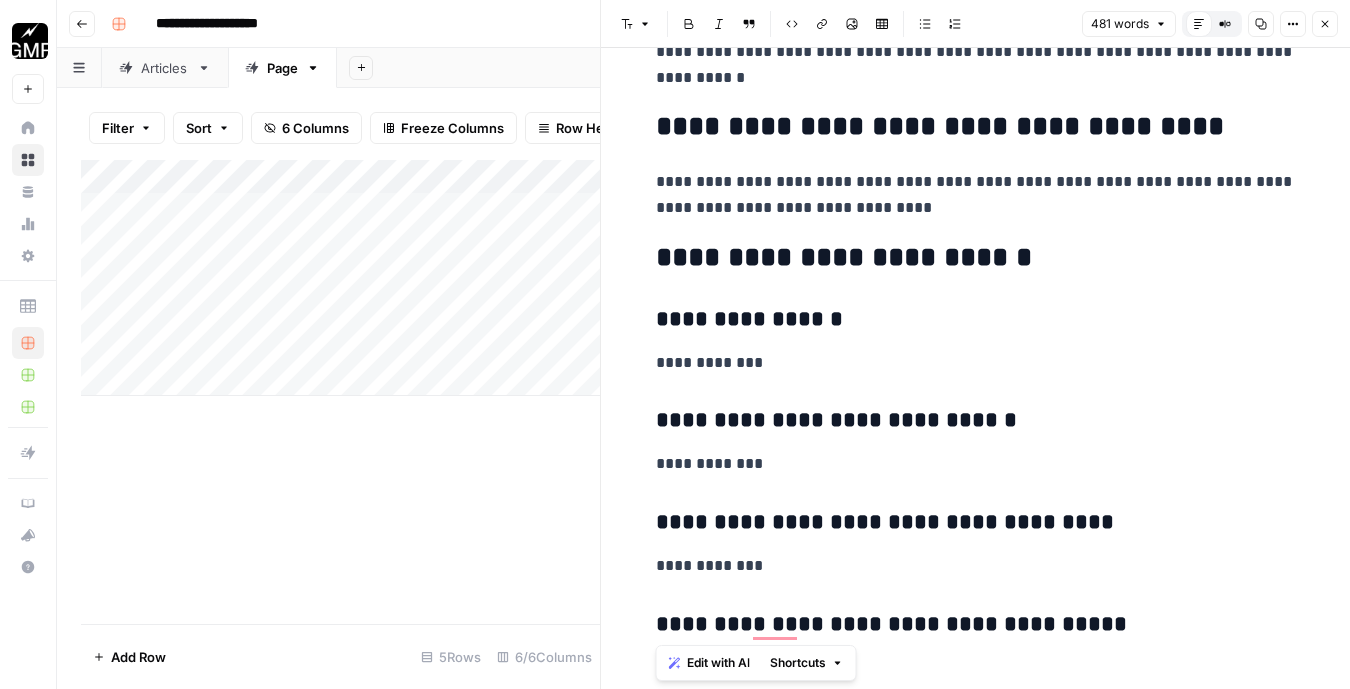 drag, startPoint x: 783, startPoint y: 584, endPoint x: 658, endPoint y: 535, distance: 134.26094 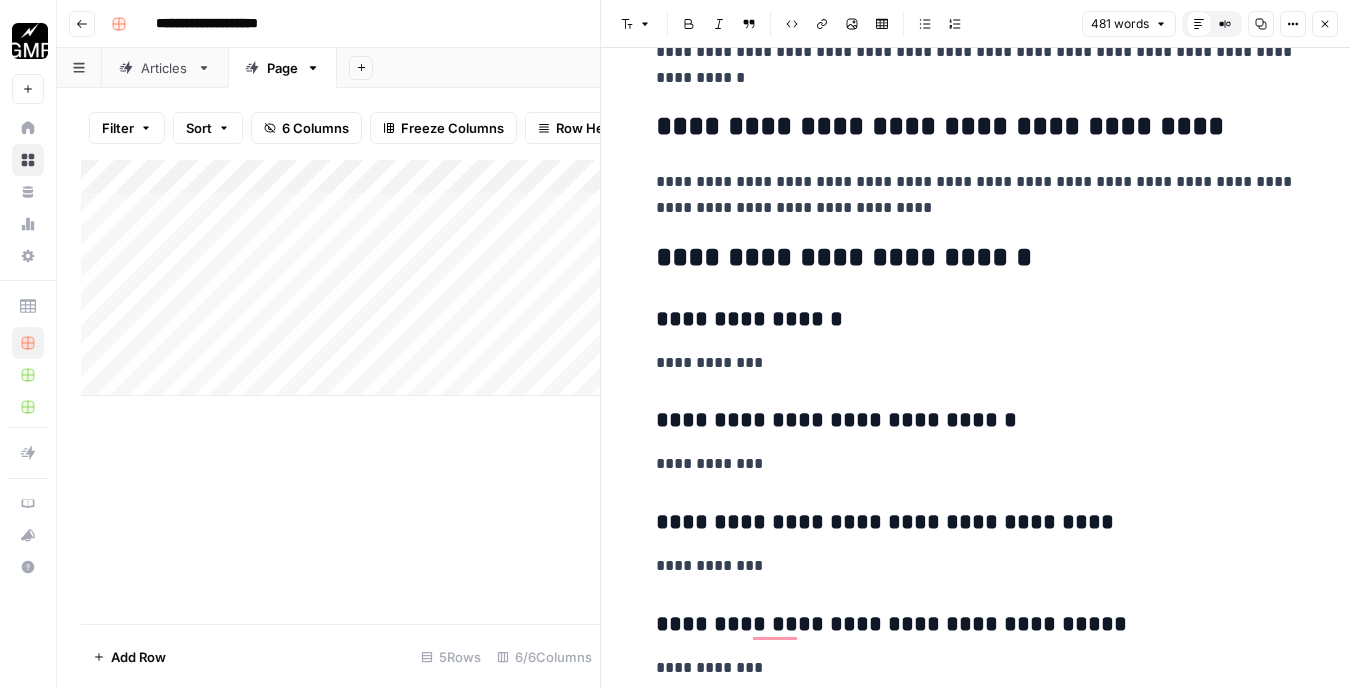 click on "**********" at bounding box center (976, 566) 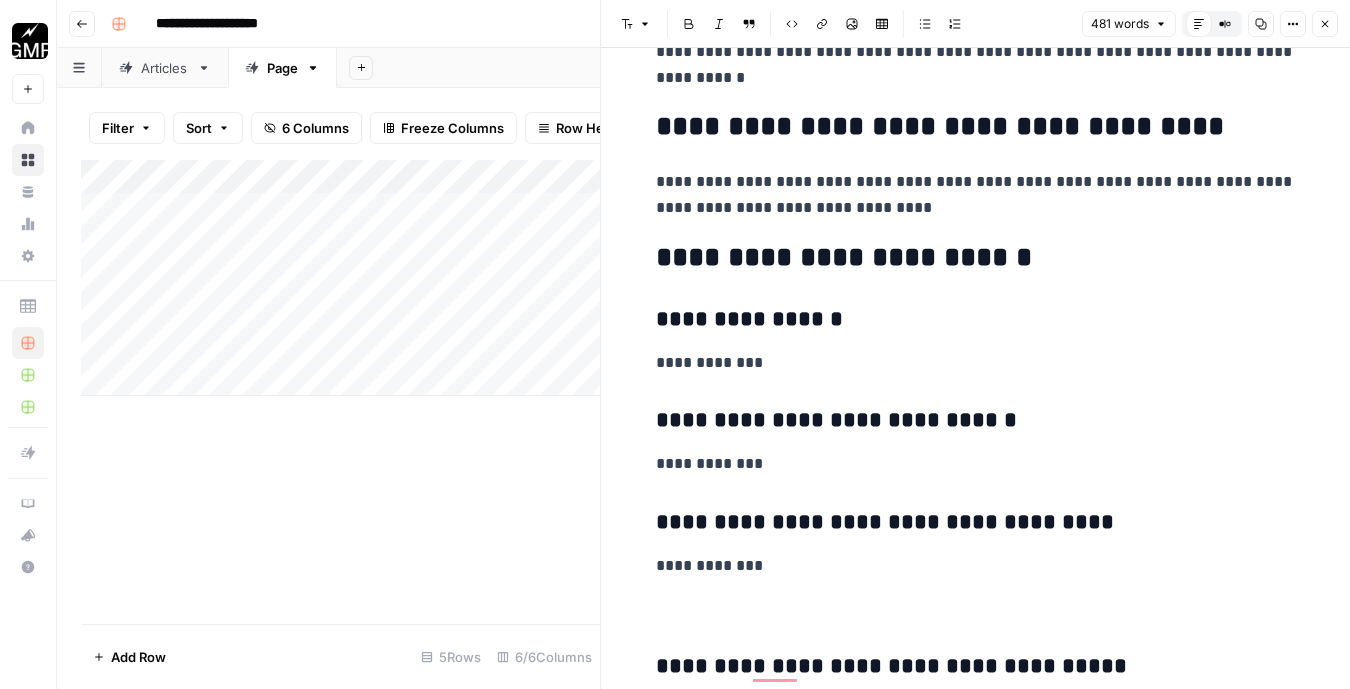 scroll, scrollTop: 2072, scrollLeft: 0, axis: vertical 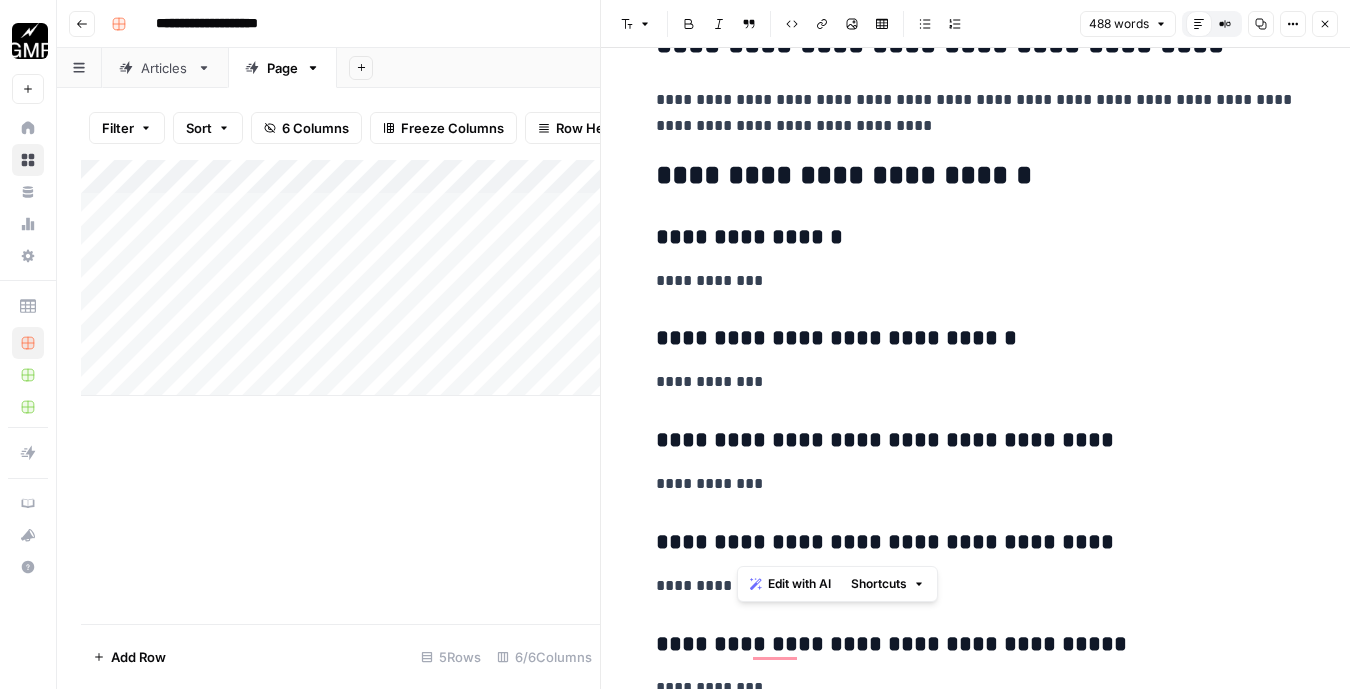 drag, startPoint x: 1102, startPoint y: 535, endPoint x: 737, endPoint y: 537, distance: 365.0055 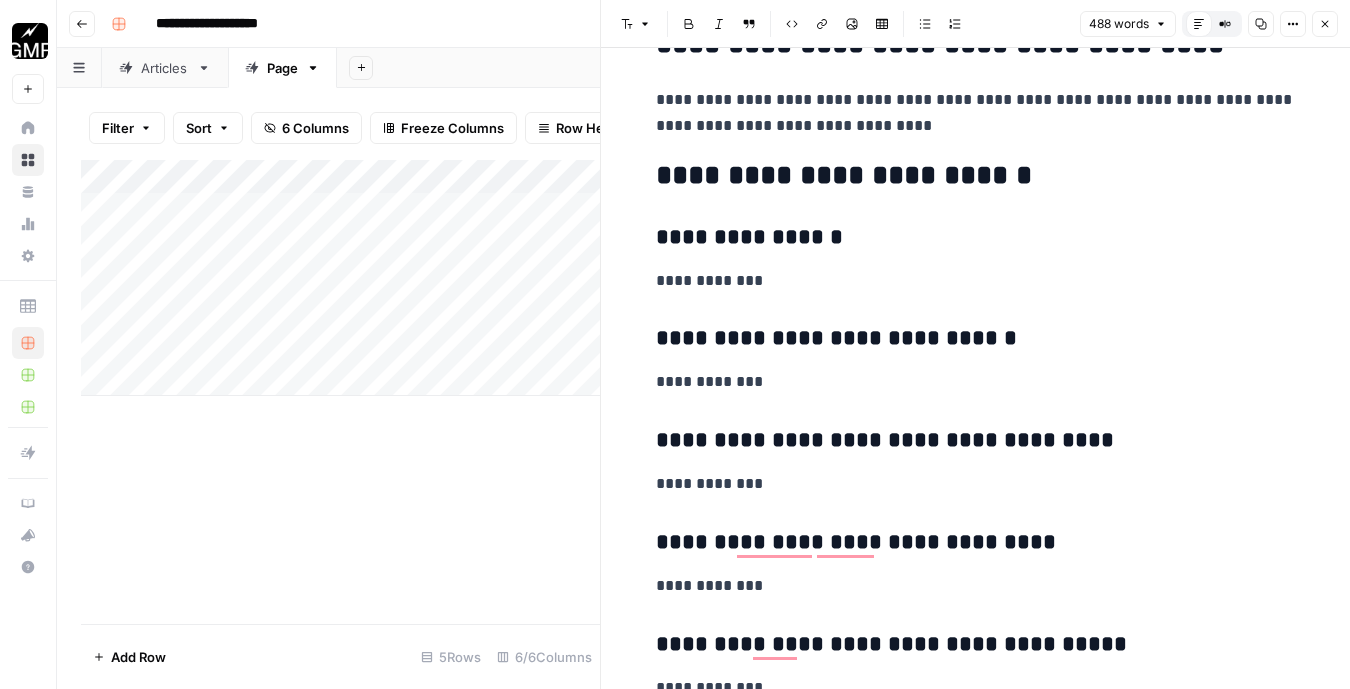 scroll, scrollTop: 2220, scrollLeft: 0, axis: vertical 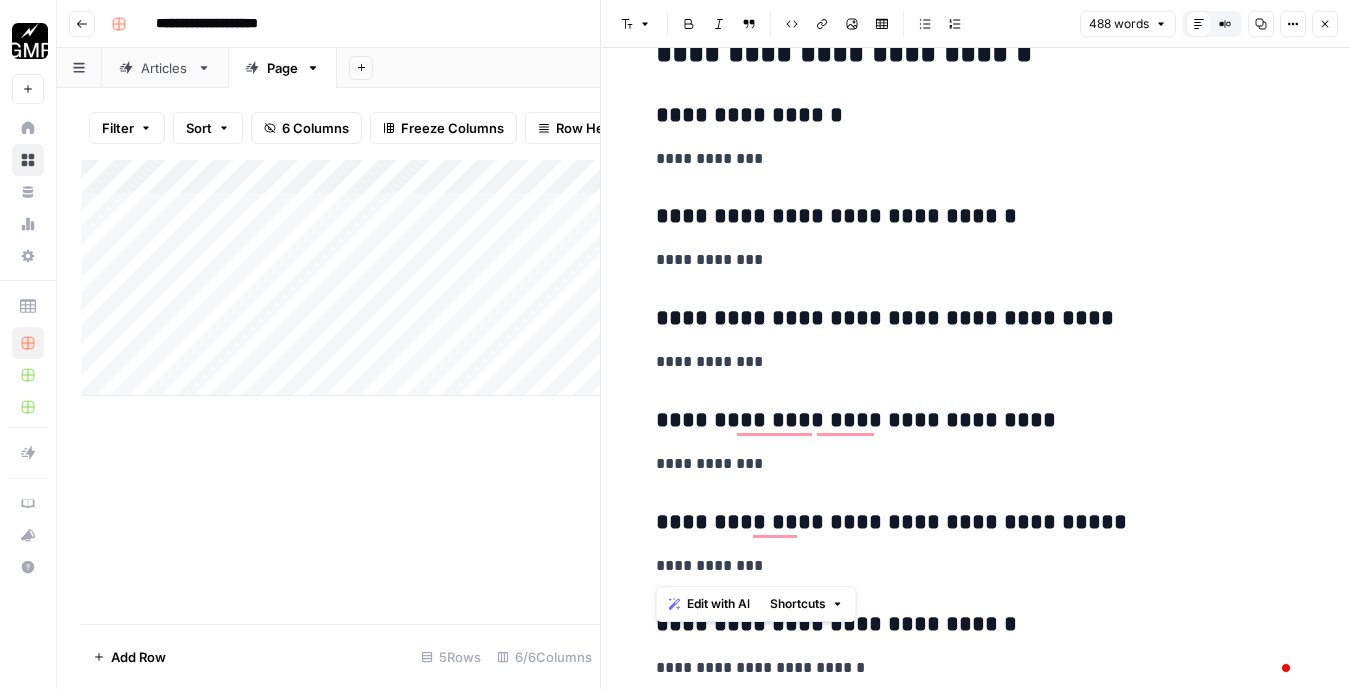 drag, startPoint x: 800, startPoint y: 568, endPoint x: 648, endPoint y: 531, distance: 156.43849 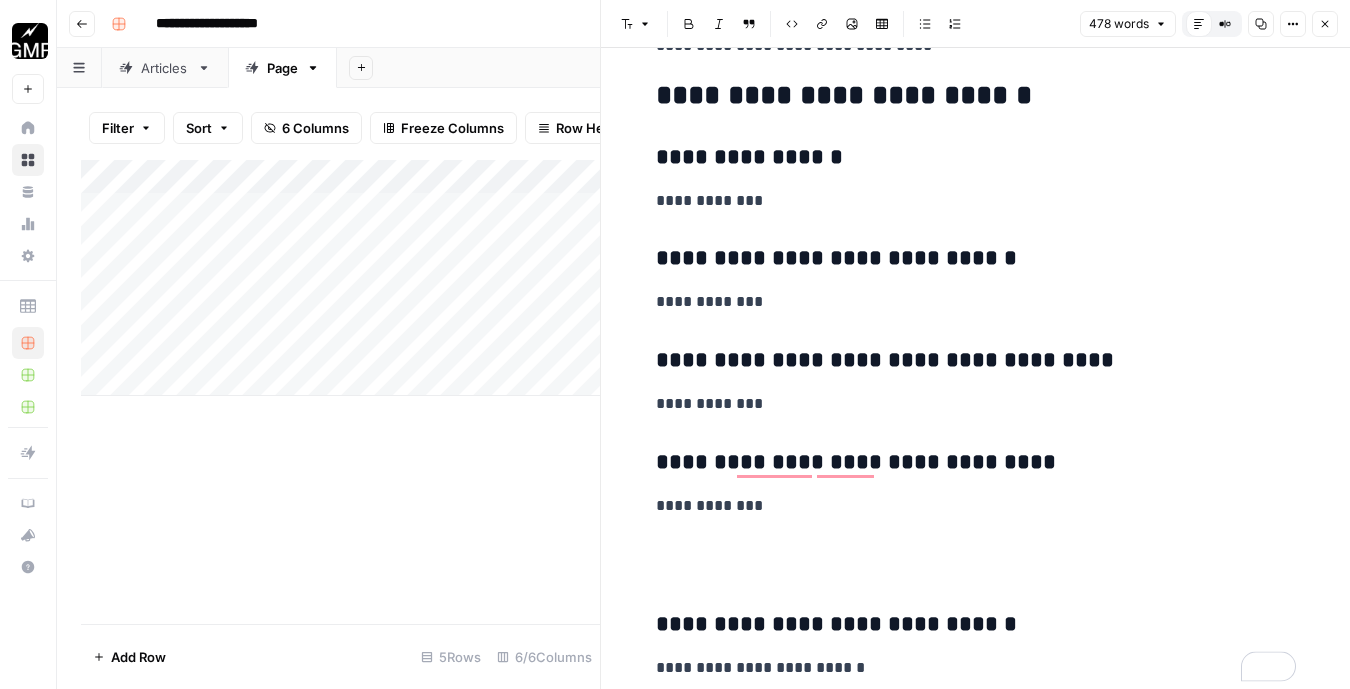 scroll, scrollTop: 2178, scrollLeft: 0, axis: vertical 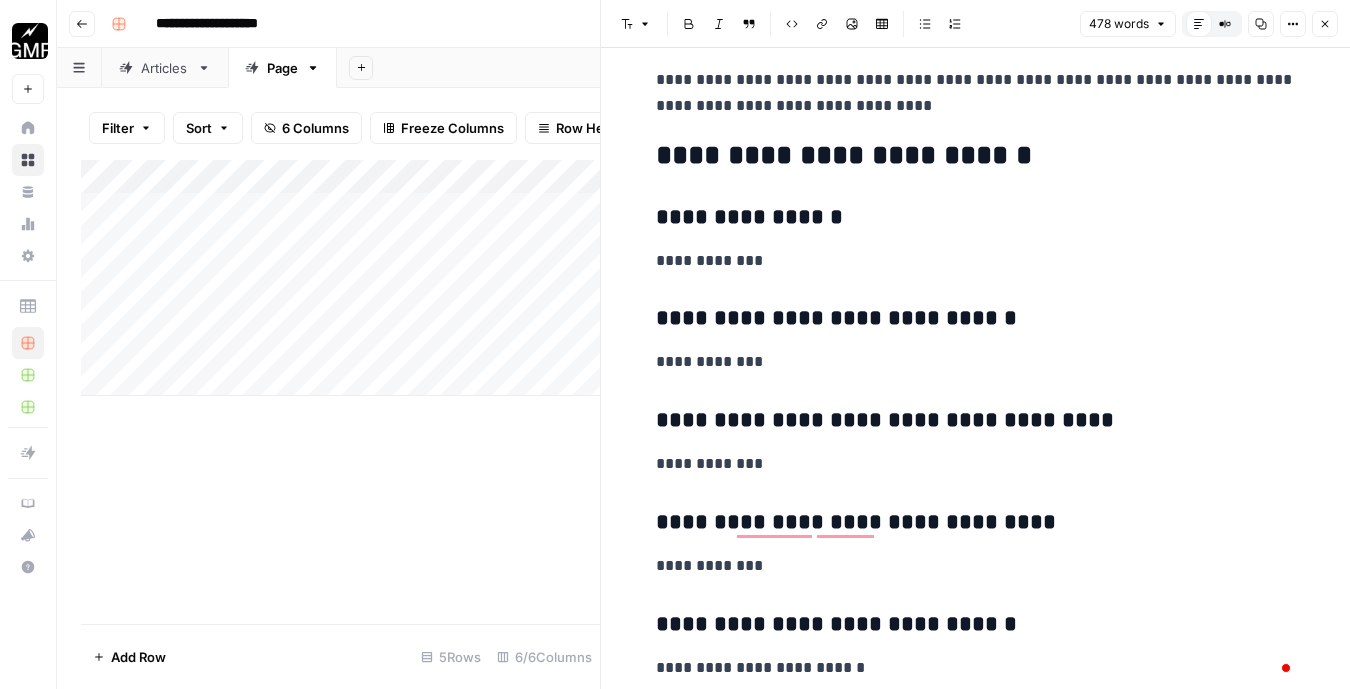 click on "**********" at bounding box center [976, 362] 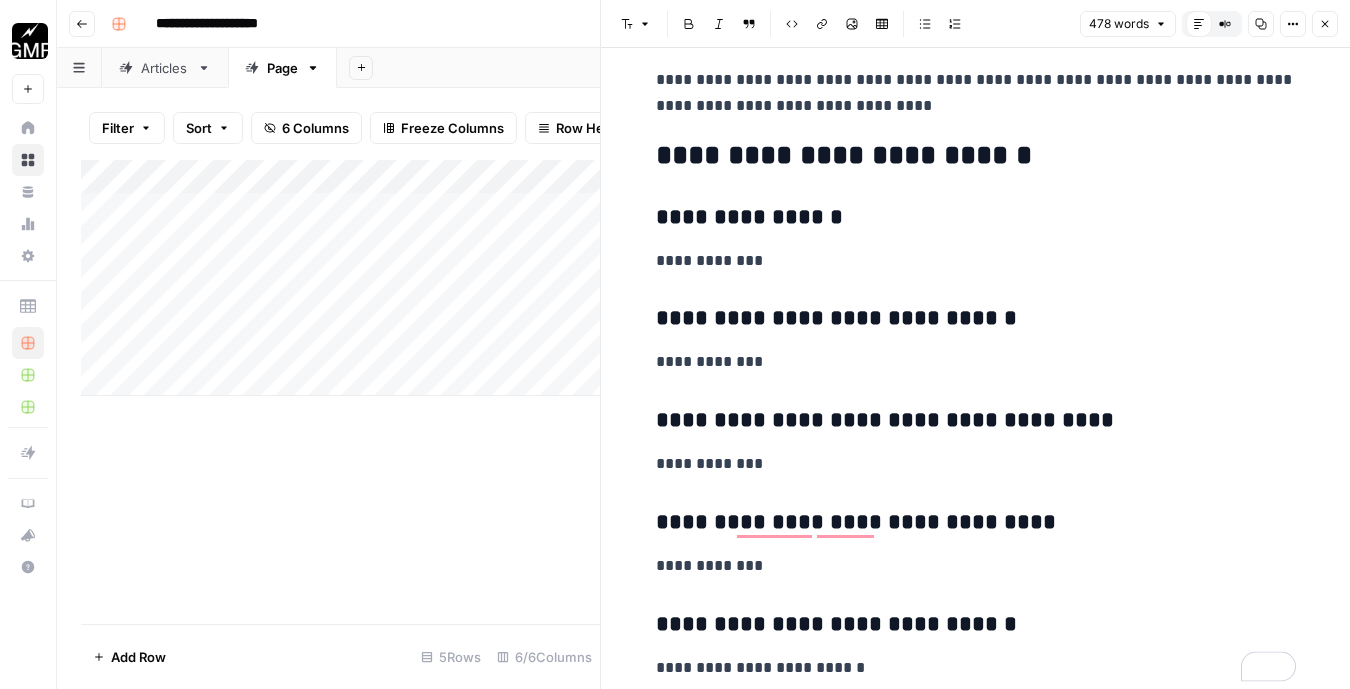 click on "**********" at bounding box center (976, 261) 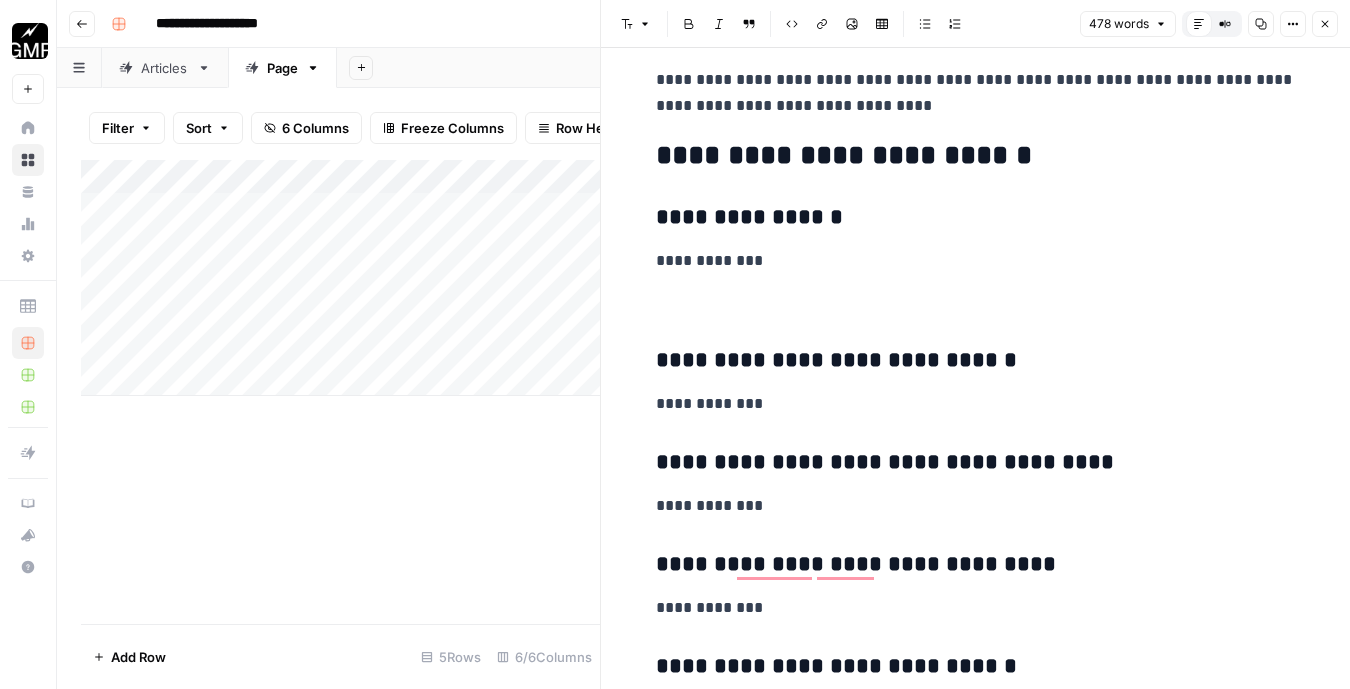 scroll, scrollTop: 2160, scrollLeft: 0, axis: vertical 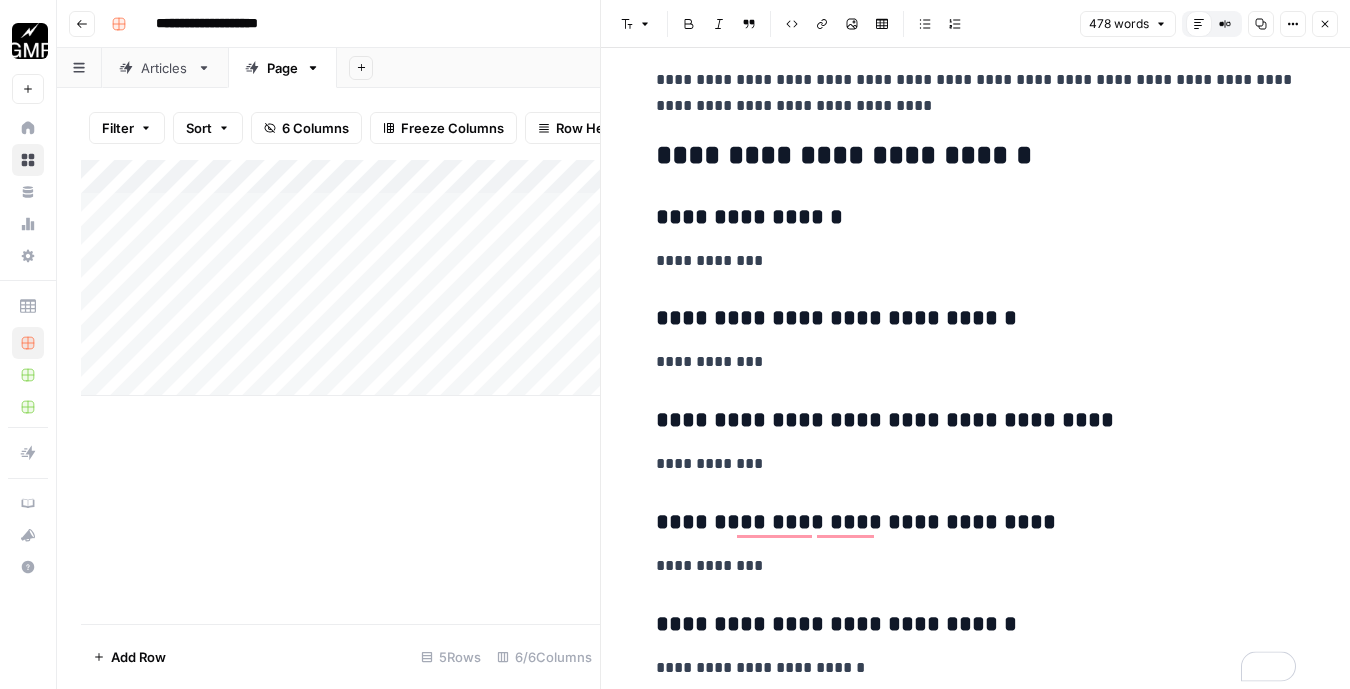 click on "**********" at bounding box center [976, -675] 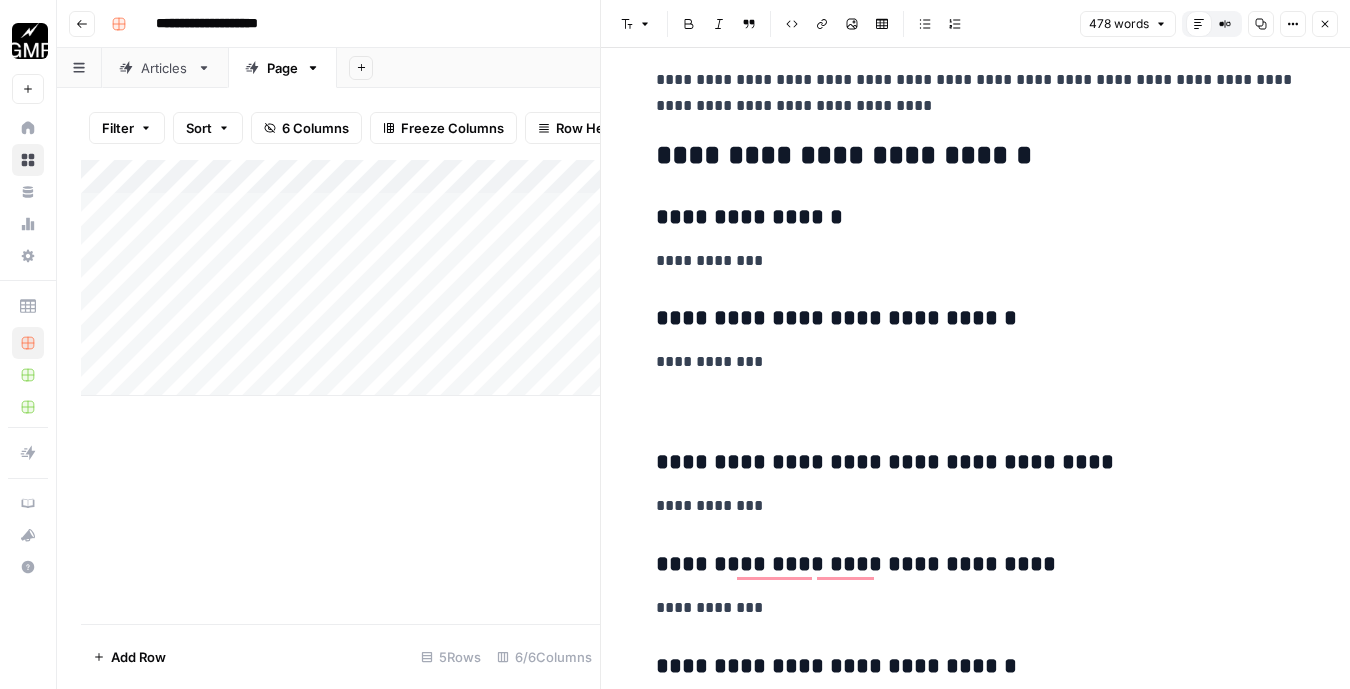 scroll, scrollTop: 2174, scrollLeft: 0, axis: vertical 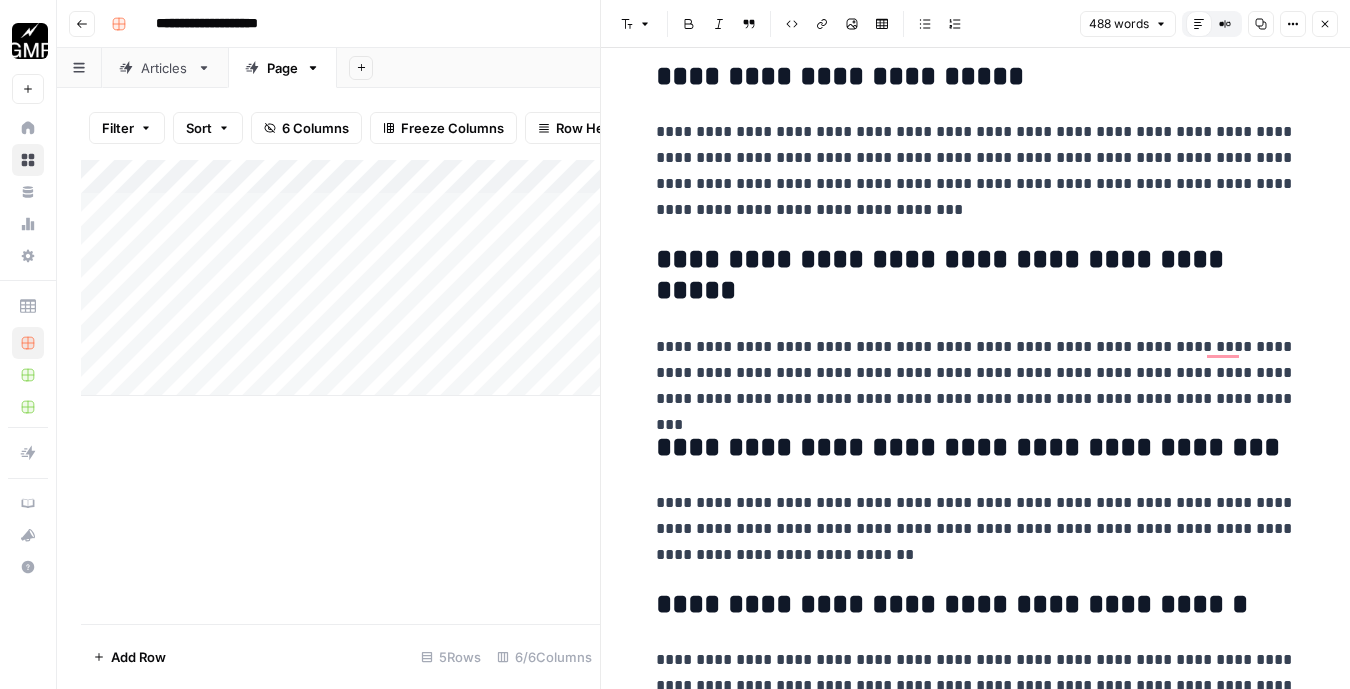 click on "**********" at bounding box center [976, 276] 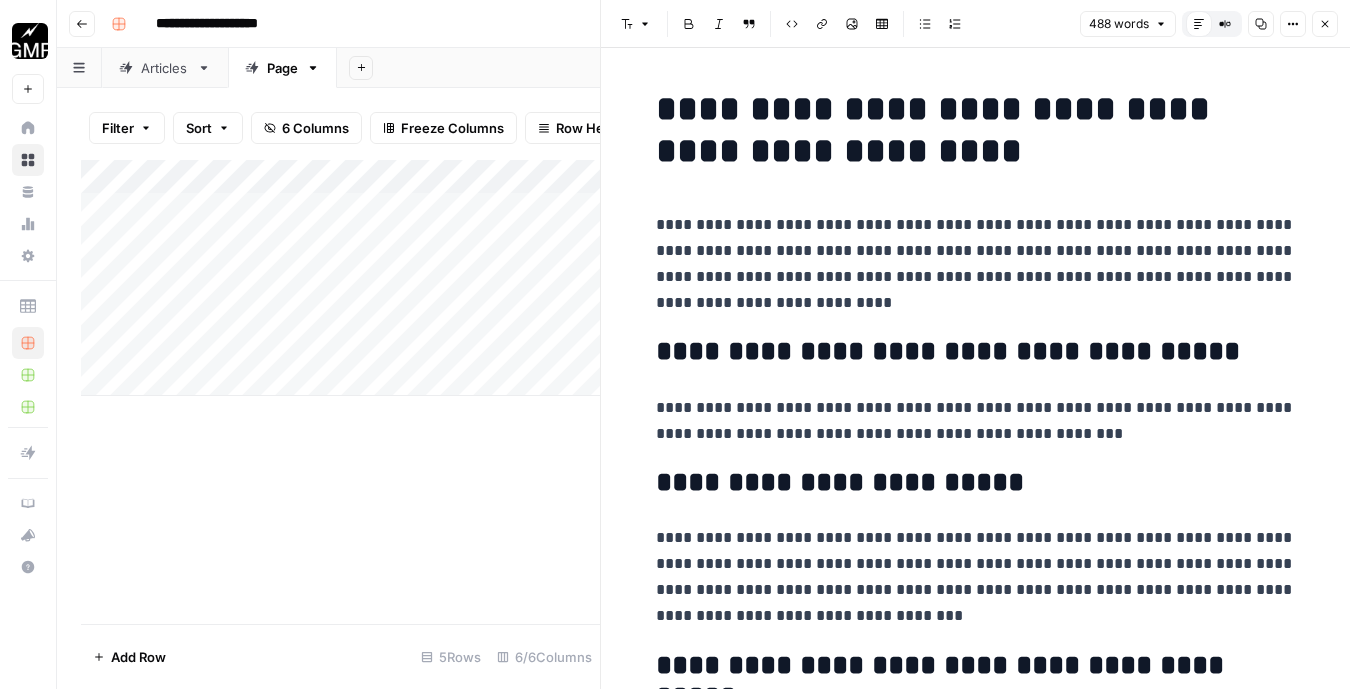 click on "**********" at bounding box center [976, 264] 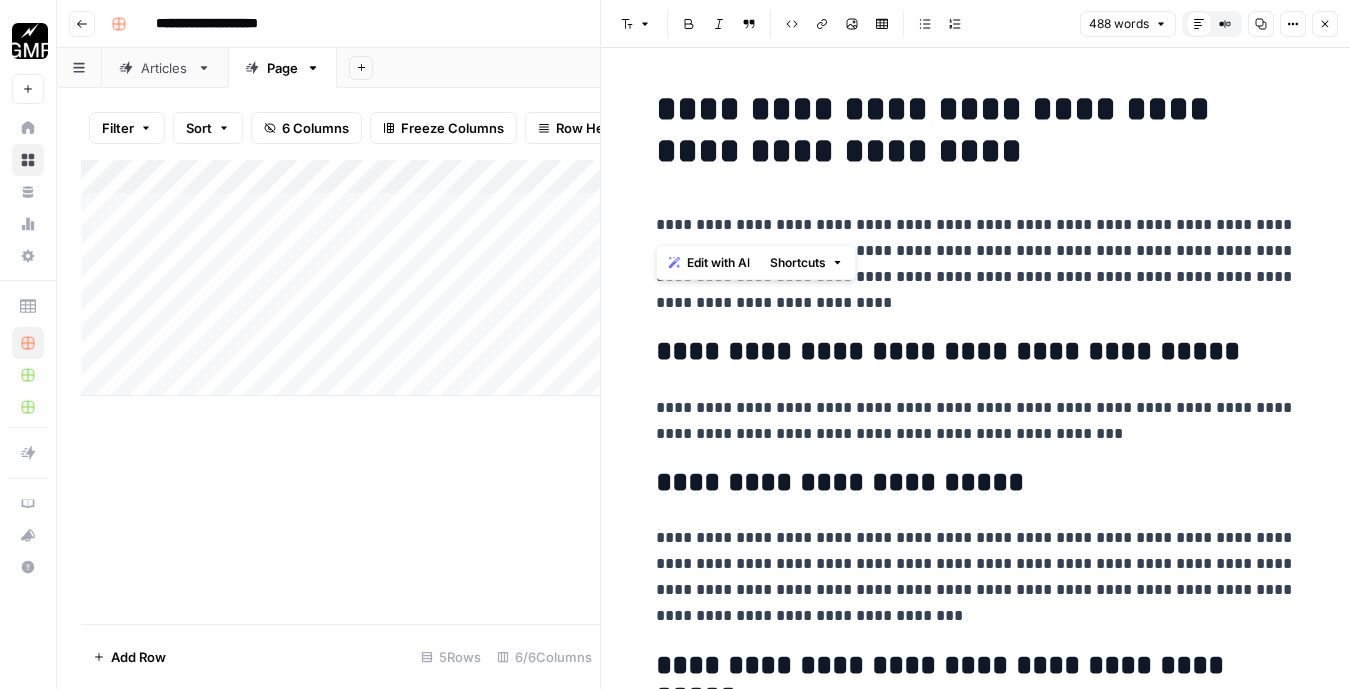 drag, startPoint x: 782, startPoint y: 226, endPoint x: 657, endPoint y: 227, distance: 125.004 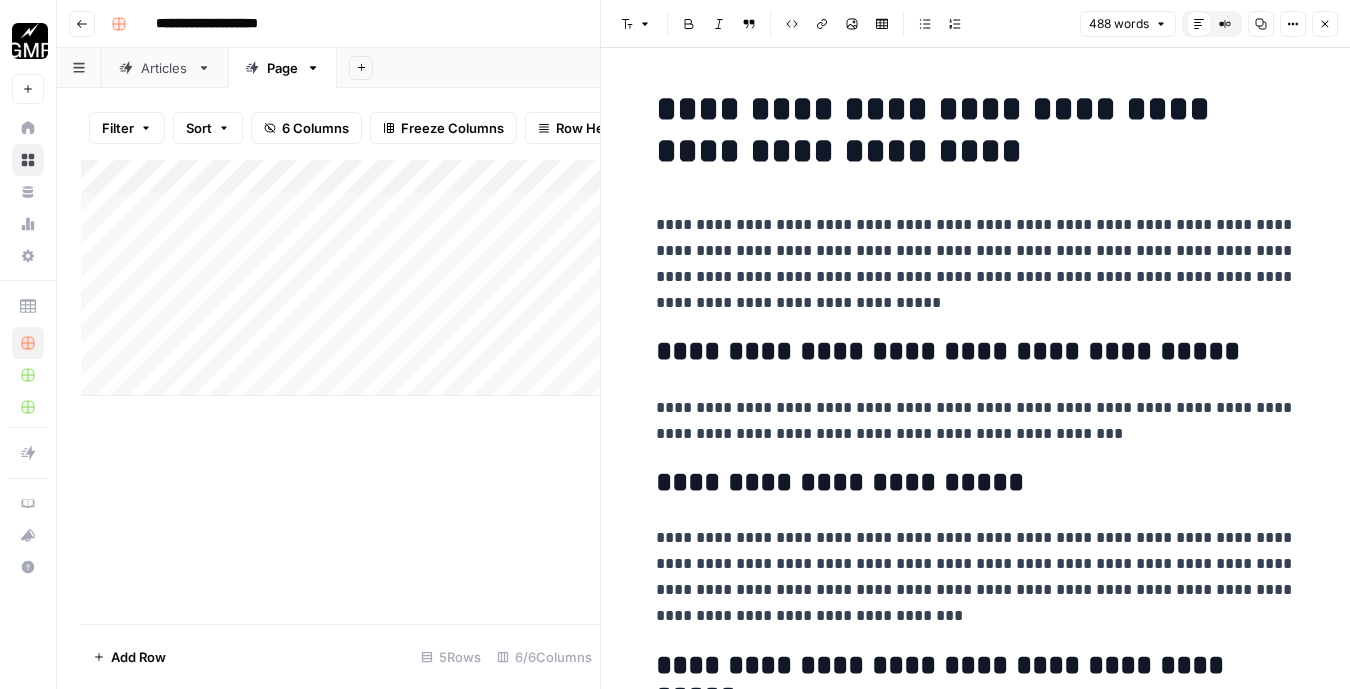click on "**********" at bounding box center [976, 264] 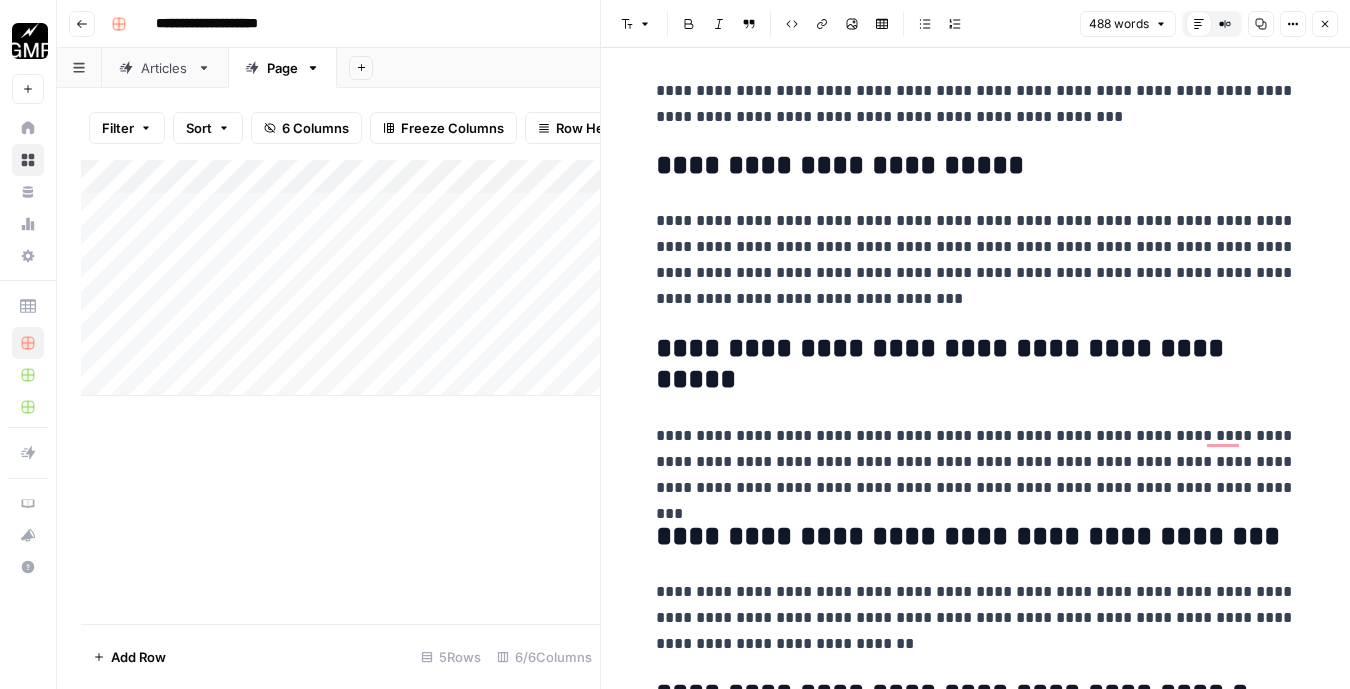 click on "**********" at bounding box center [976, 260] 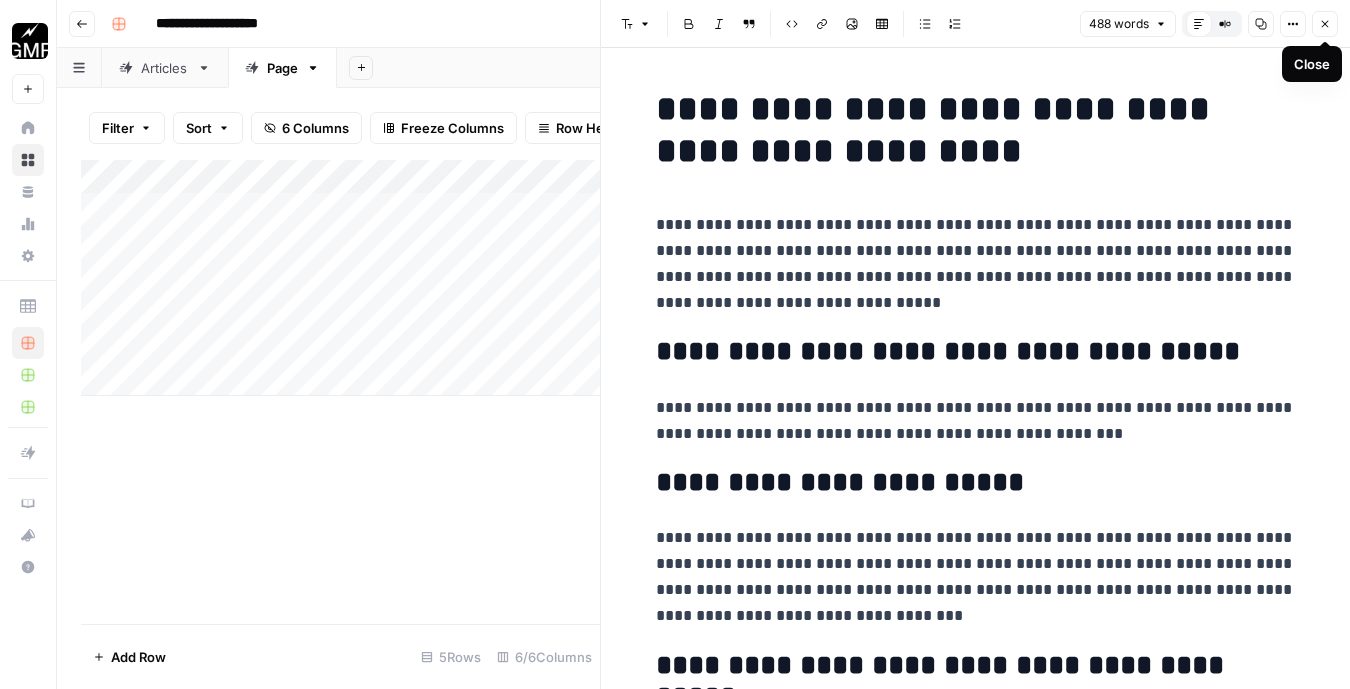 click on "Close" at bounding box center [1325, 24] 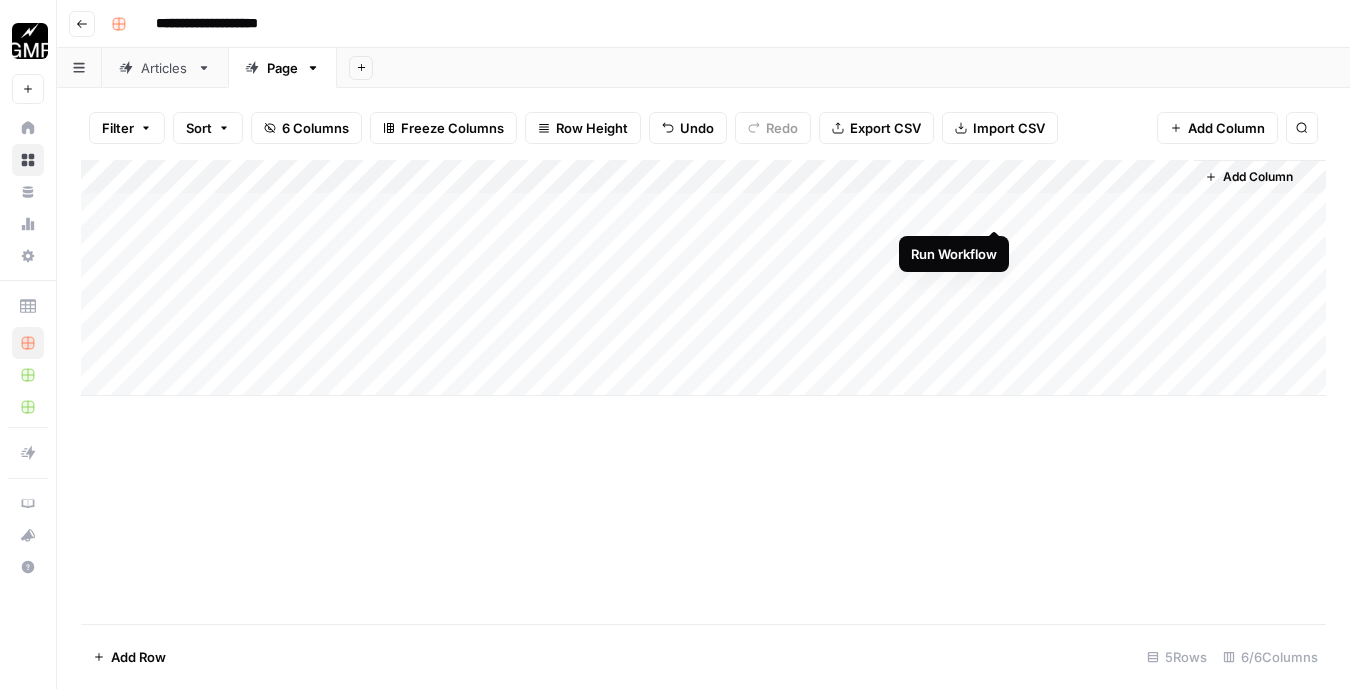 click on "Add Column" at bounding box center [703, 278] 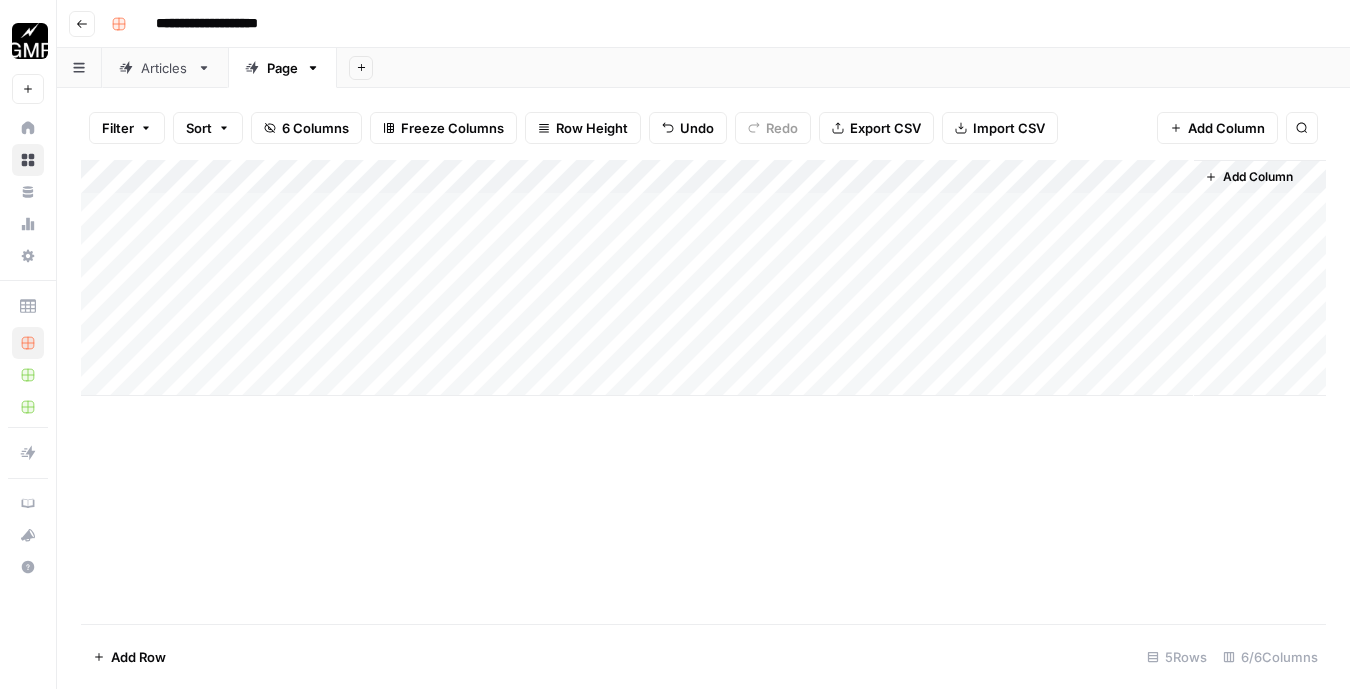 click on "Add Column" at bounding box center (703, 278) 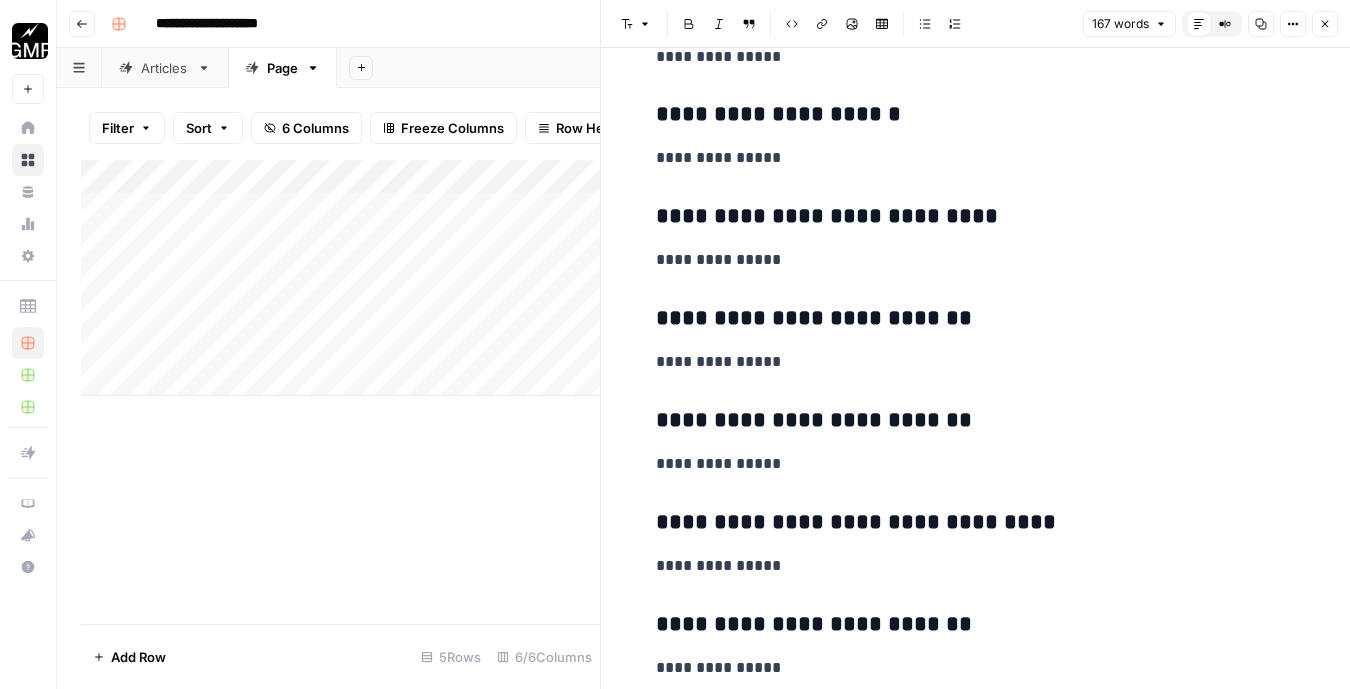 scroll, scrollTop: 0, scrollLeft: 0, axis: both 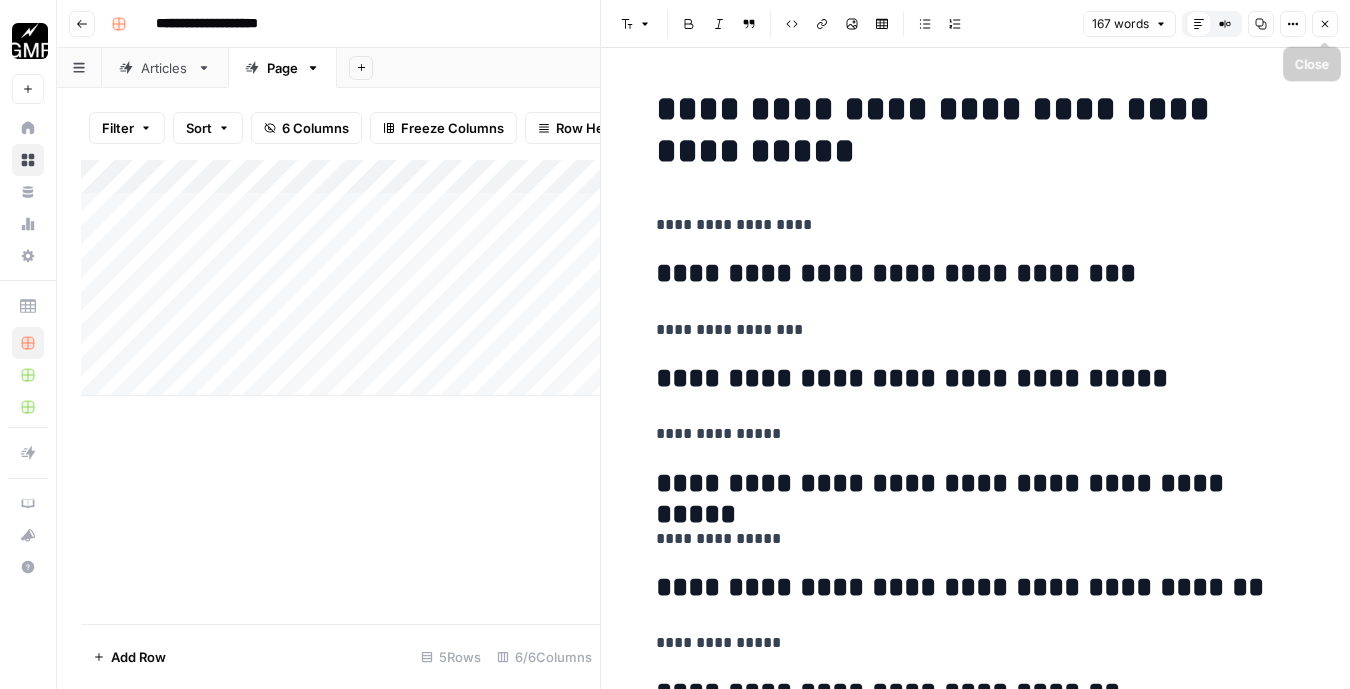 click on "Close" at bounding box center [1325, 24] 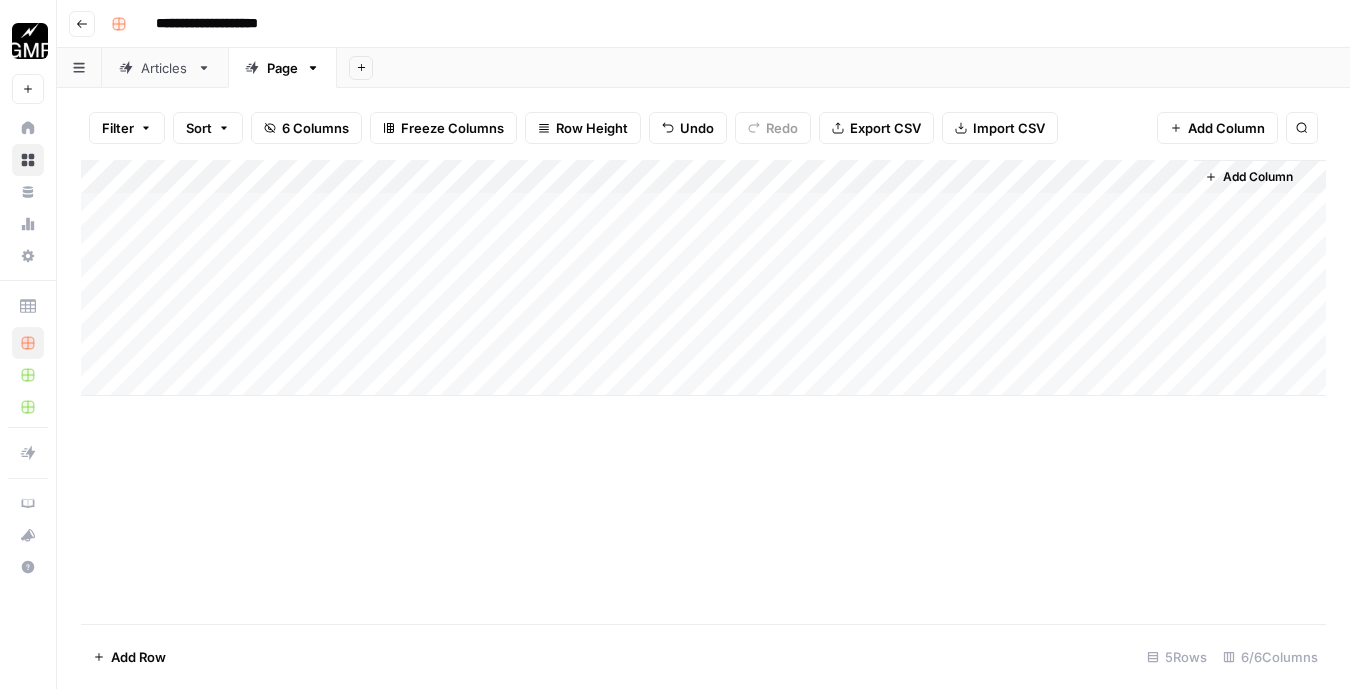 click on "Add Column" at bounding box center (703, 278) 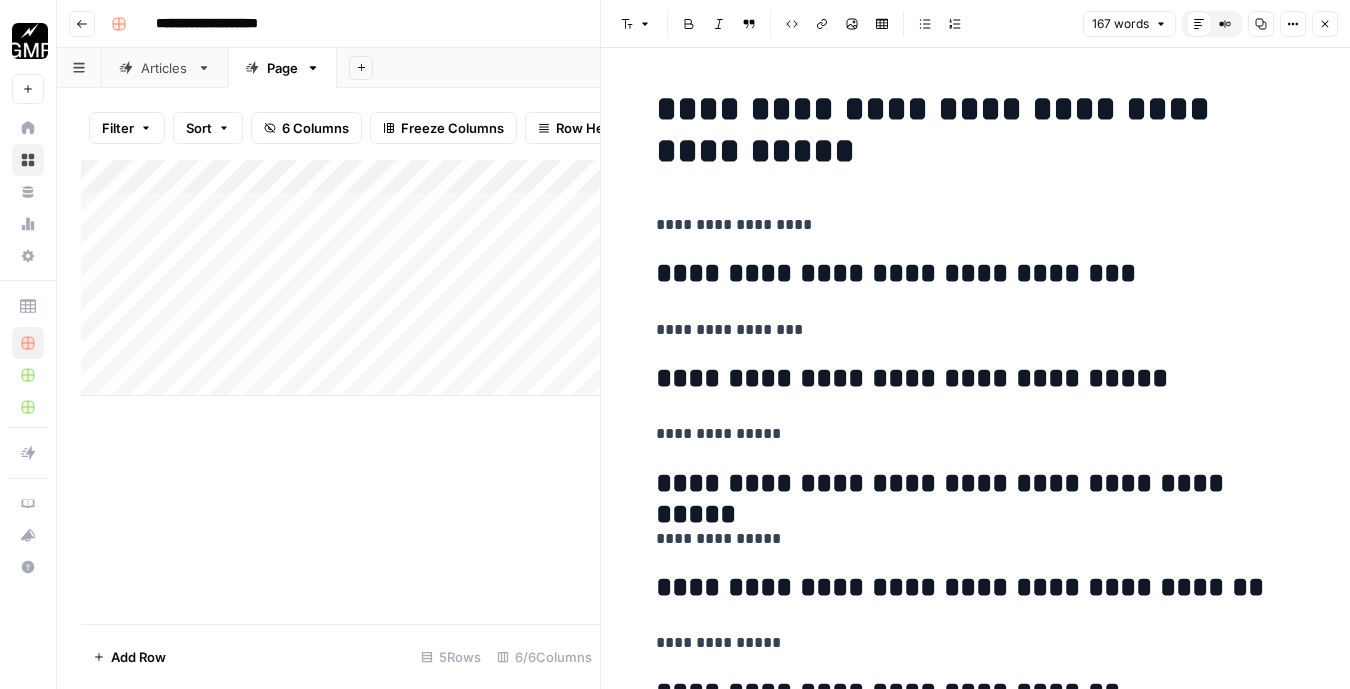 click on "**********" at bounding box center [976, 130] 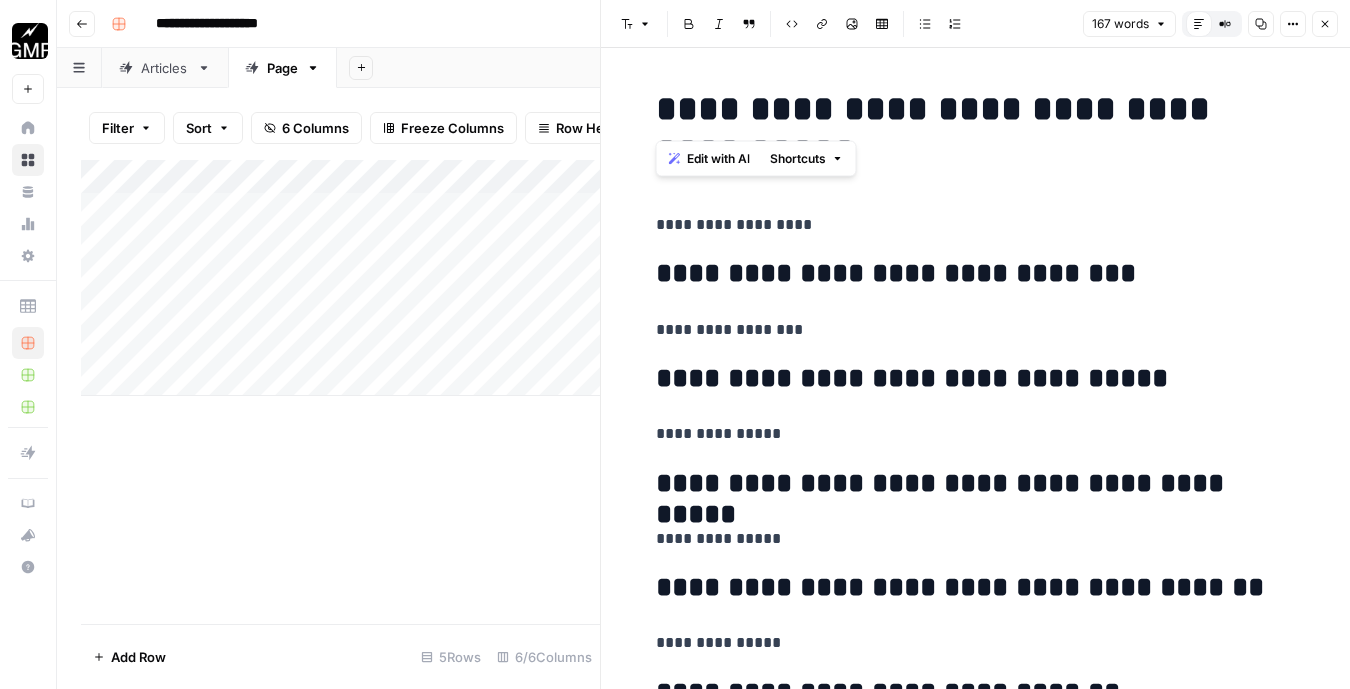 drag, startPoint x: 779, startPoint y: 112, endPoint x: 655, endPoint y: 113, distance: 124.004036 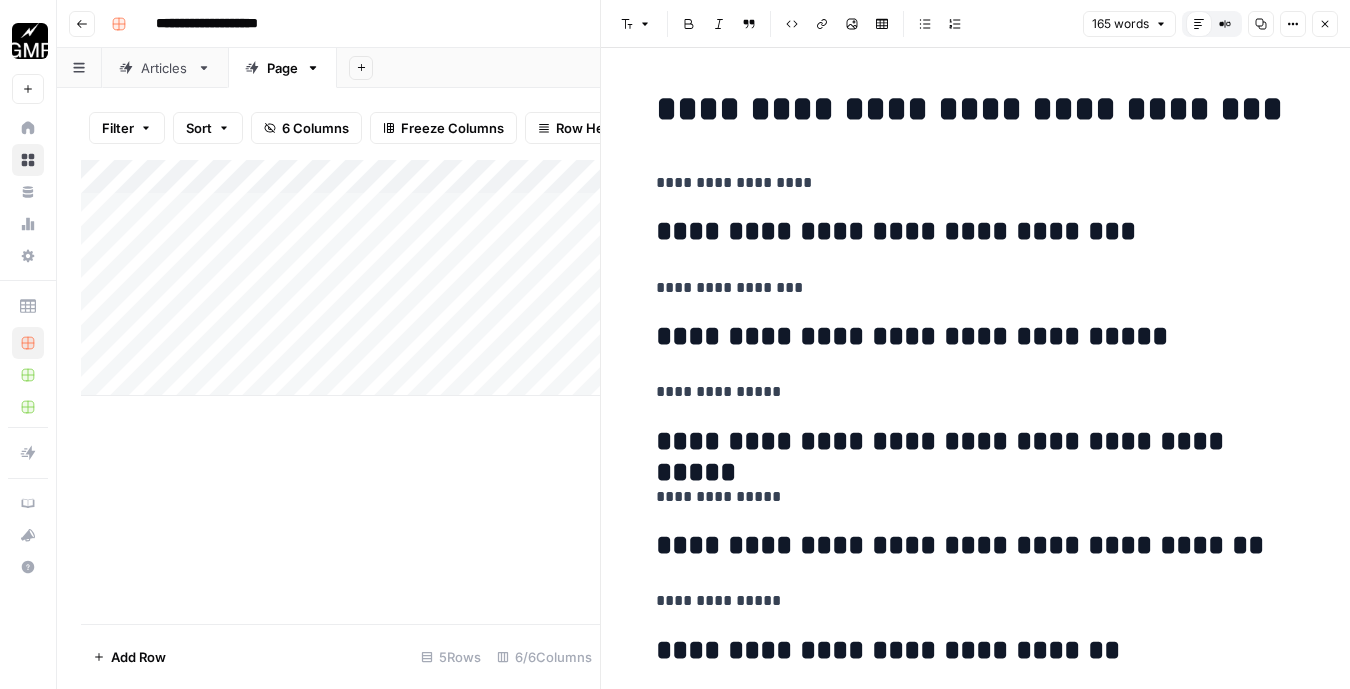 click on "**********" at bounding box center (976, 1196) 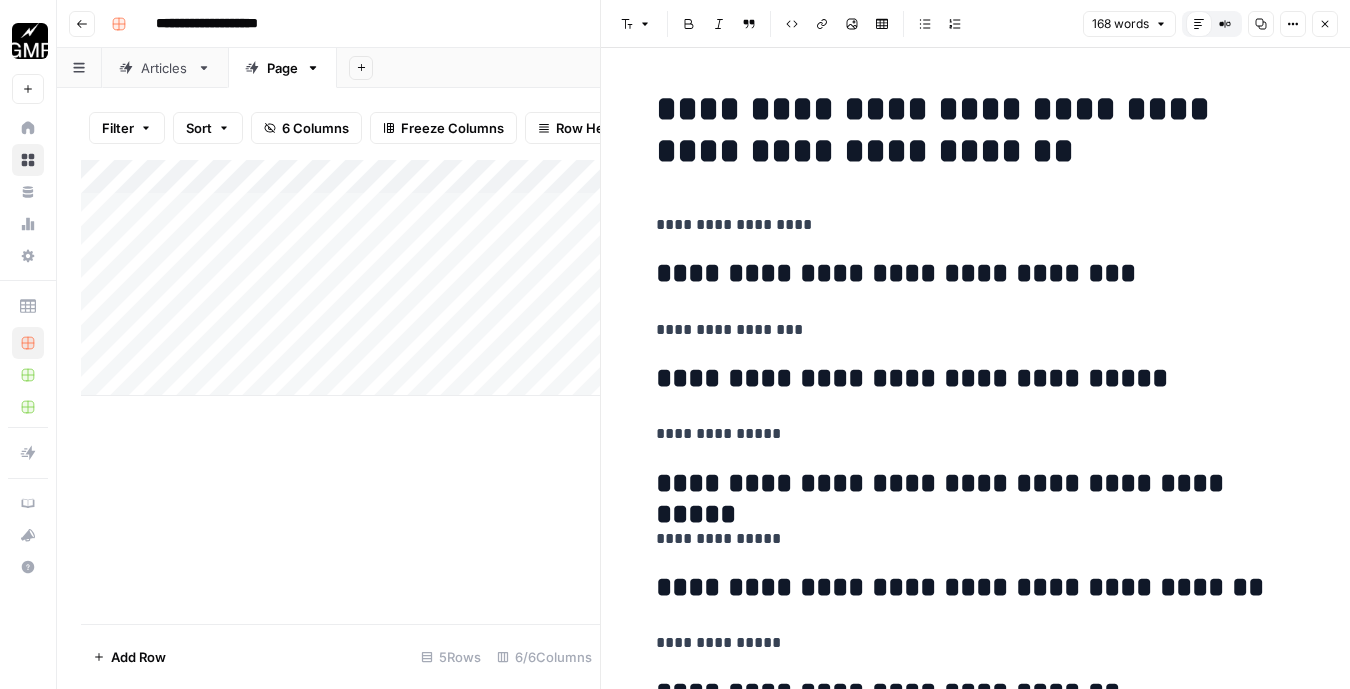 scroll, scrollTop: 91, scrollLeft: 0, axis: vertical 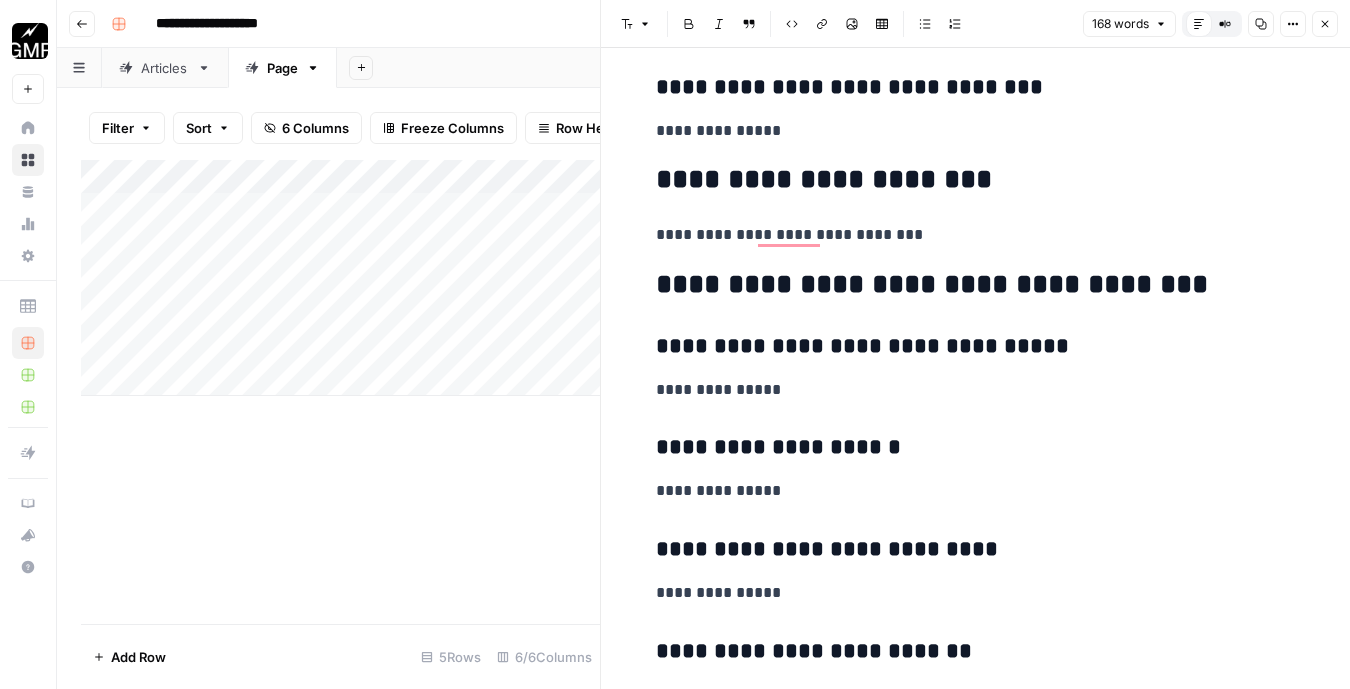 click on "**********" at bounding box center [976, 285] 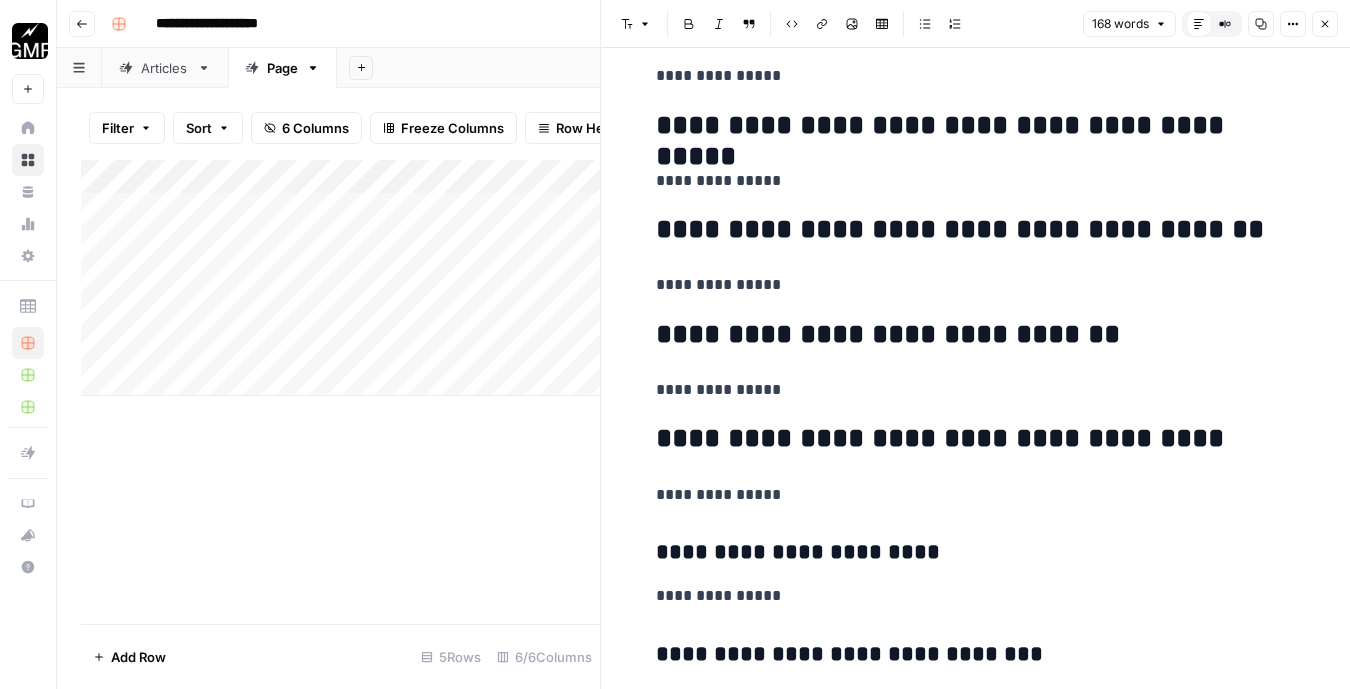 click on "**********" at bounding box center (976, 880) 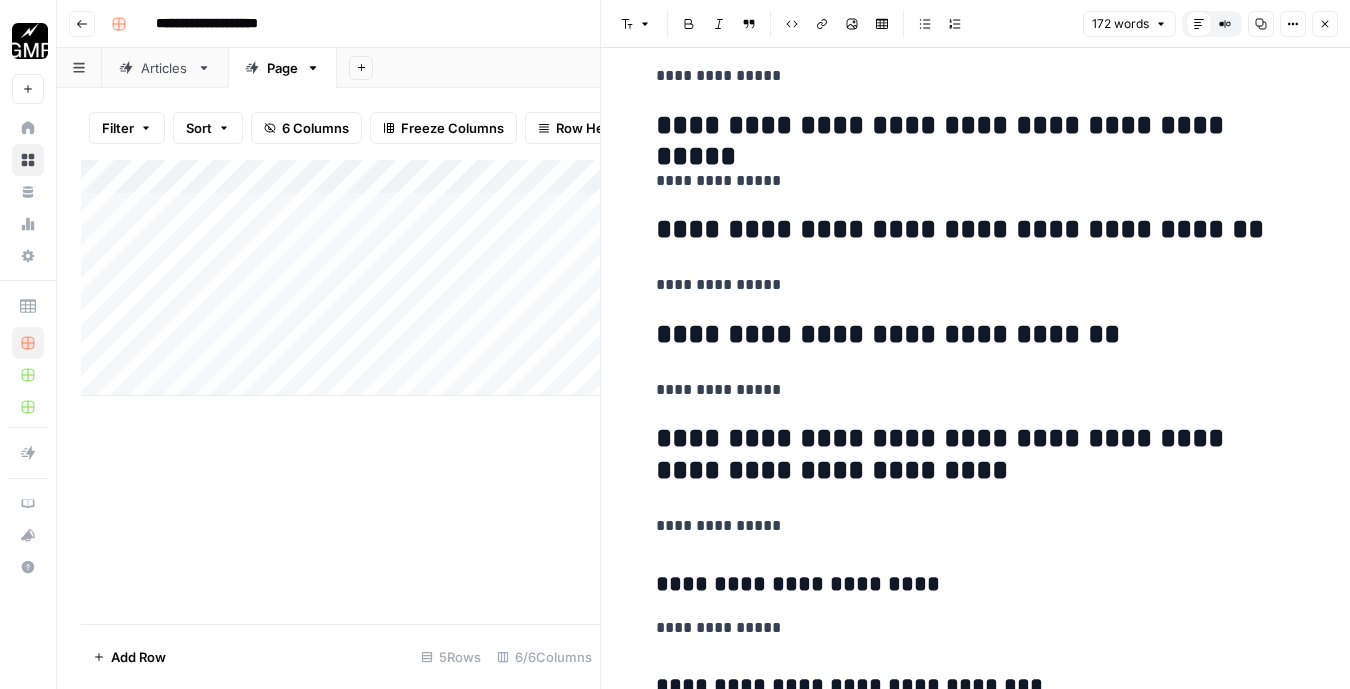 click on "**********" at bounding box center (976, 390) 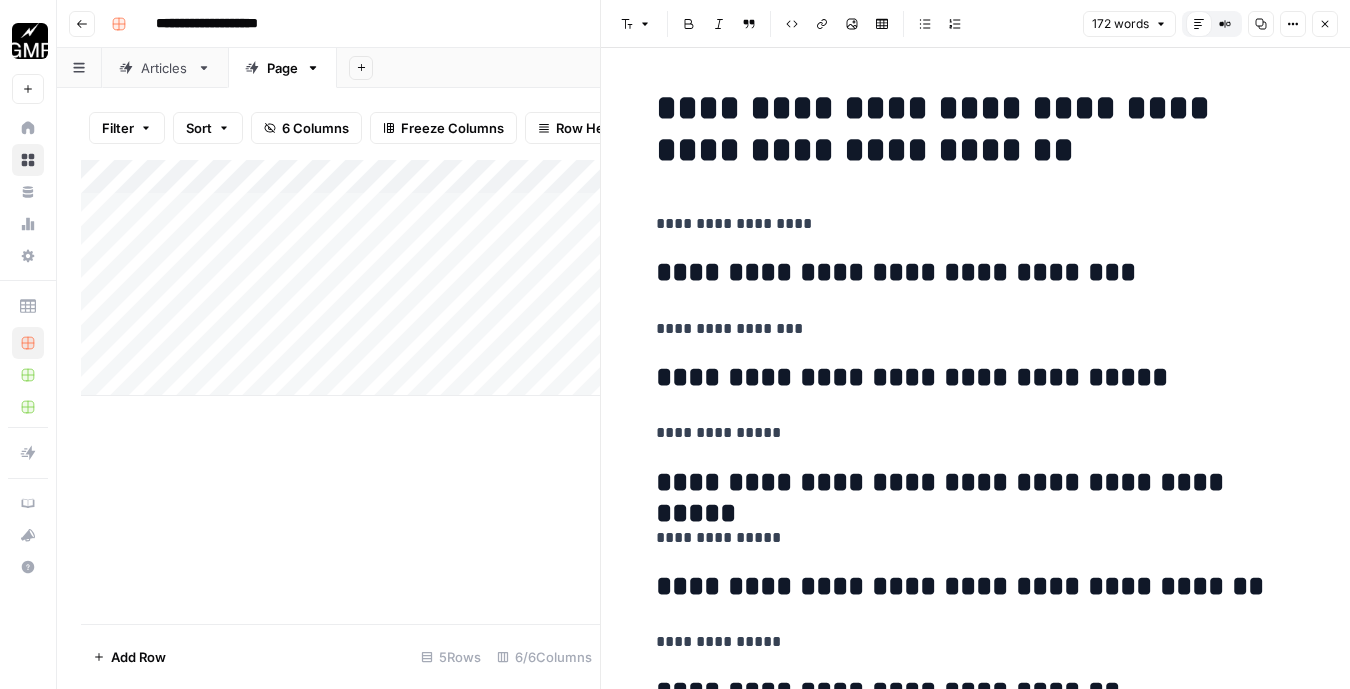 click on "**********" at bounding box center (976, 224) 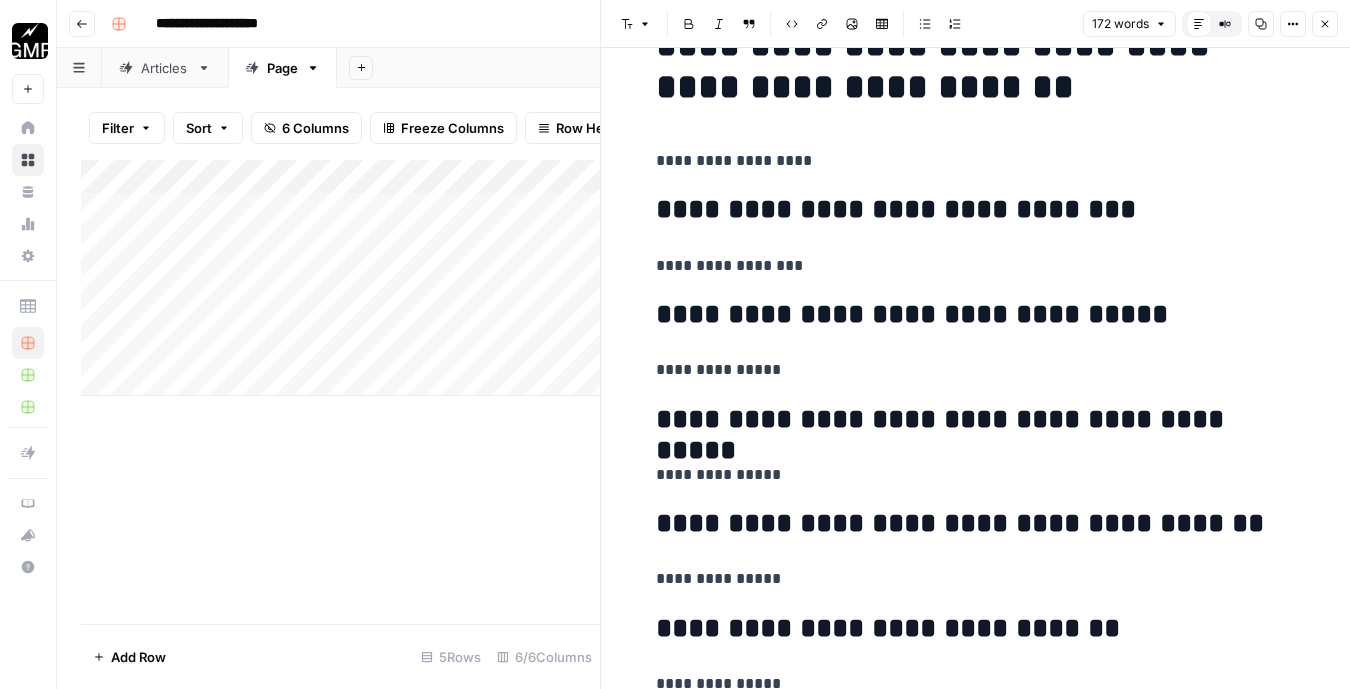 scroll, scrollTop: 71, scrollLeft: 0, axis: vertical 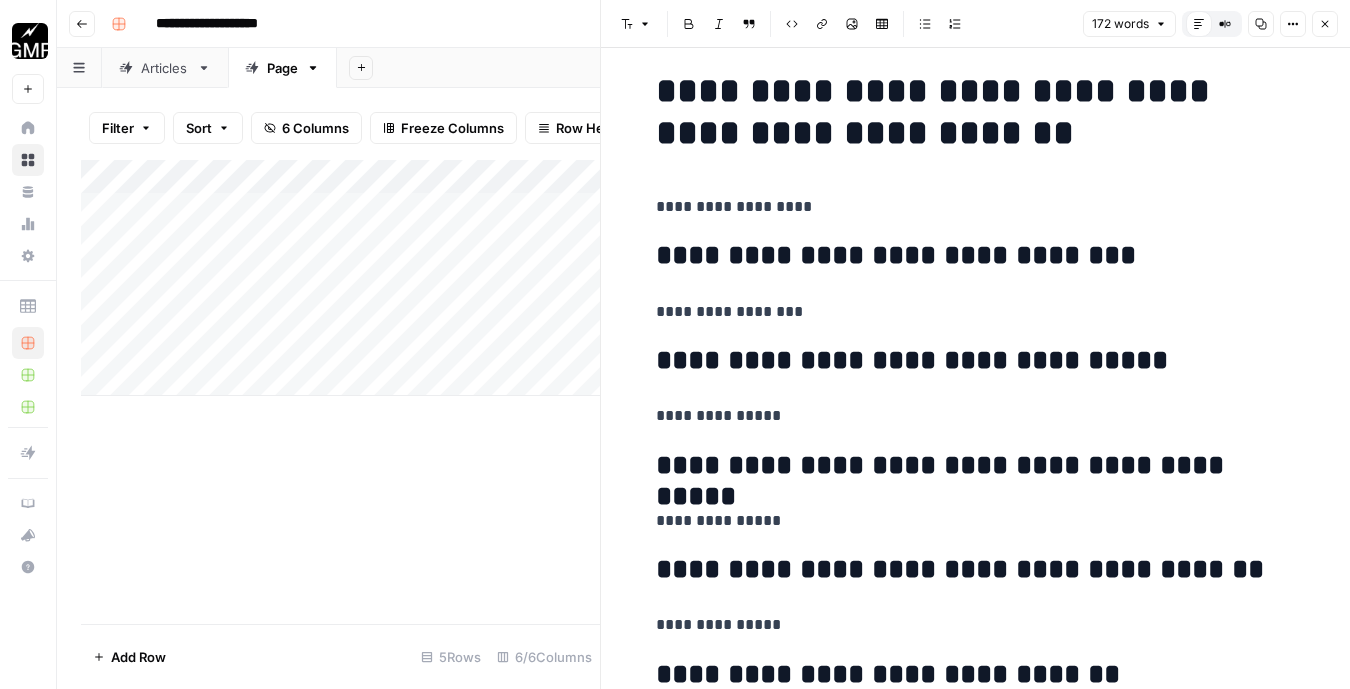 click on "**********" at bounding box center (976, 416) 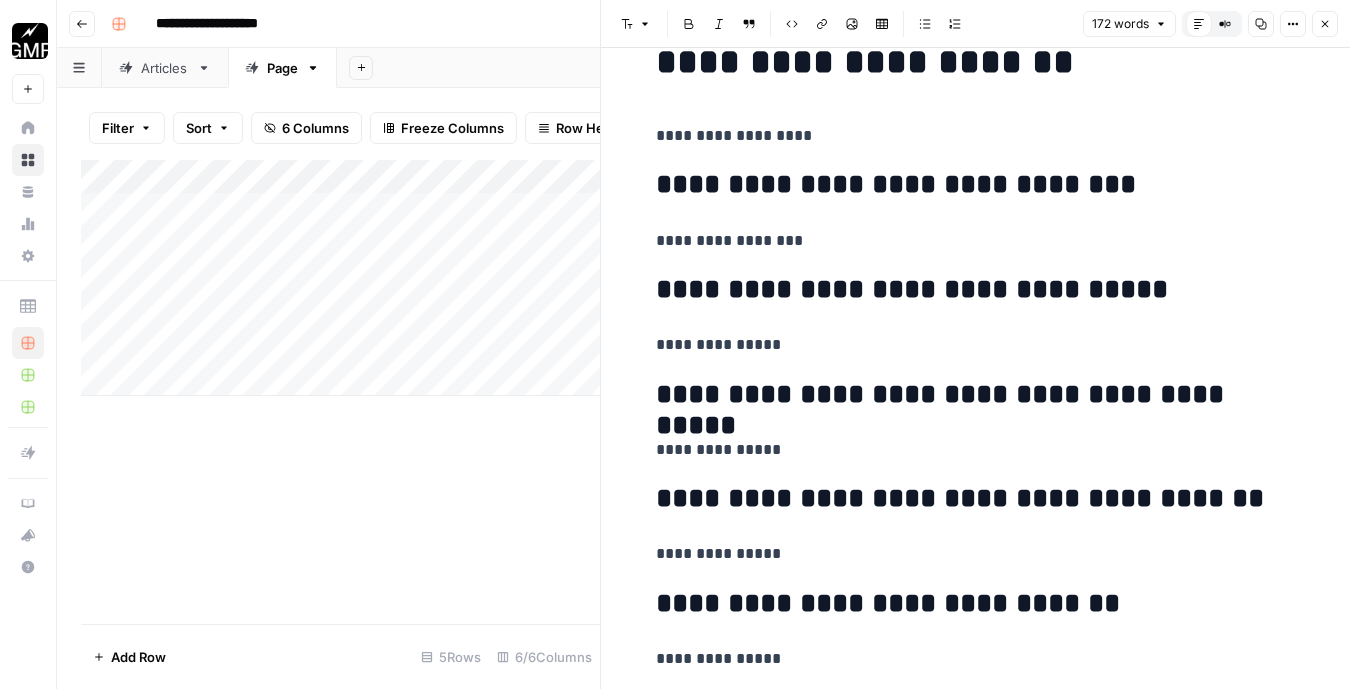 scroll, scrollTop: 93, scrollLeft: 0, axis: vertical 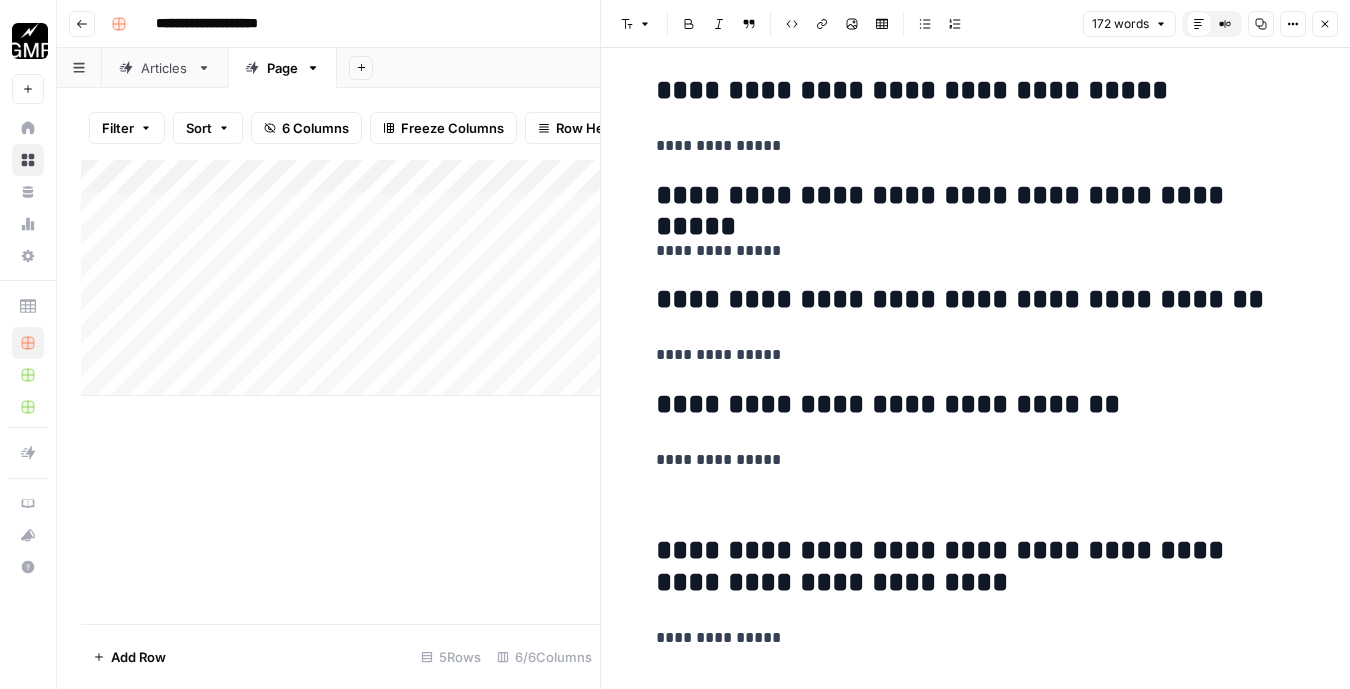 click on "**********" at bounding box center (976, 146) 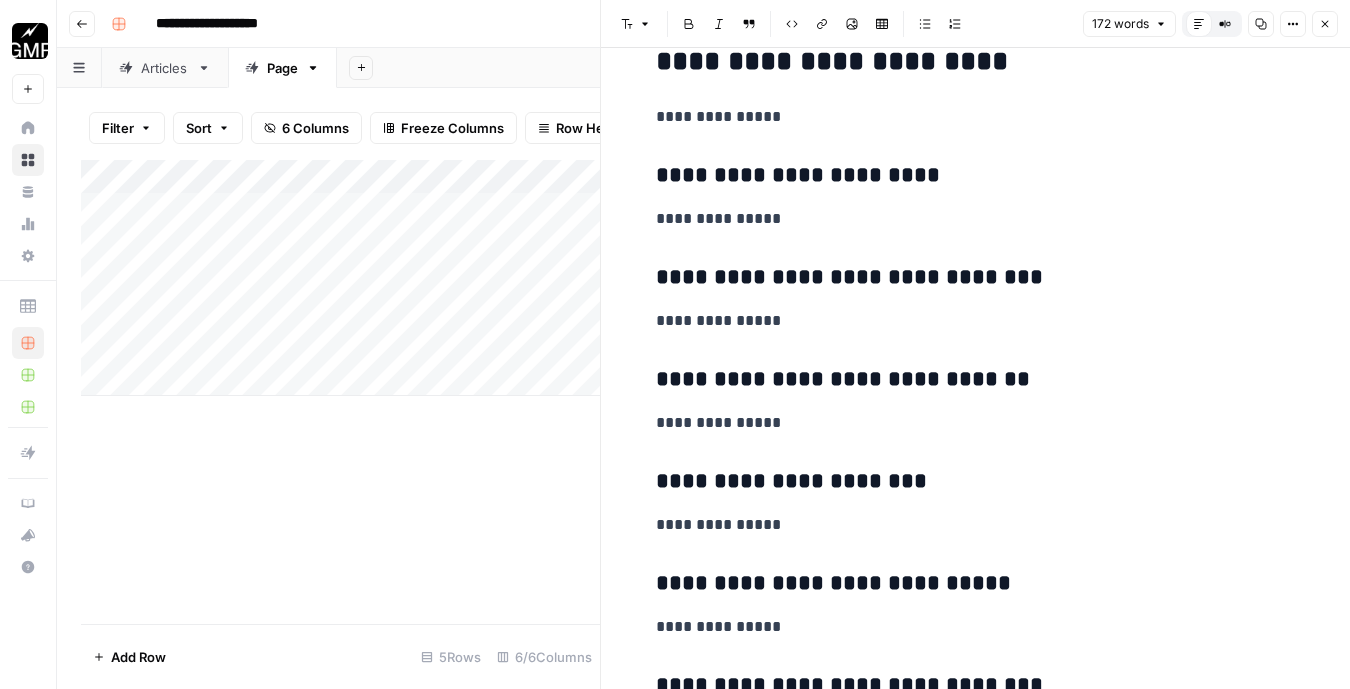 click on "**********" at bounding box center (975, 429) 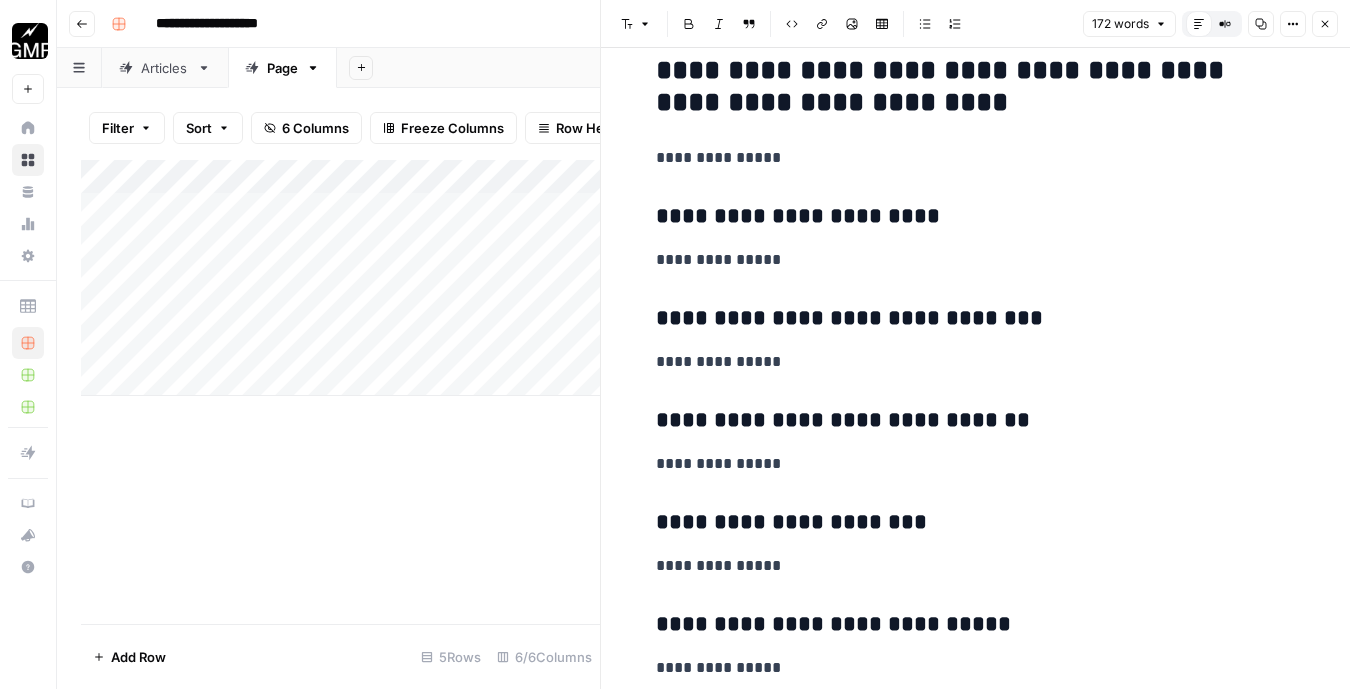 click on "**********" at bounding box center (976, 217) 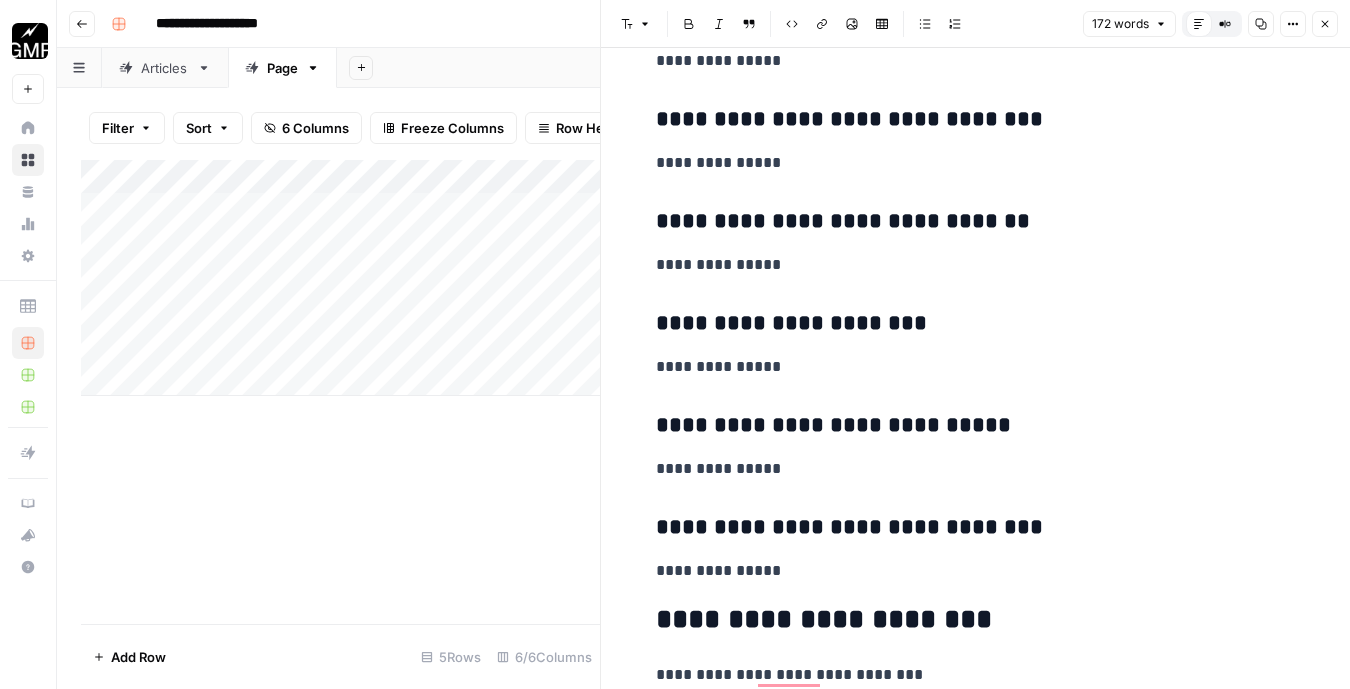click on "**********" at bounding box center (976, 571) 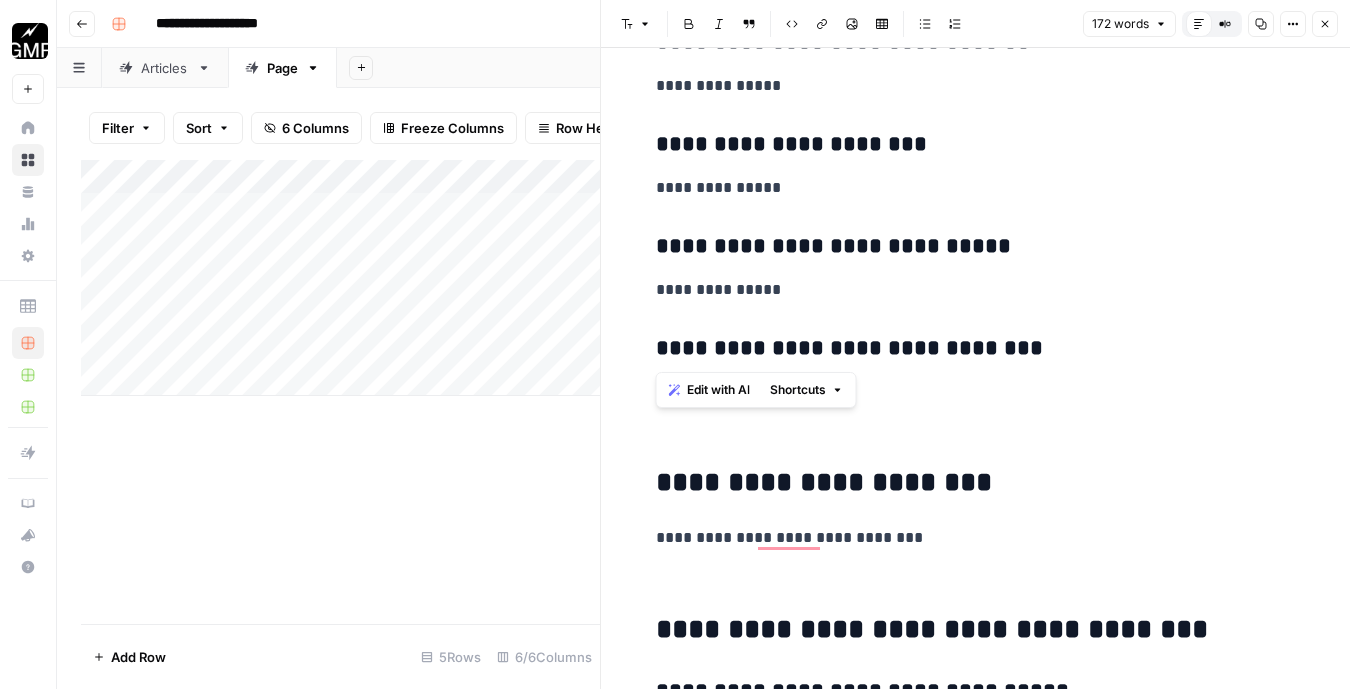 drag, startPoint x: 767, startPoint y: 346, endPoint x: 654, endPoint y: 345, distance: 113.004425 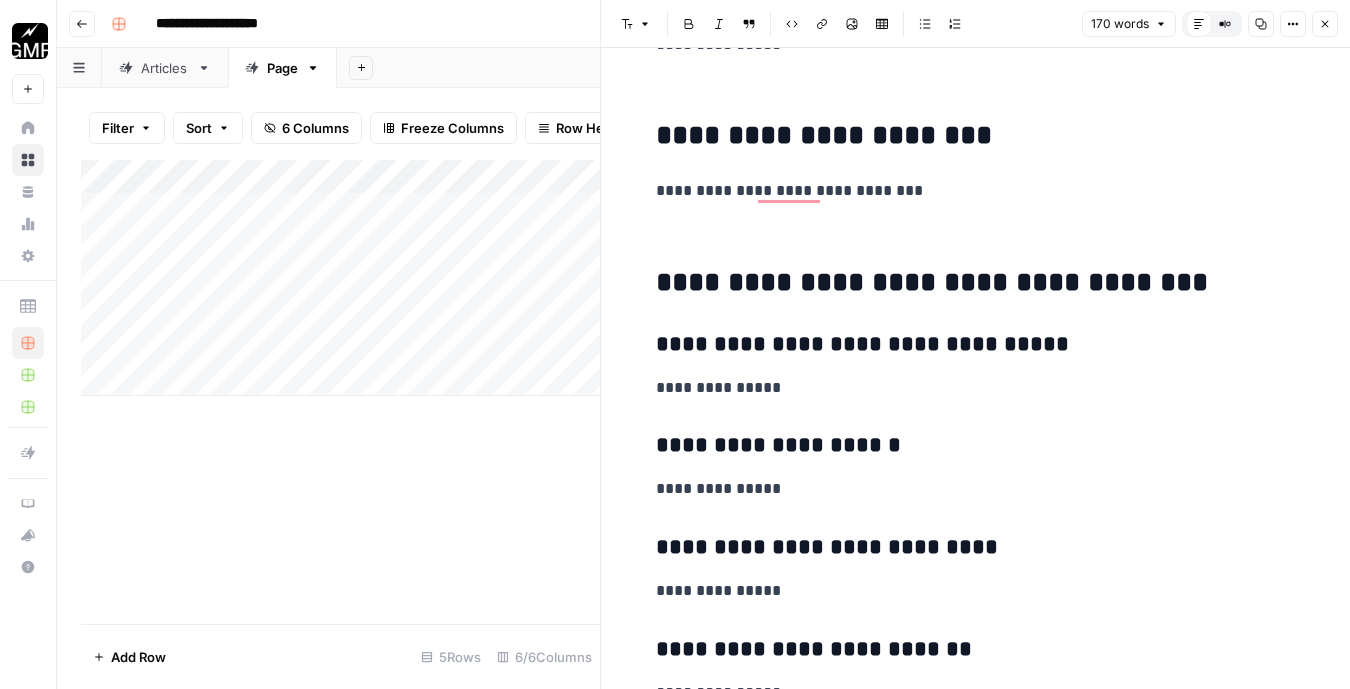 click on "**********" at bounding box center (976, 191) 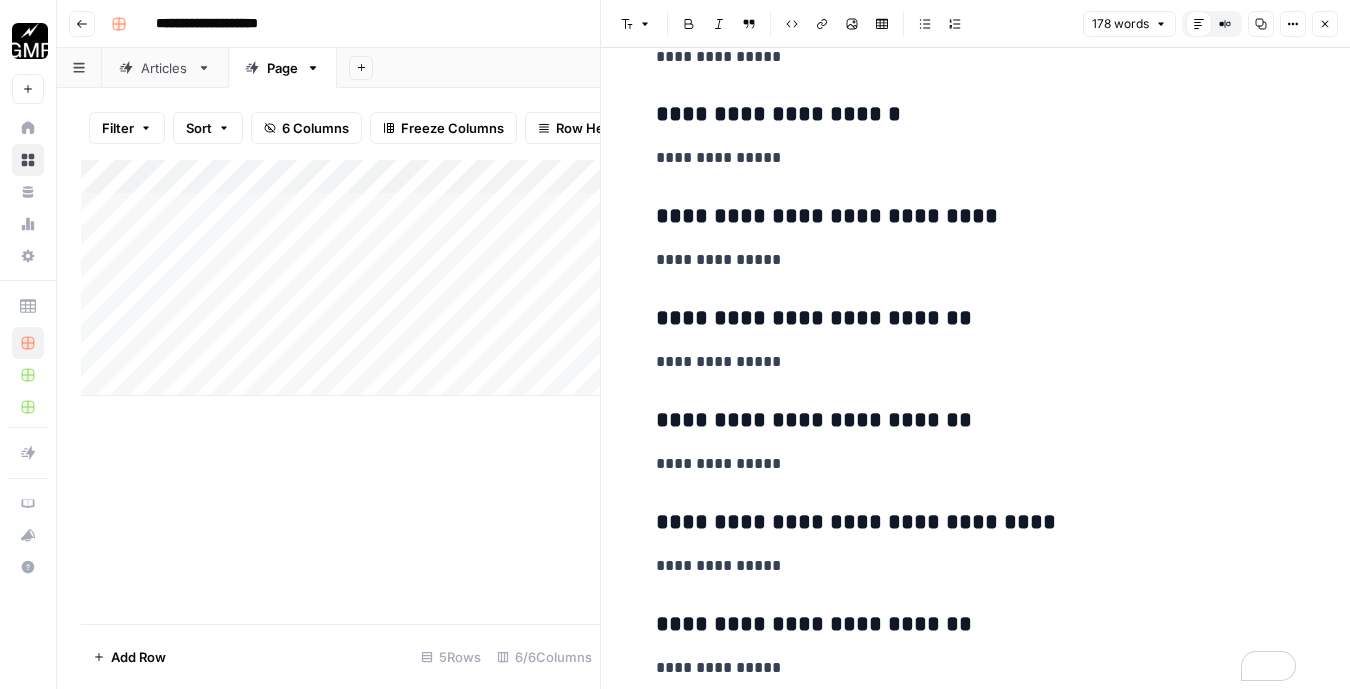 click on "**********" at bounding box center (976, 668) 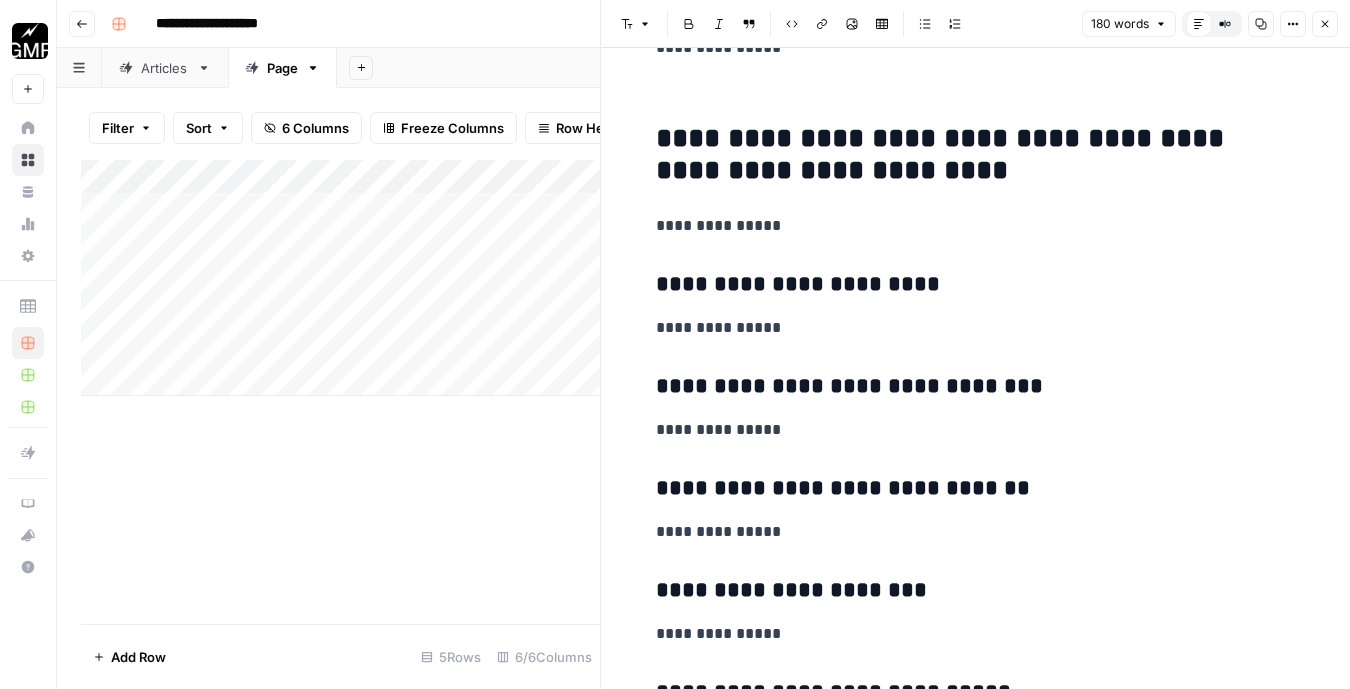 click on "**********" at bounding box center [976, 575] 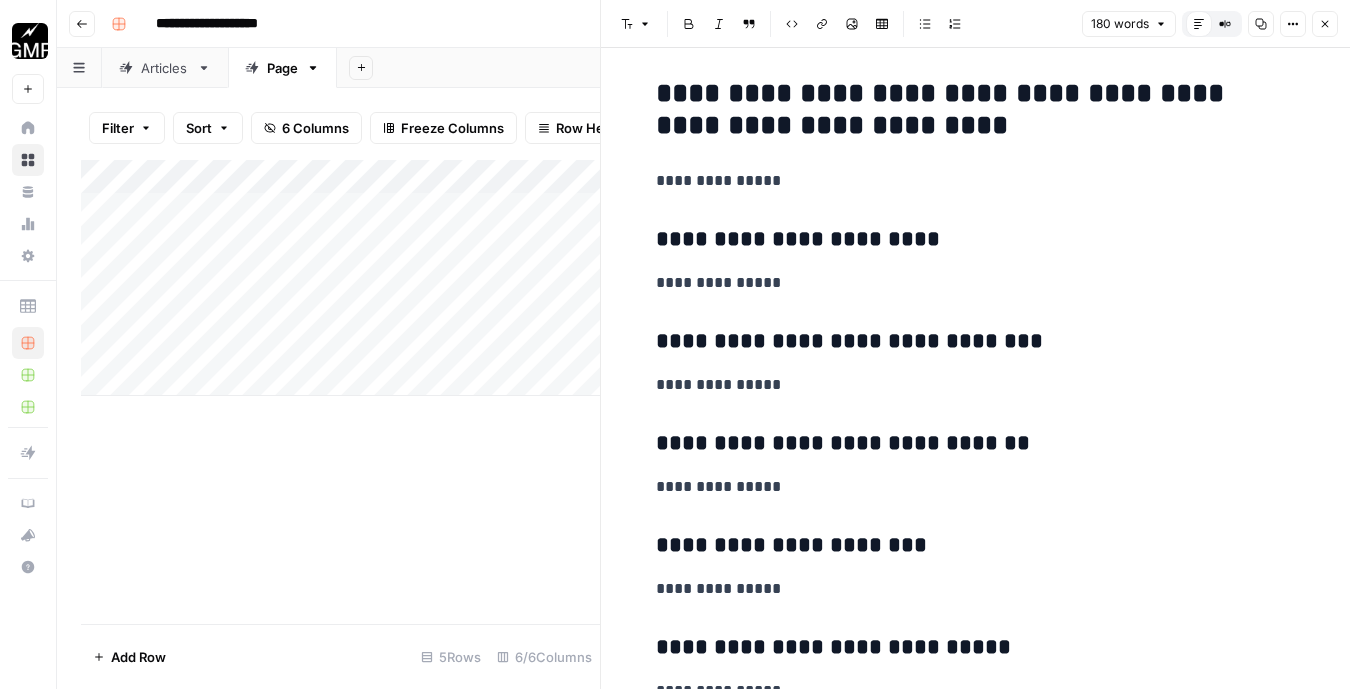 click on "**********" at bounding box center (976, 444) 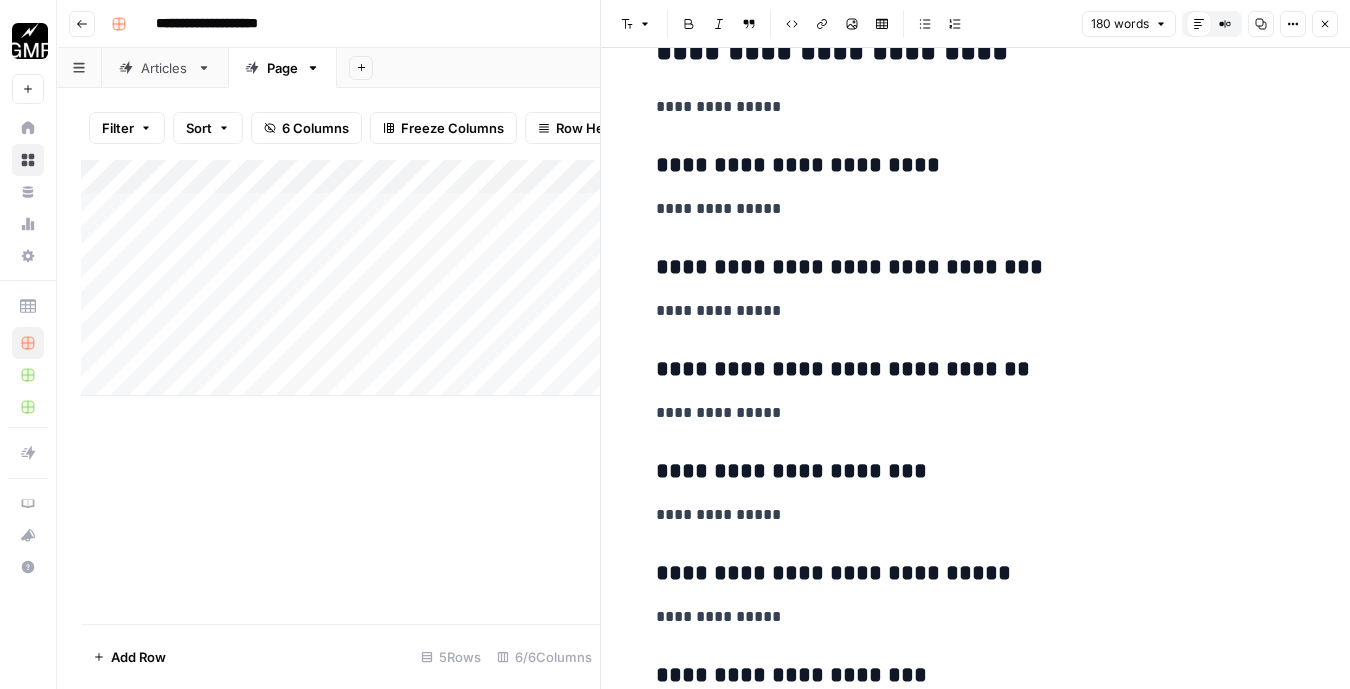 click on "**********" at bounding box center (976, 456) 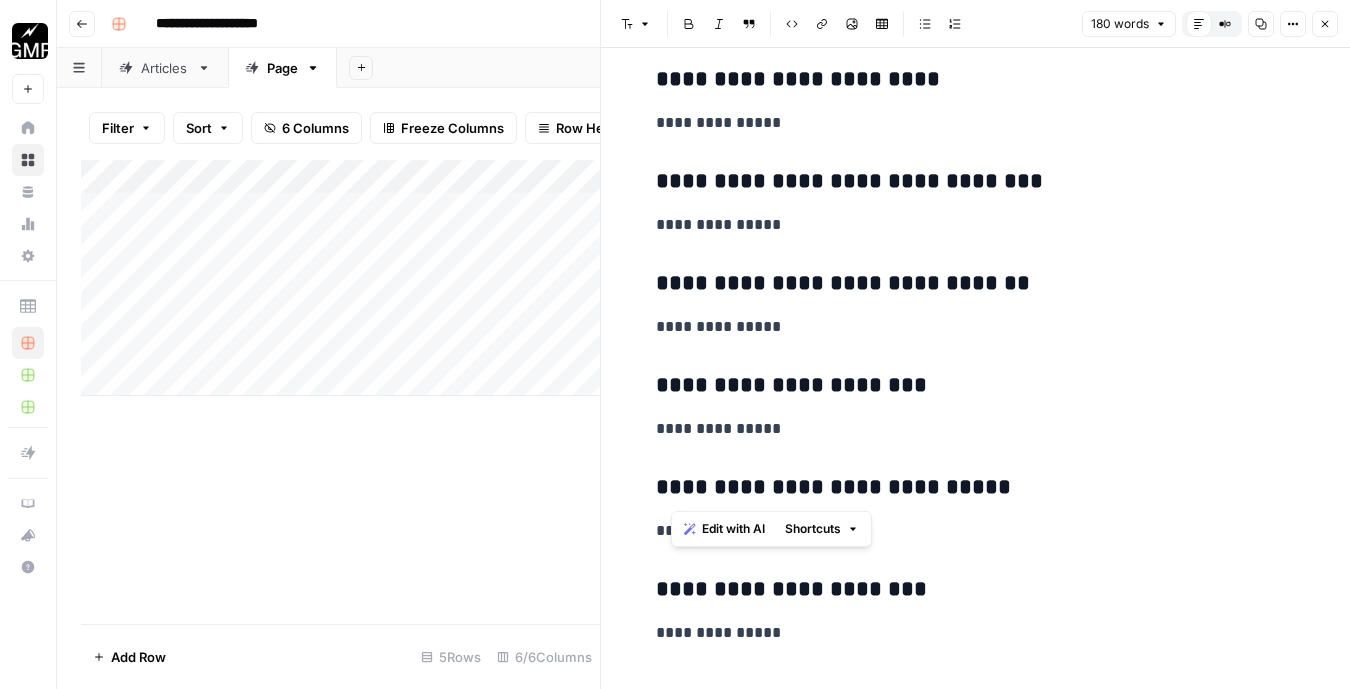 drag, startPoint x: 731, startPoint y: 489, endPoint x: 659, endPoint y: 488, distance: 72.00694 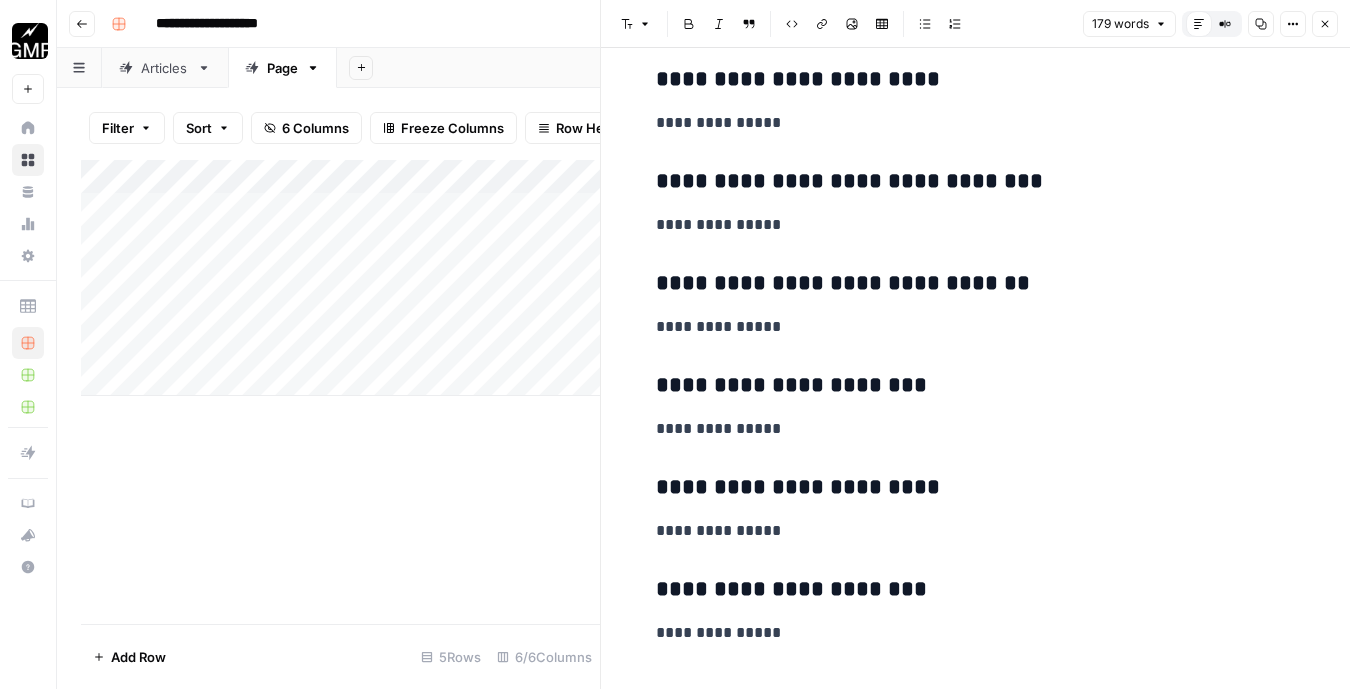 click on "**********" at bounding box center [976, 429] 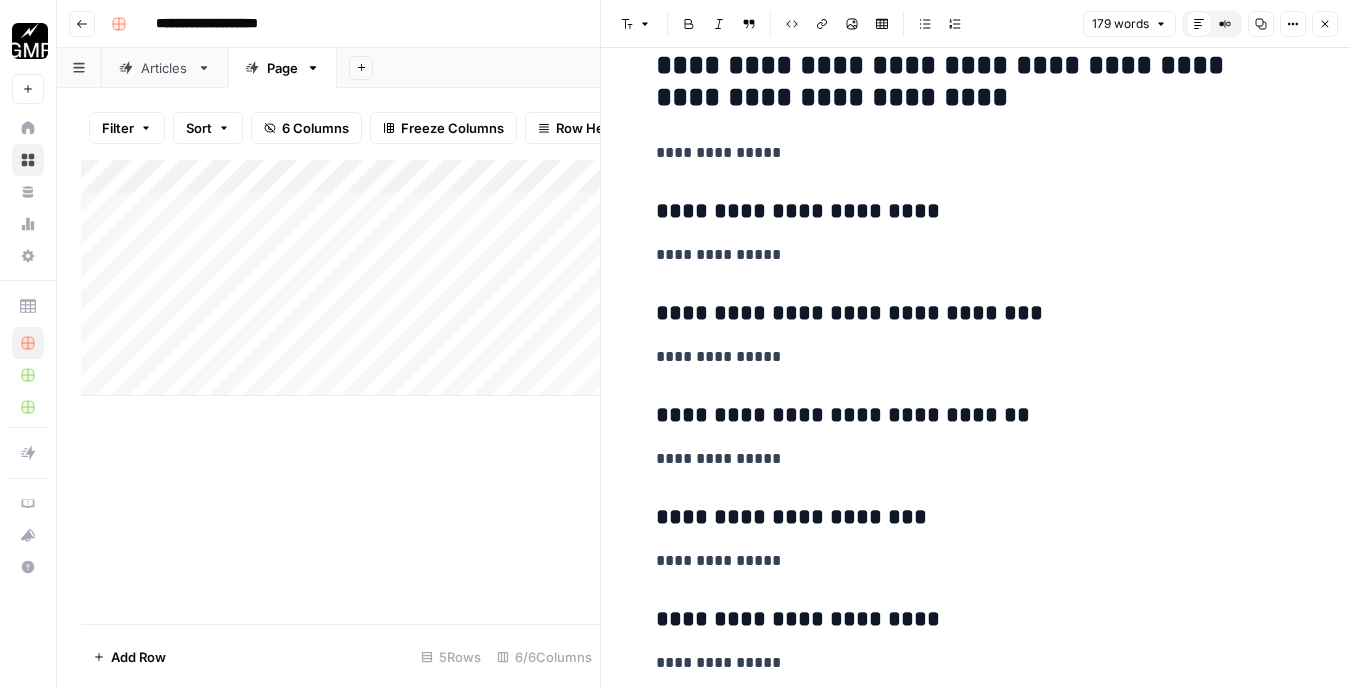 click on "**********" at bounding box center (976, 518) 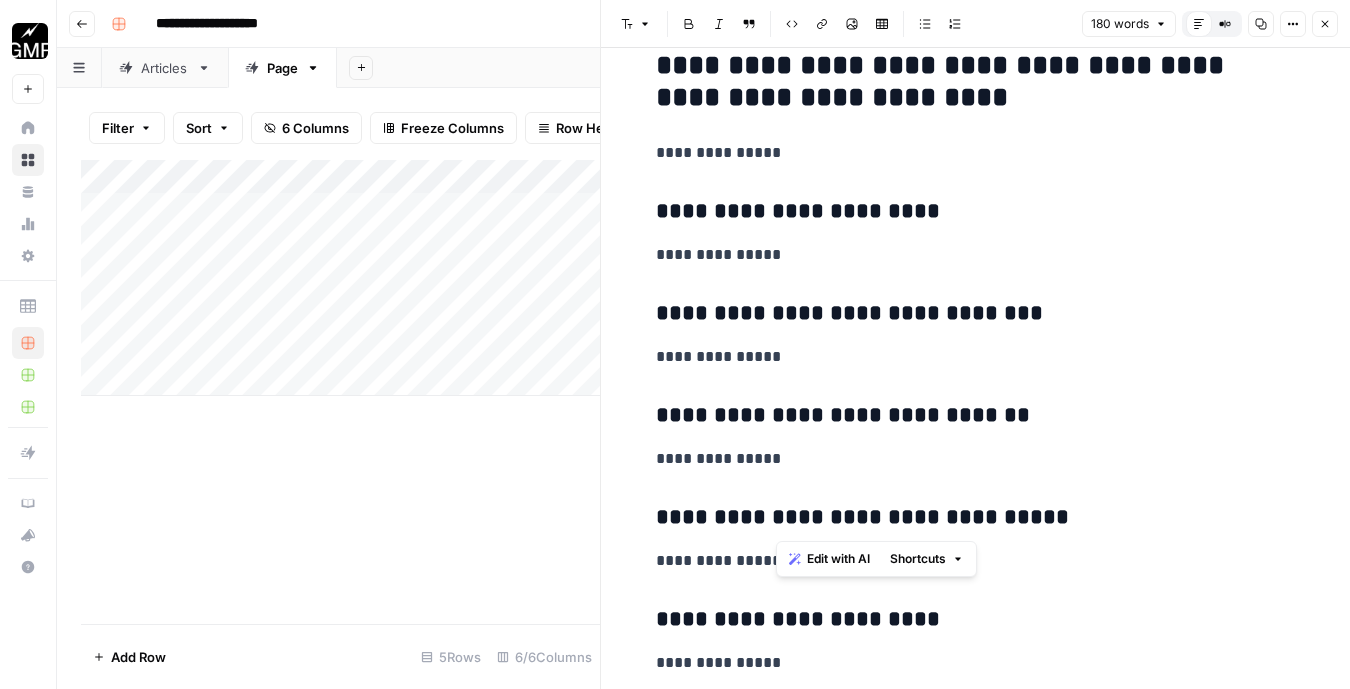 drag, startPoint x: 875, startPoint y: 518, endPoint x: 776, endPoint y: 518, distance: 99 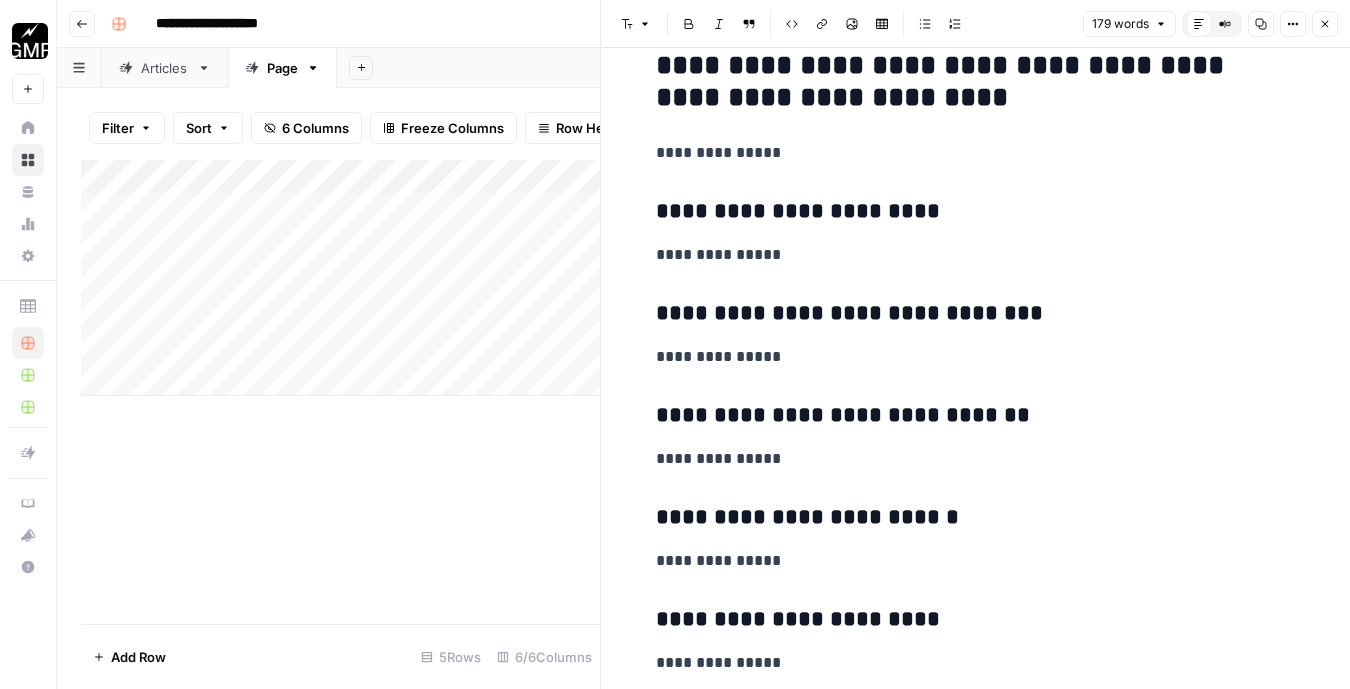 click on "**********" at bounding box center (976, 212) 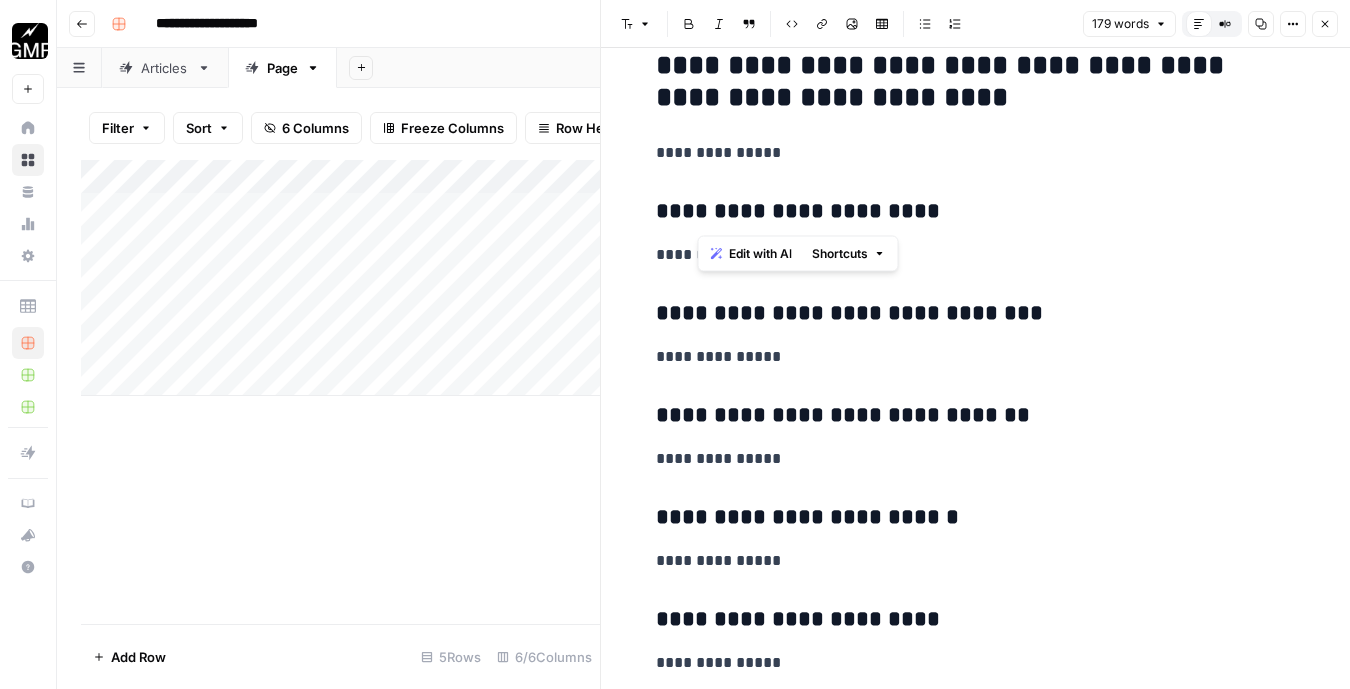 click on "**********" at bounding box center (976, 212) 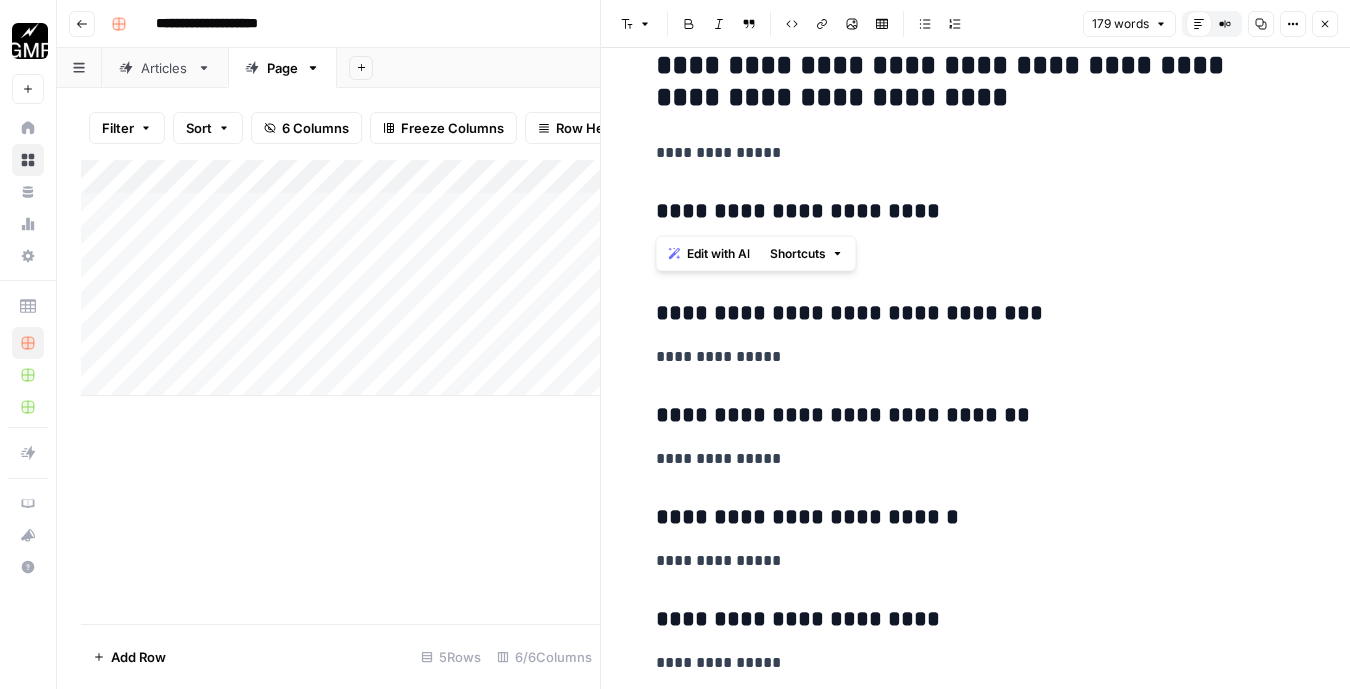 drag, startPoint x: 661, startPoint y: 219, endPoint x: 927, endPoint y: 222, distance: 266.0169 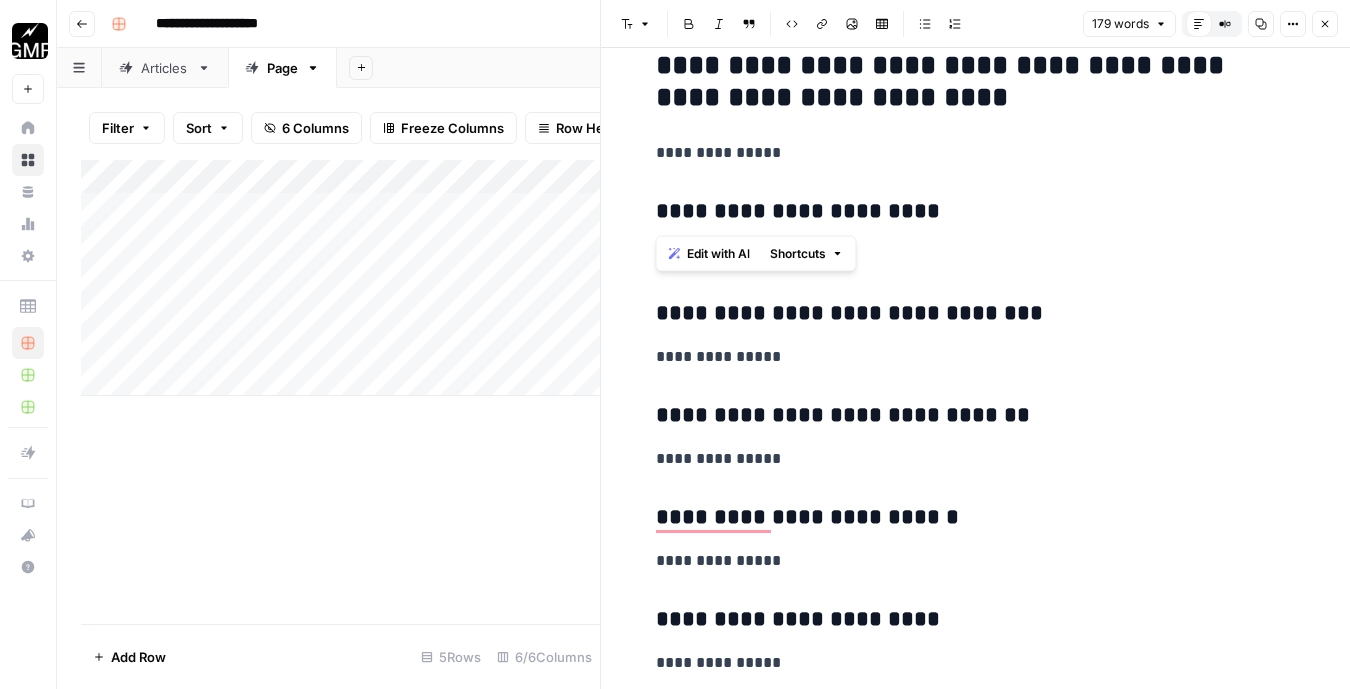 click on "**********" at bounding box center [976, 212] 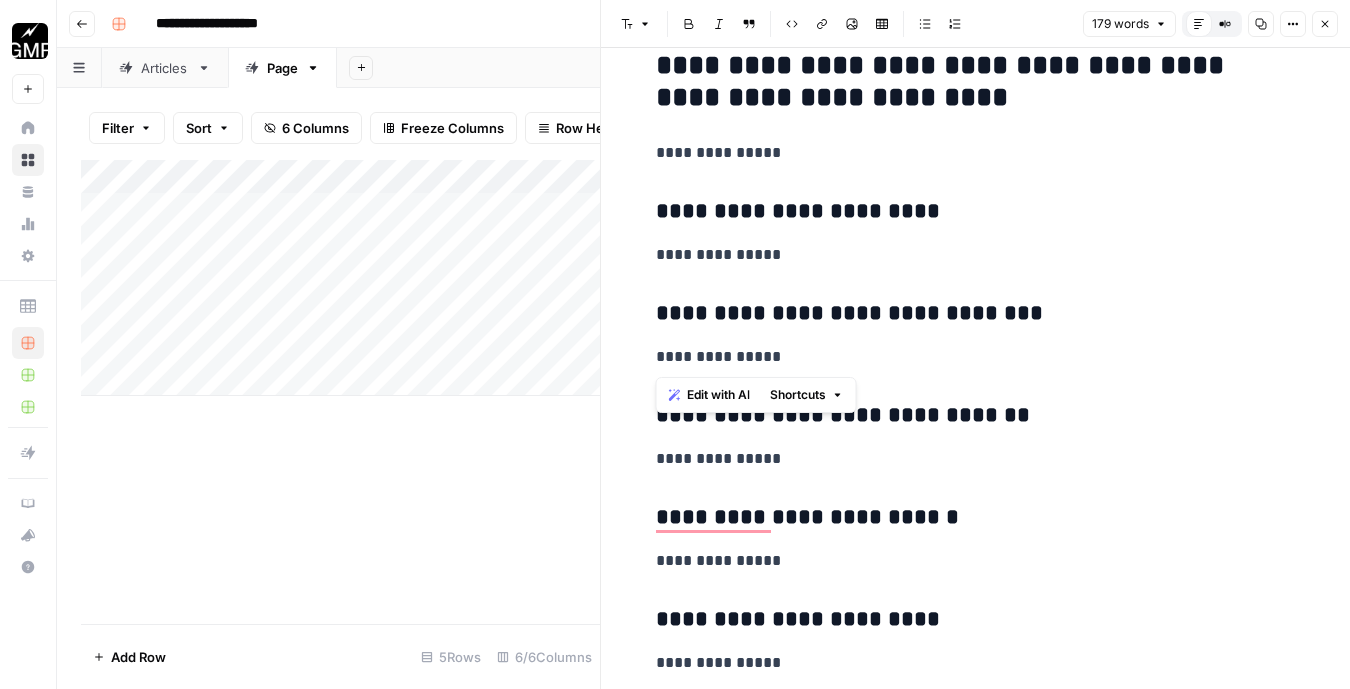drag, startPoint x: 783, startPoint y: 358, endPoint x: 657, endPoint y: 212, distance: 192.85228 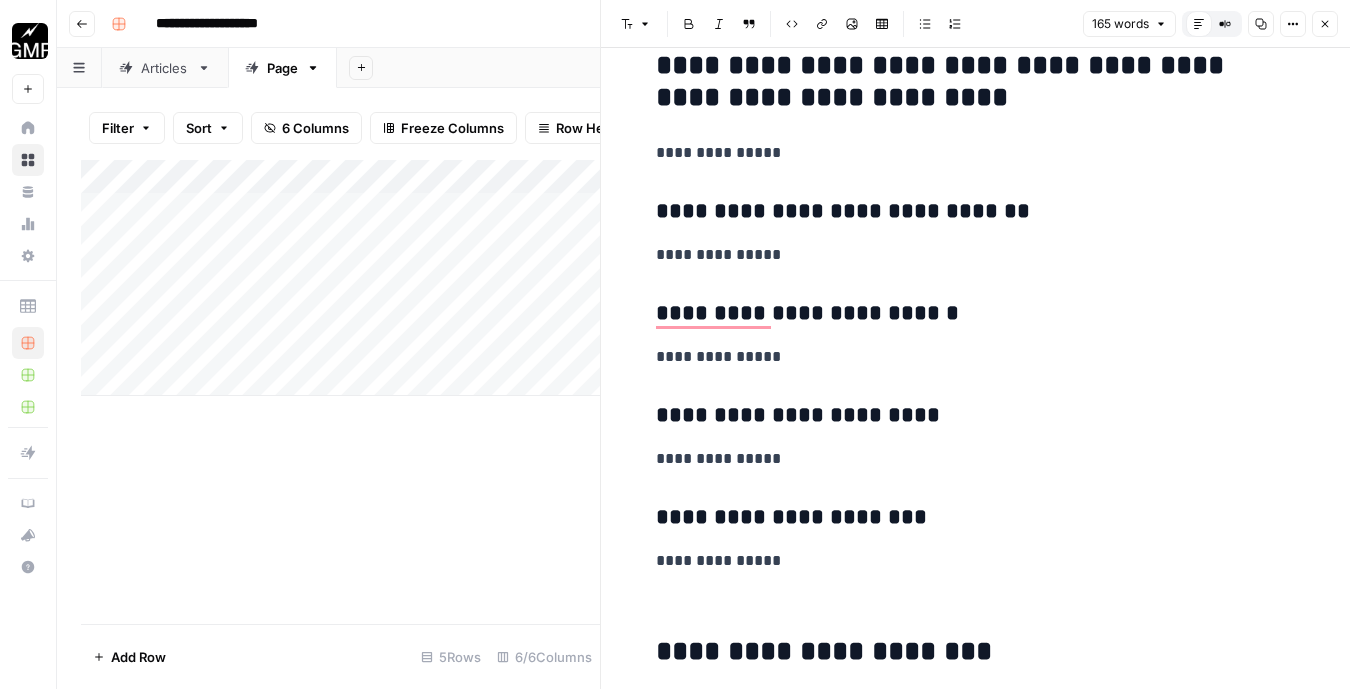 click on "**********" at bounding box center [976, 357] 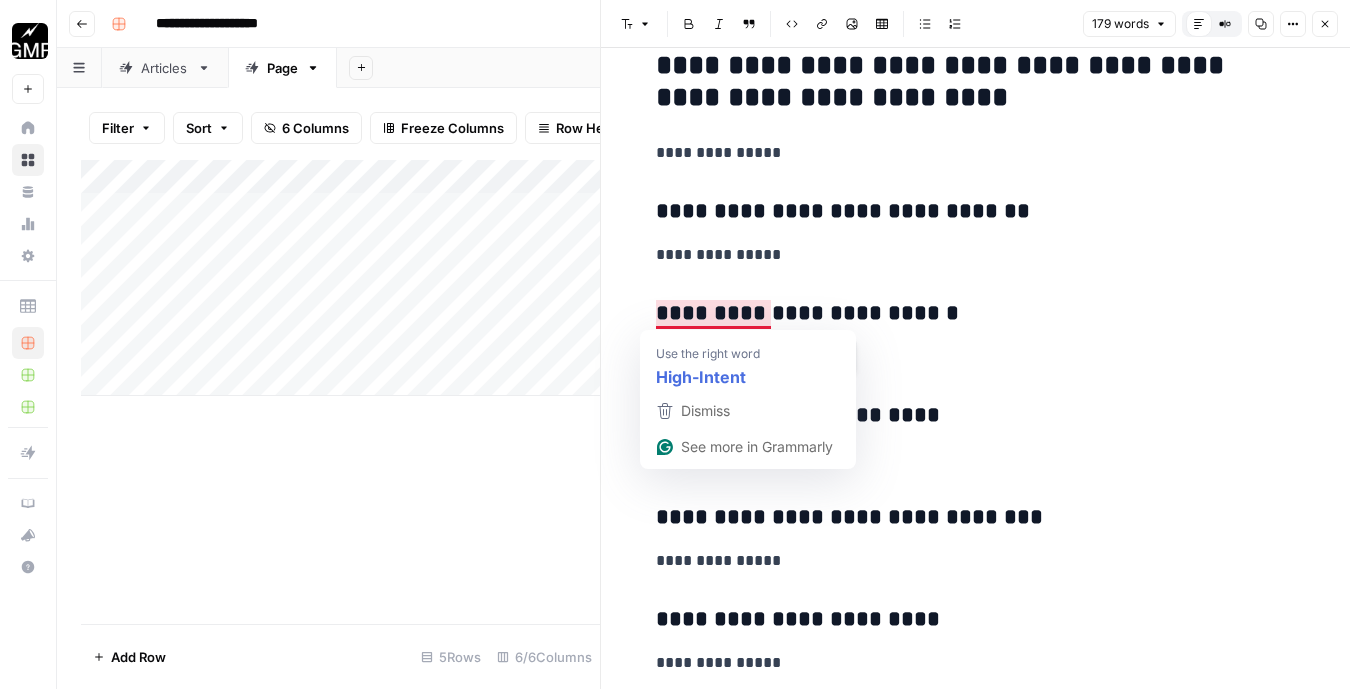 drag, startPoint x: 952, startPoint y: 315, endPoint x: 655, endPoint y: 313, distance: 297.00674 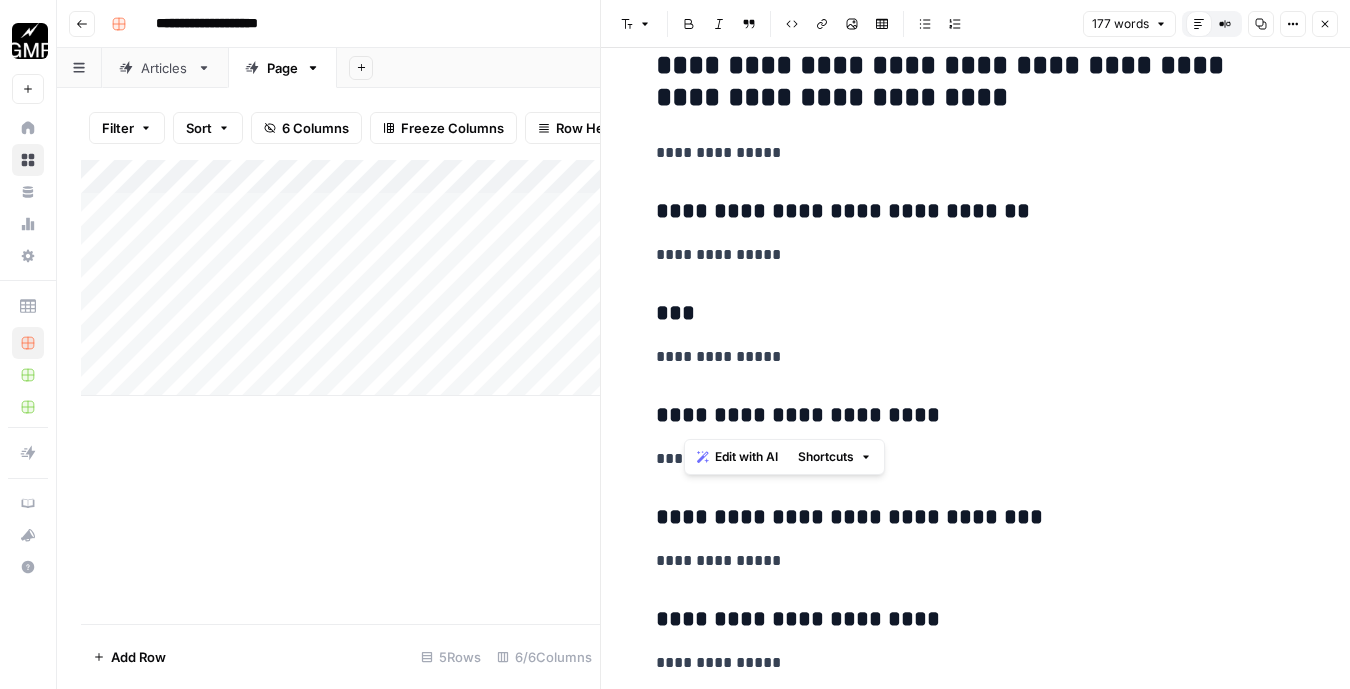 drag, startPoint x: 981, startPoint y: 412, endPoint x: 655, endPoint y: 416, distance: 326.02454 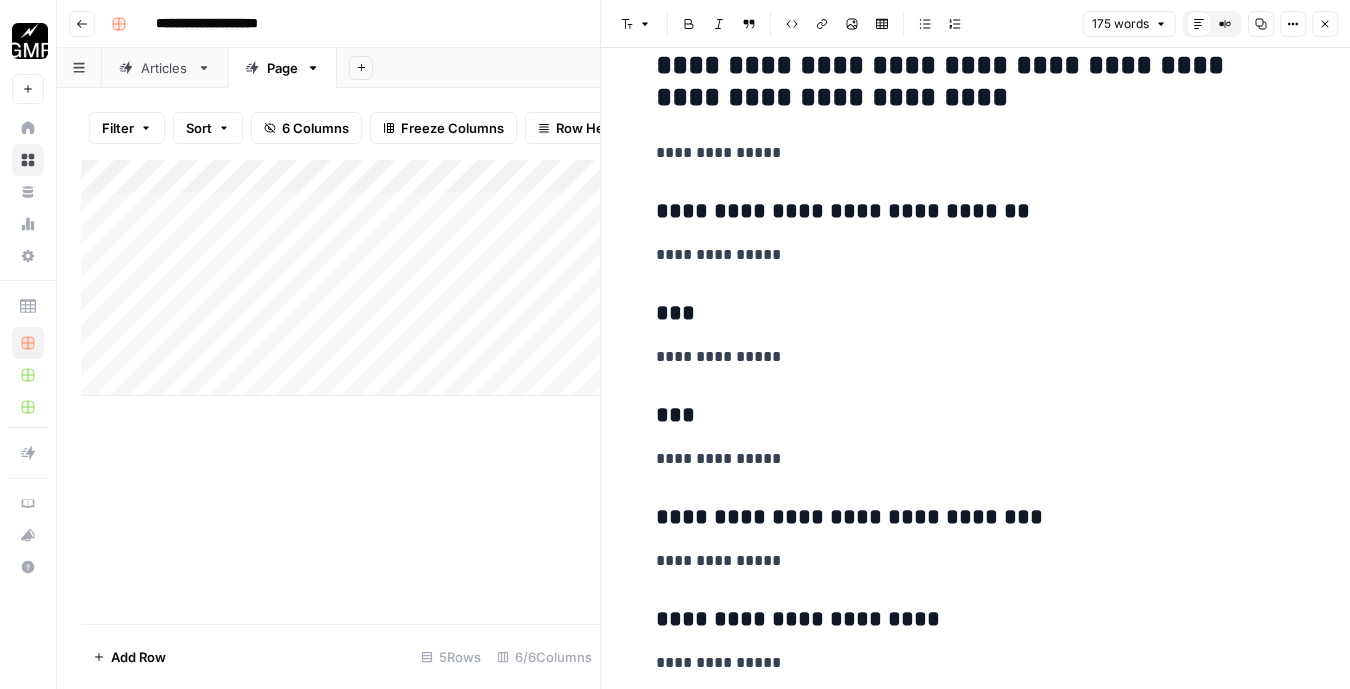 scroll, scrollTop: 949, scrollLeft: 0, axis: vertical 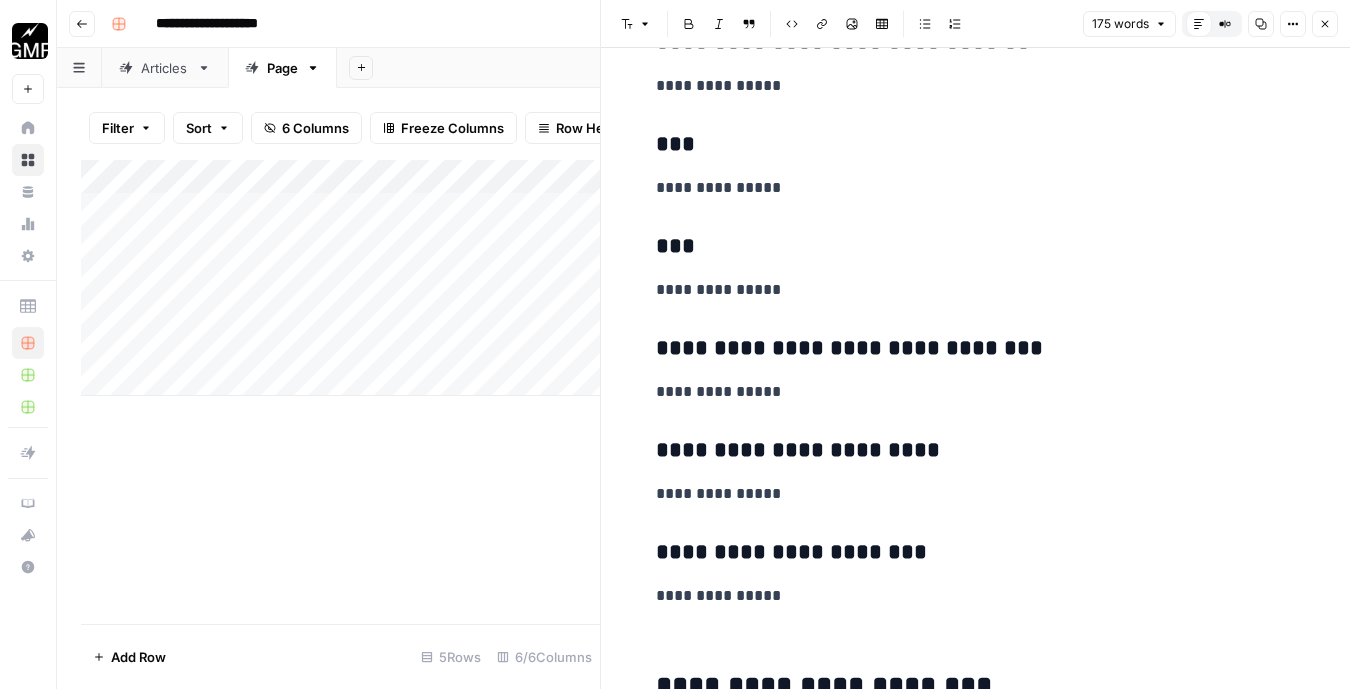 click on "**********" at bounding box center (976, 451) 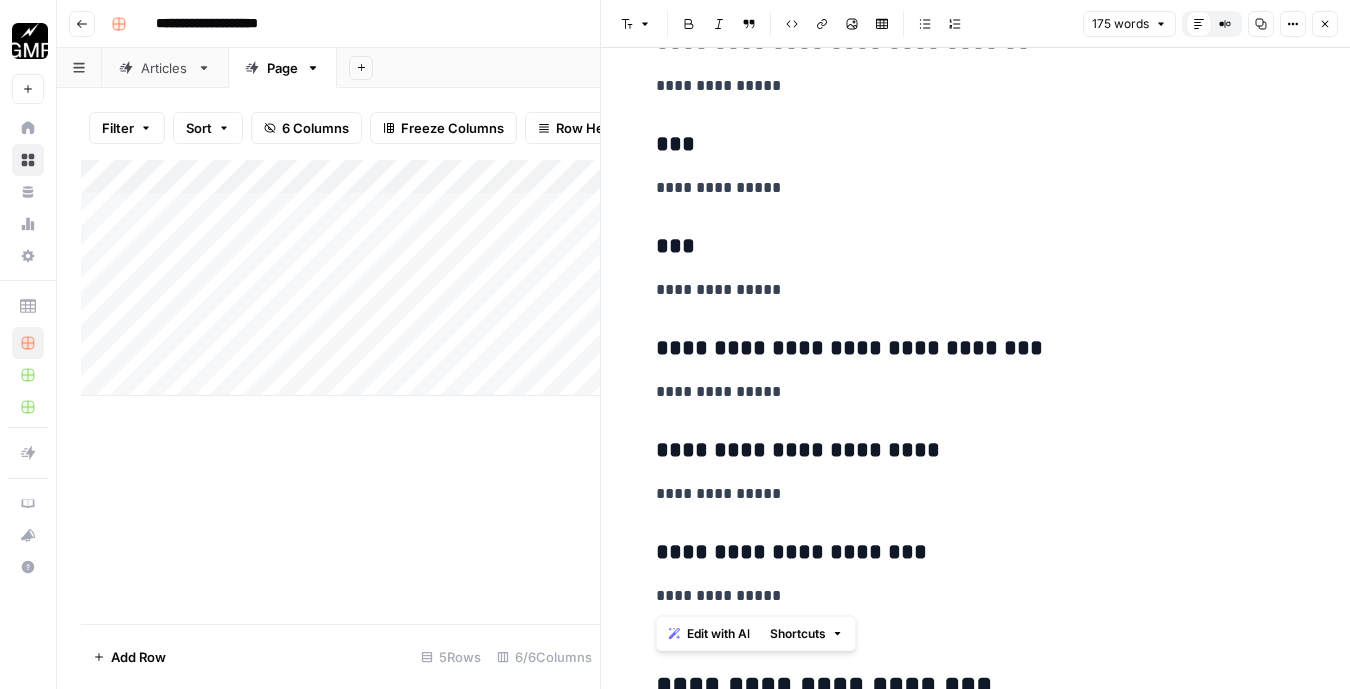 drag, startPoint x: 793, startPoint y: 600, endPoint x: 650, endPoint y: 557, distance: 149.32515 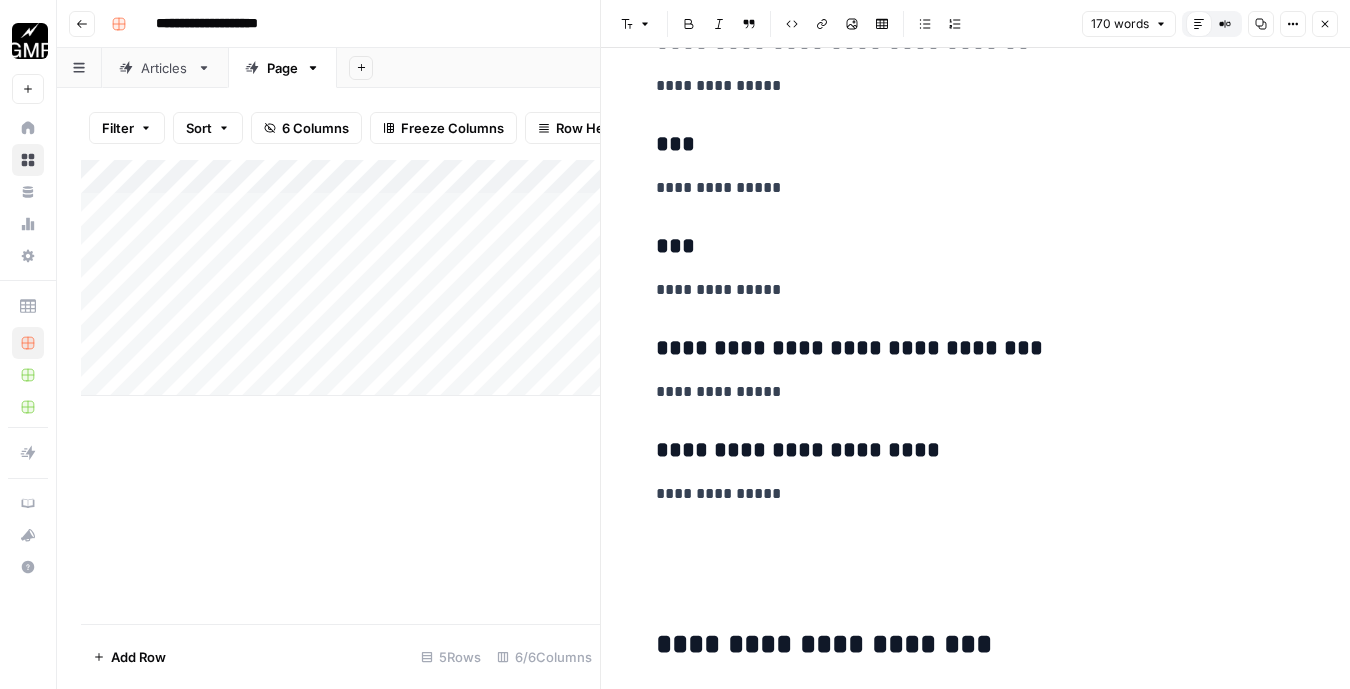 scroll, scrollTop: 920, scrollLeft: 0, axis: vertical 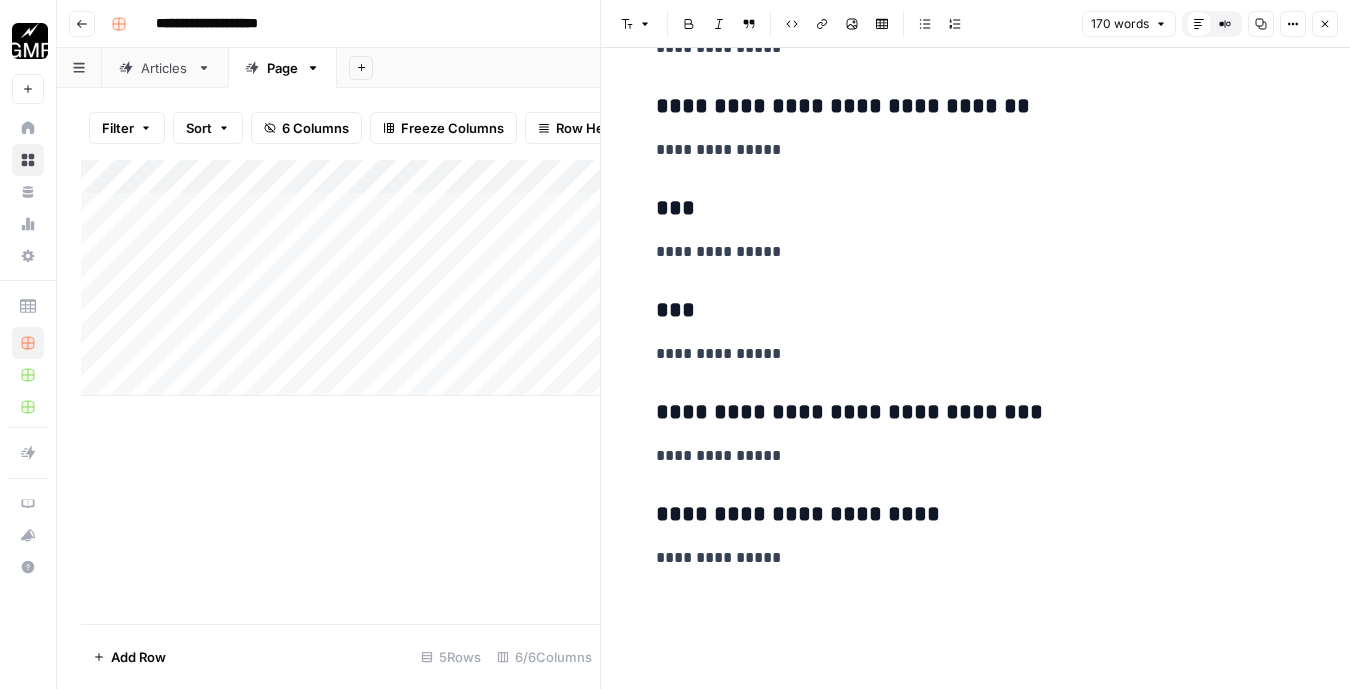 click on "**********" at bounding box center (976, 376) 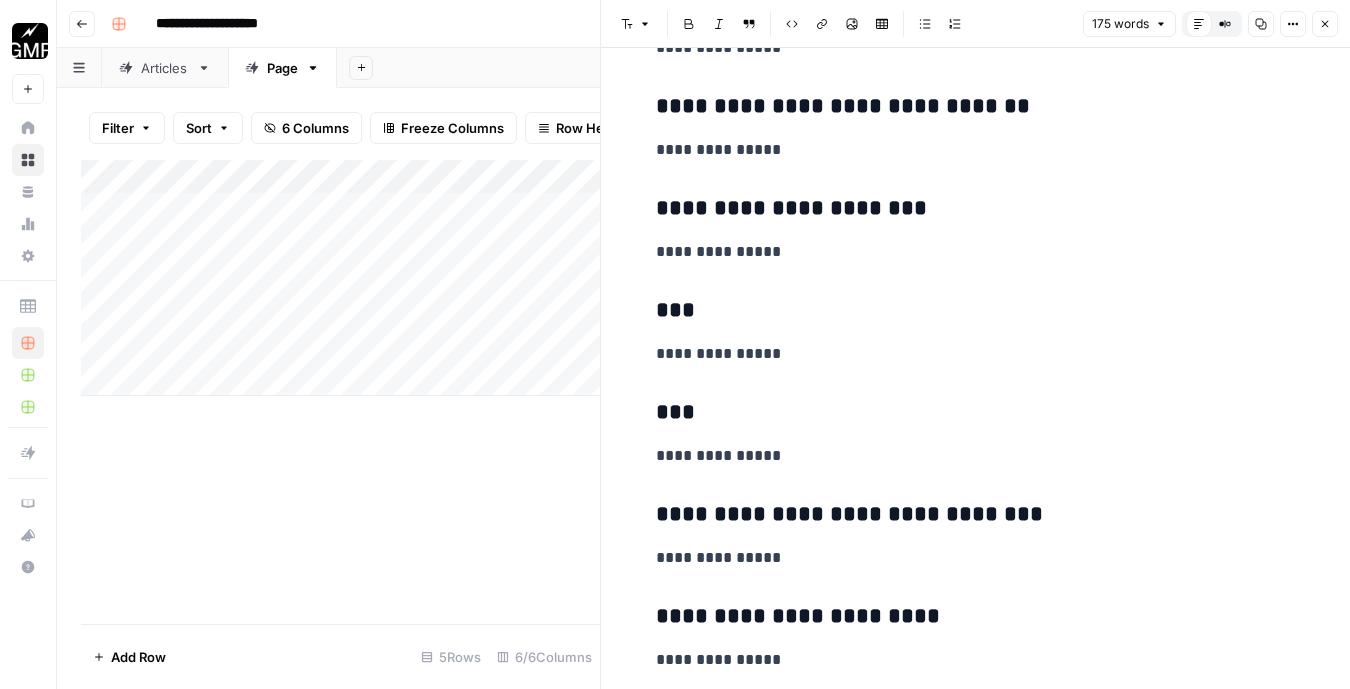 drag, startPoint x: 716, startPoint y: 308, endPoint x: 659, endPoint y: 308, distance: 57 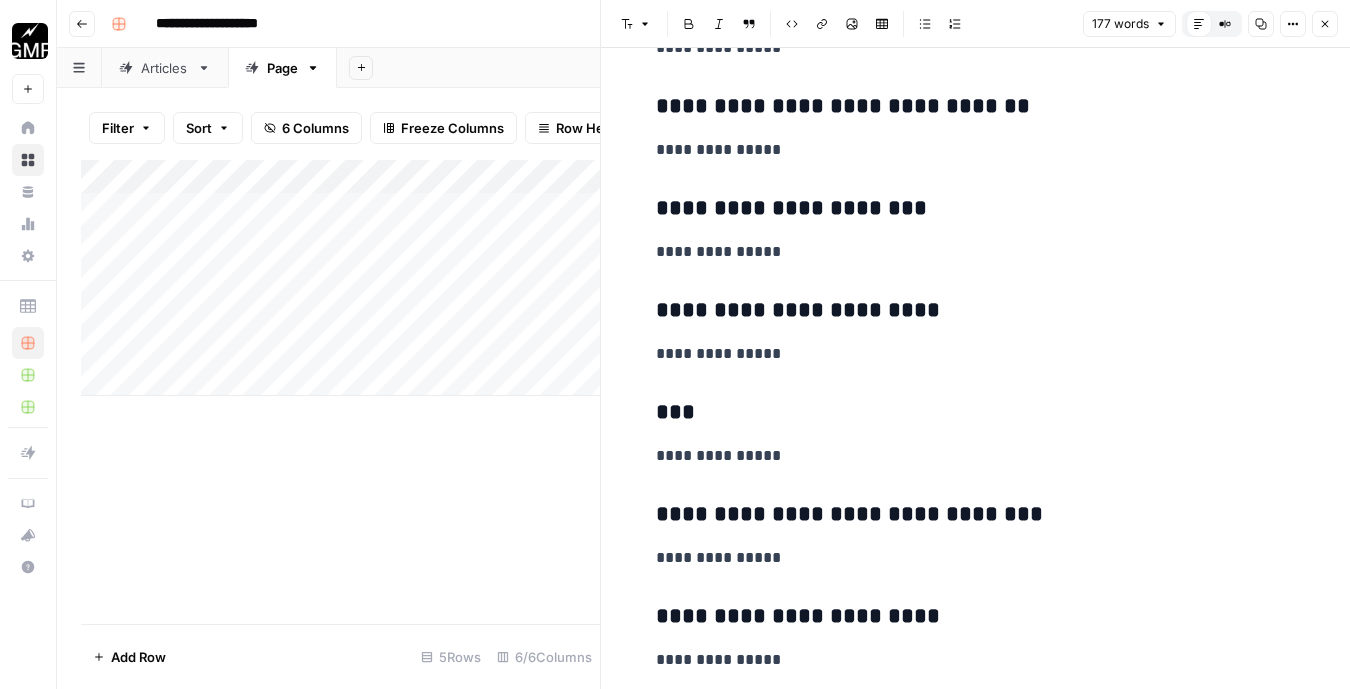 drag, startPoint x: 701, startPoint y: 406, endPoint x: 642, endPoint y: 406, distance: 59 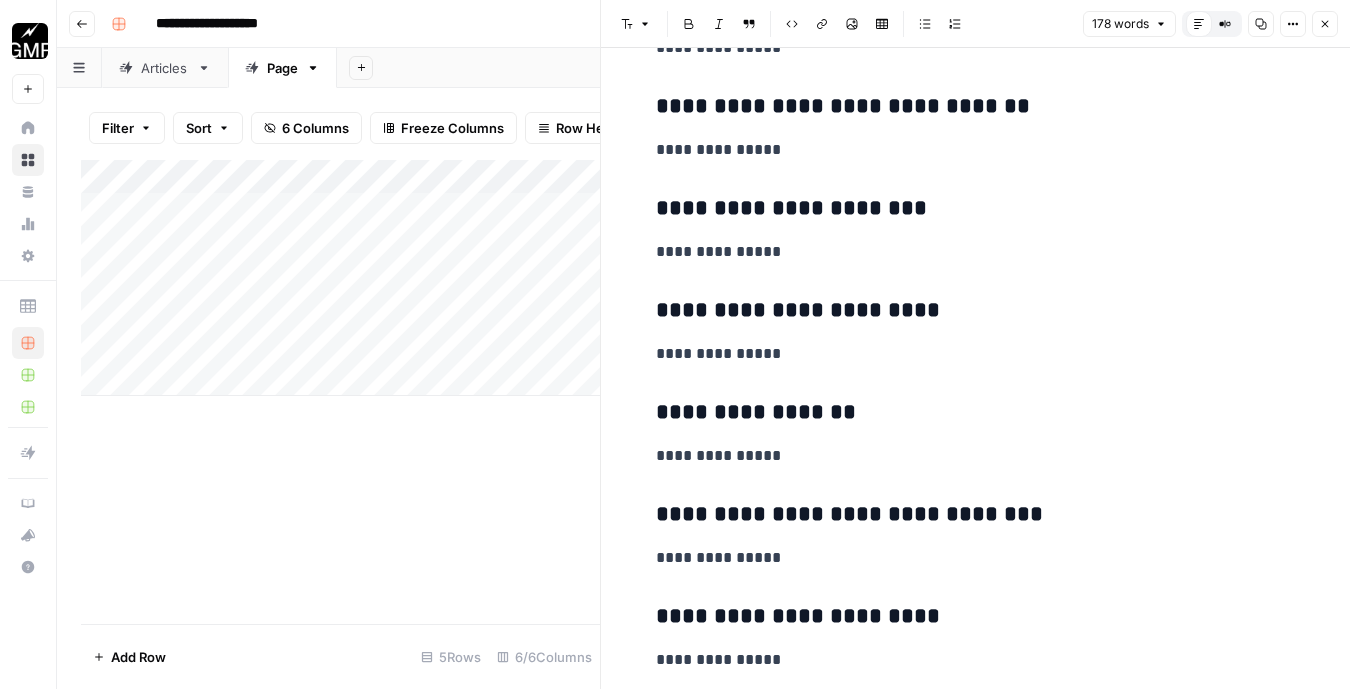 scroll, scrollTop: 867, scrollLeft: 0, axis: vertical 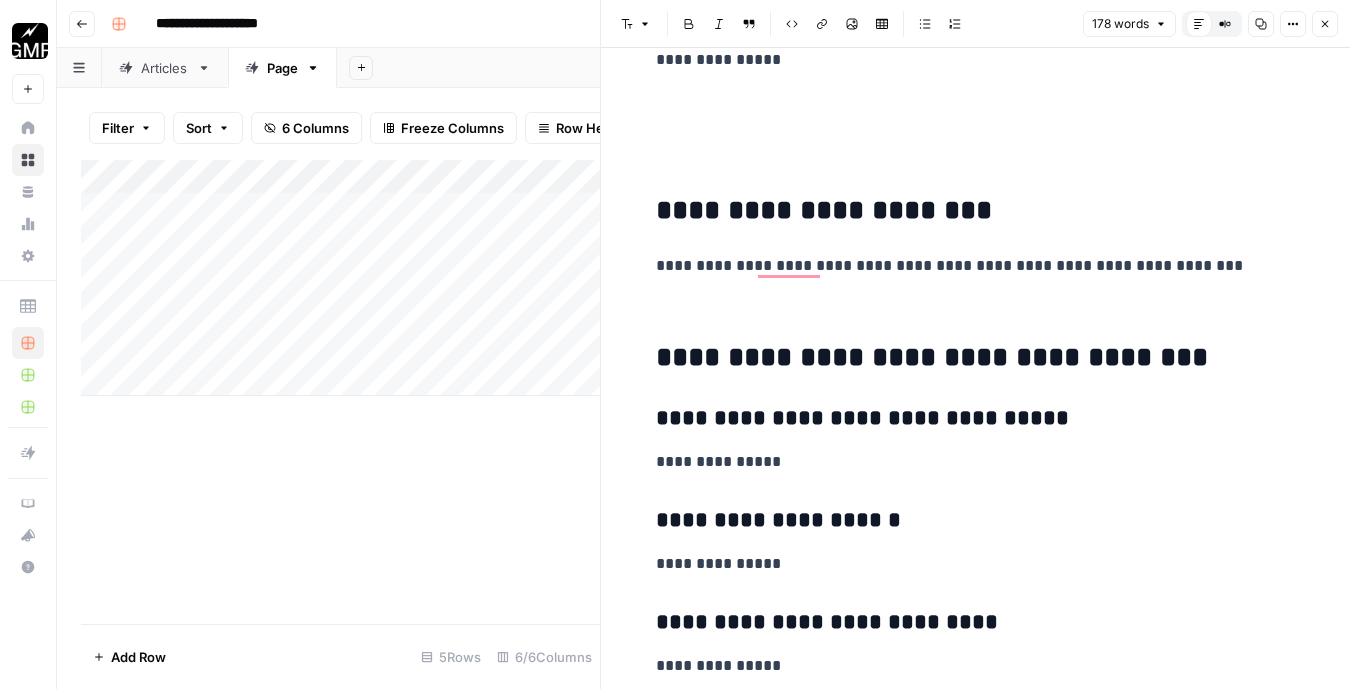 click on "**********" at bounding box center (976, -173) 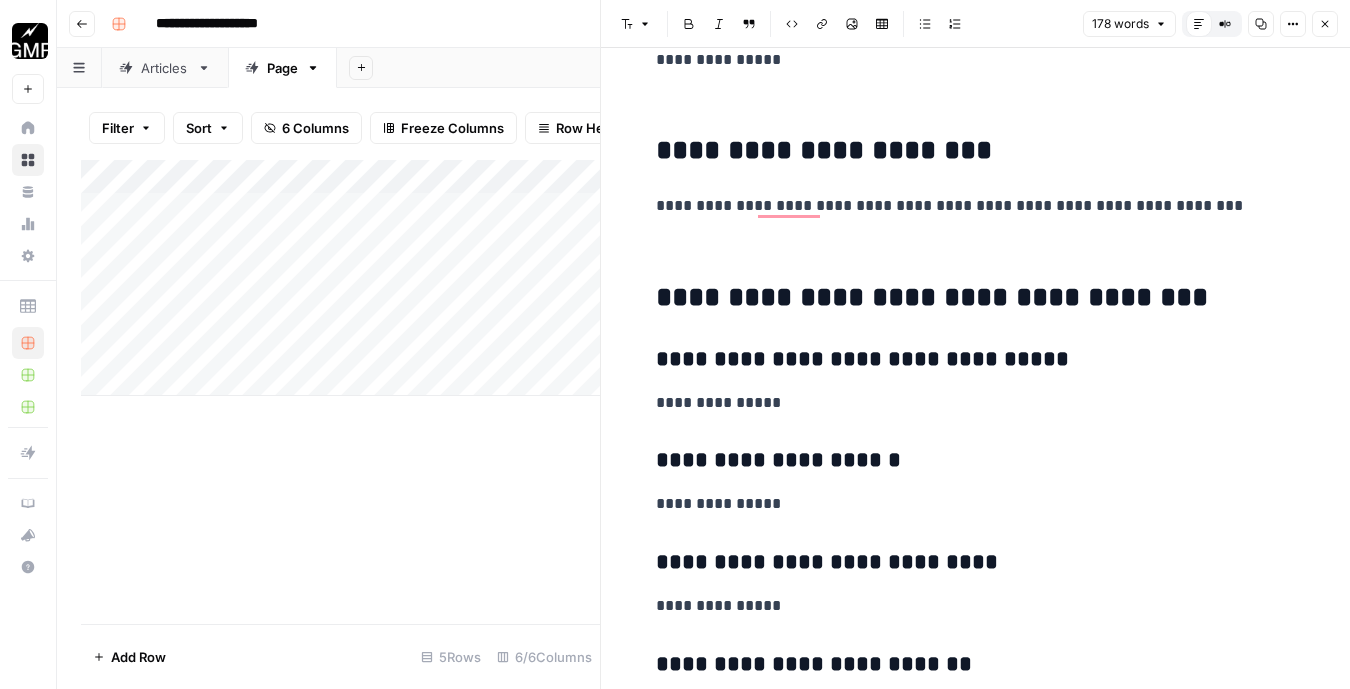 scroll, scrollTop: 1663, scrollLeft: 0, axis: vertical 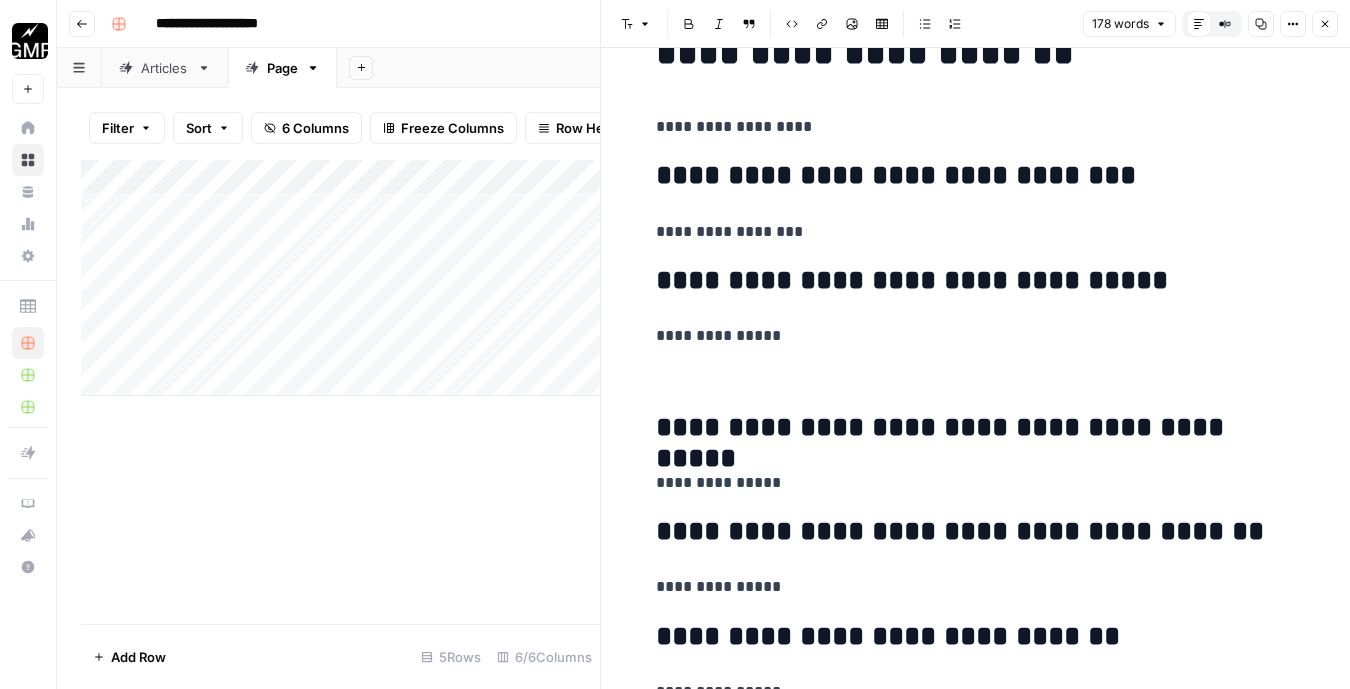 click on "**********" at bounding box center [976, 232] 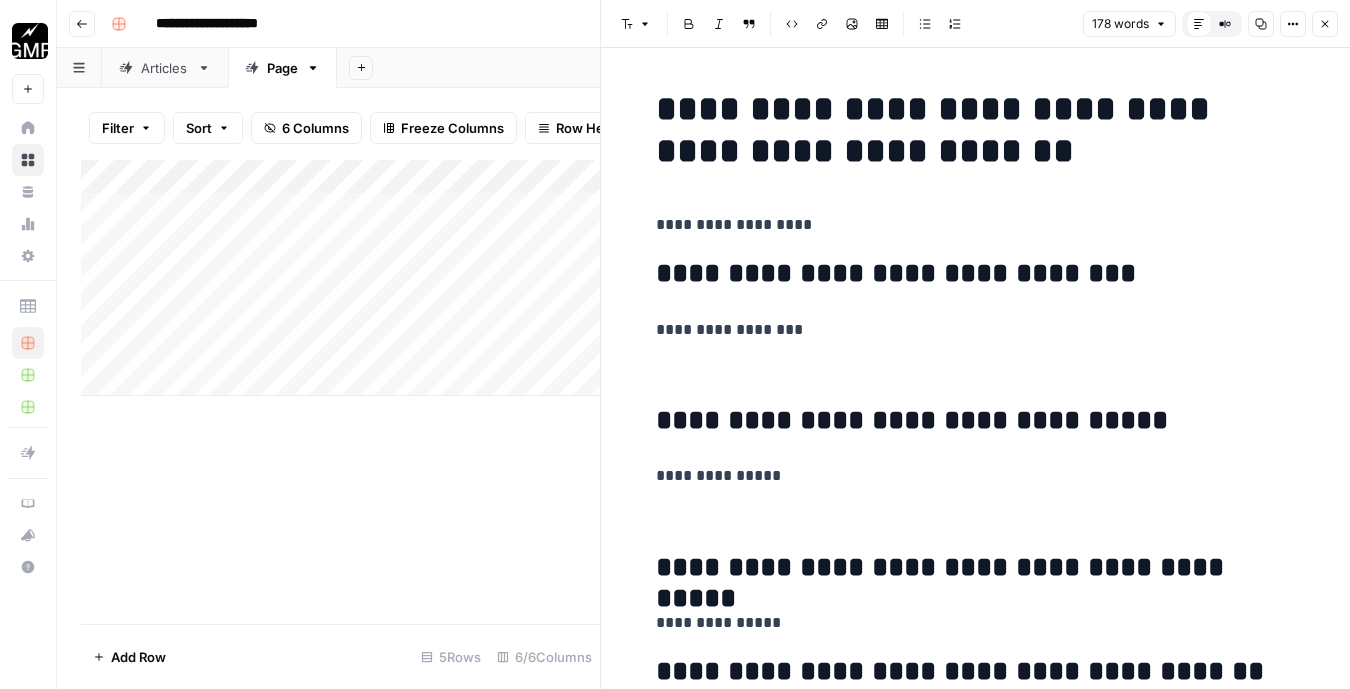 click on "**********" at bounding box center [976, 225] 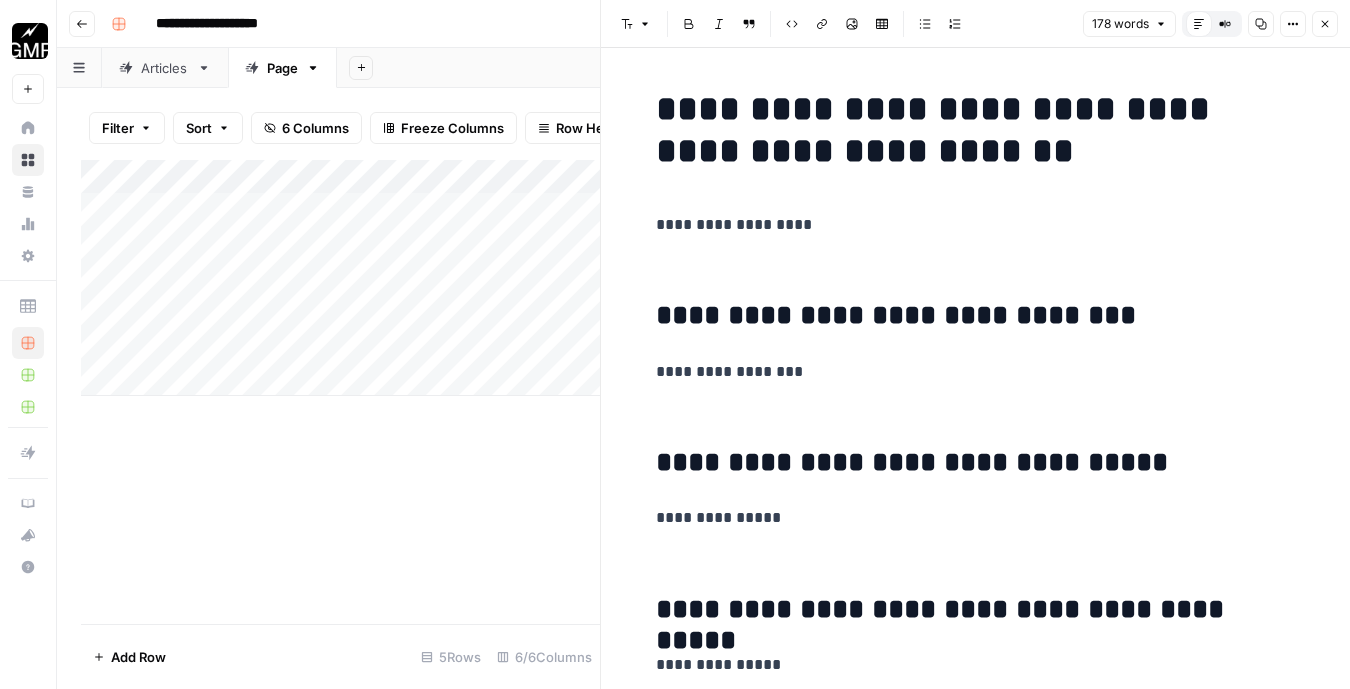 click on "**********" at bounding box center (976, 1359) 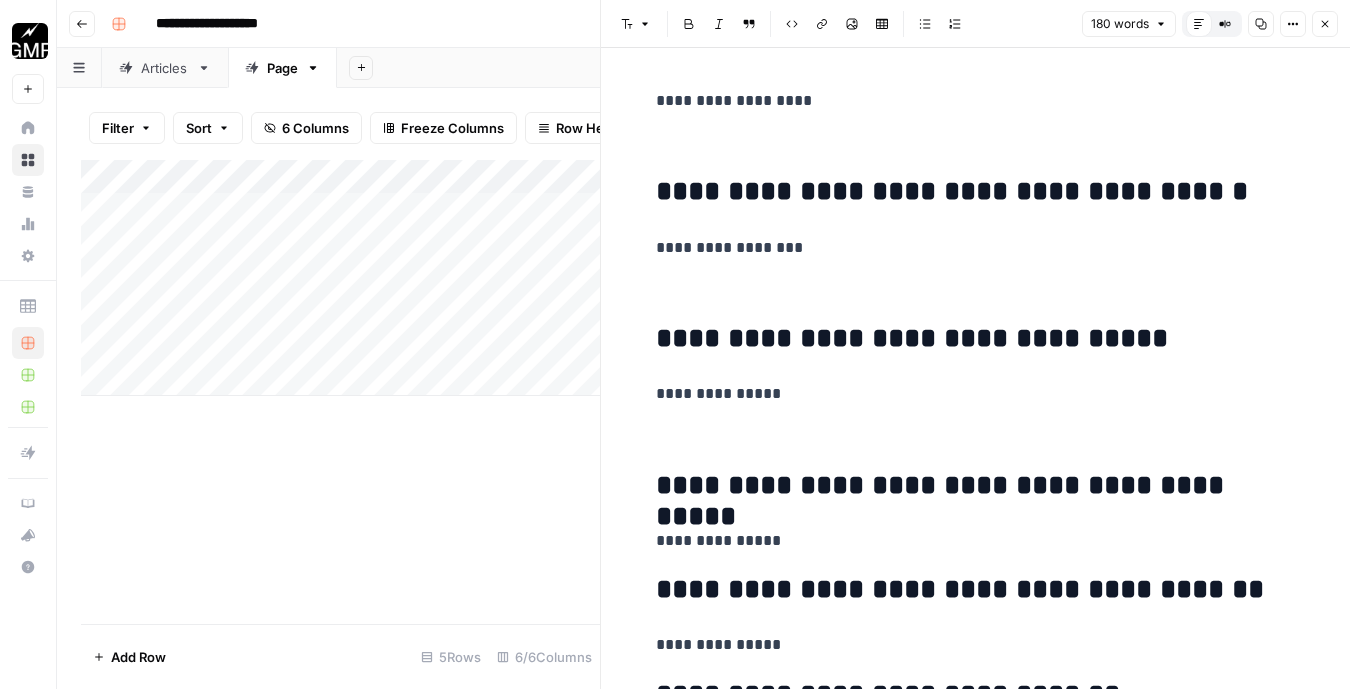 click at bounding box center (976, 436) 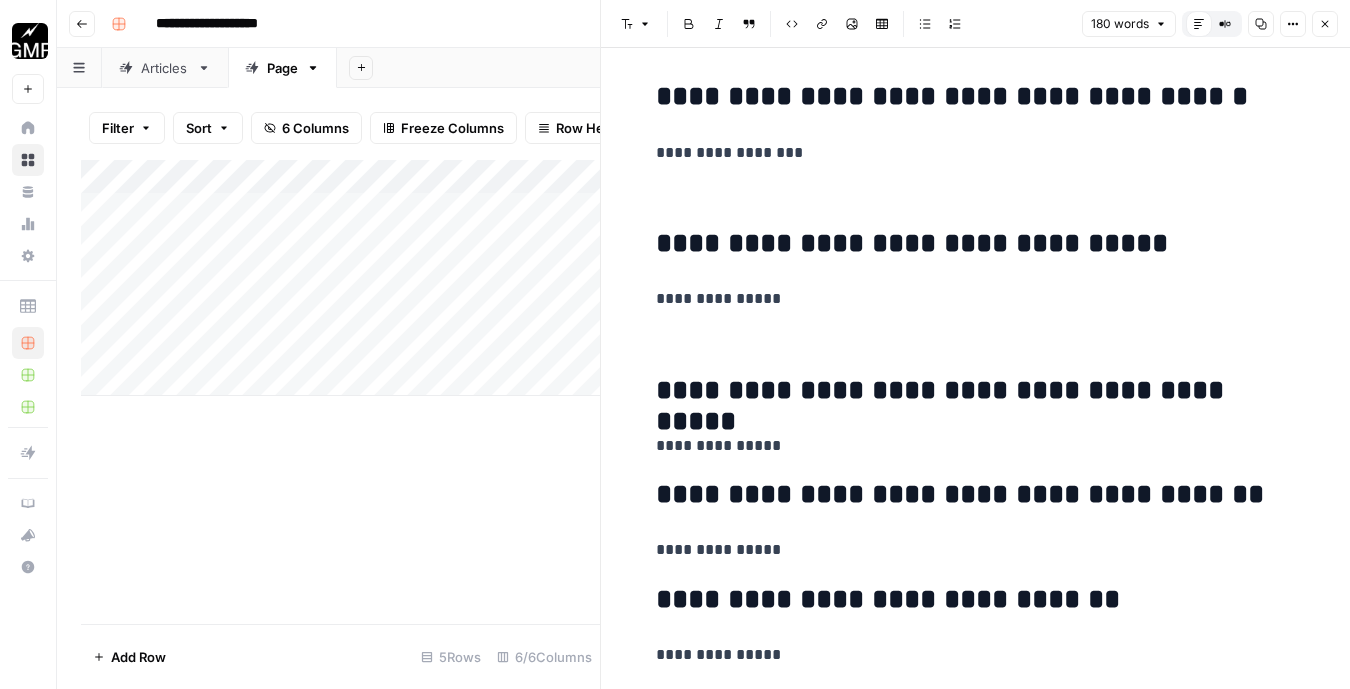 click on "**********" at bounding box center [976, 244] 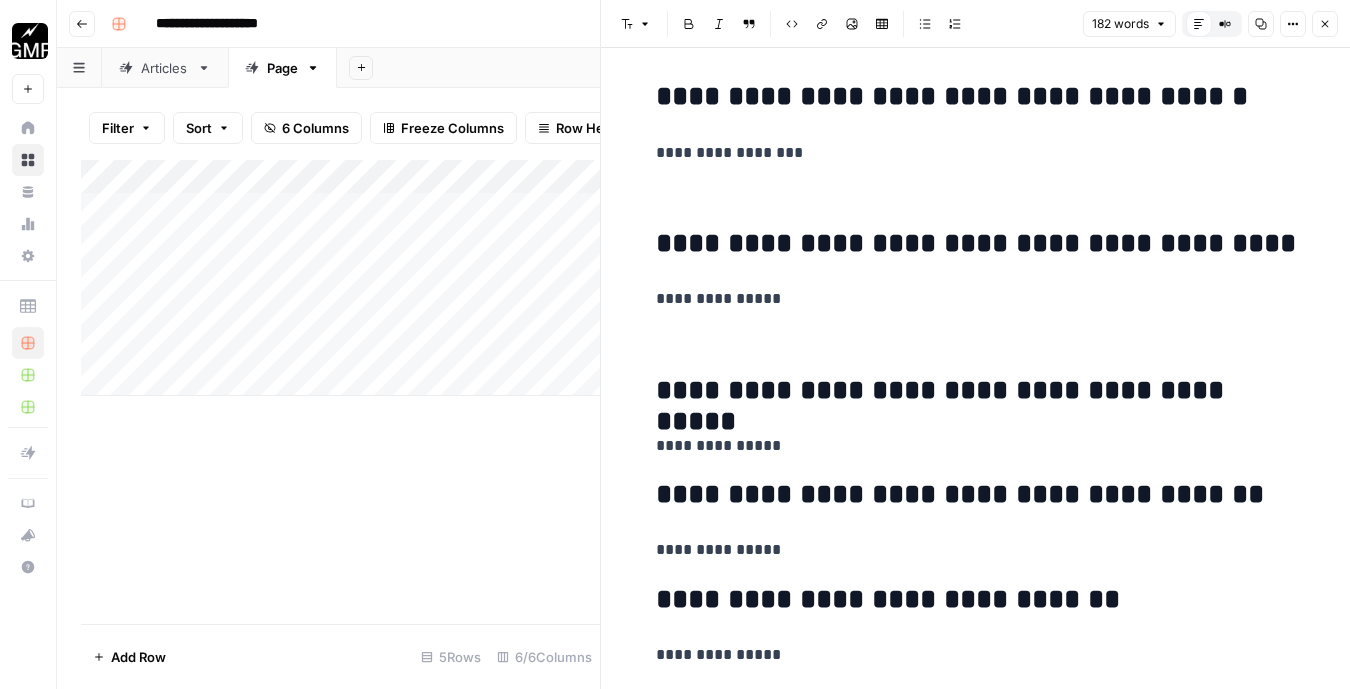 click on "**********" at bounding box center (976, 446) 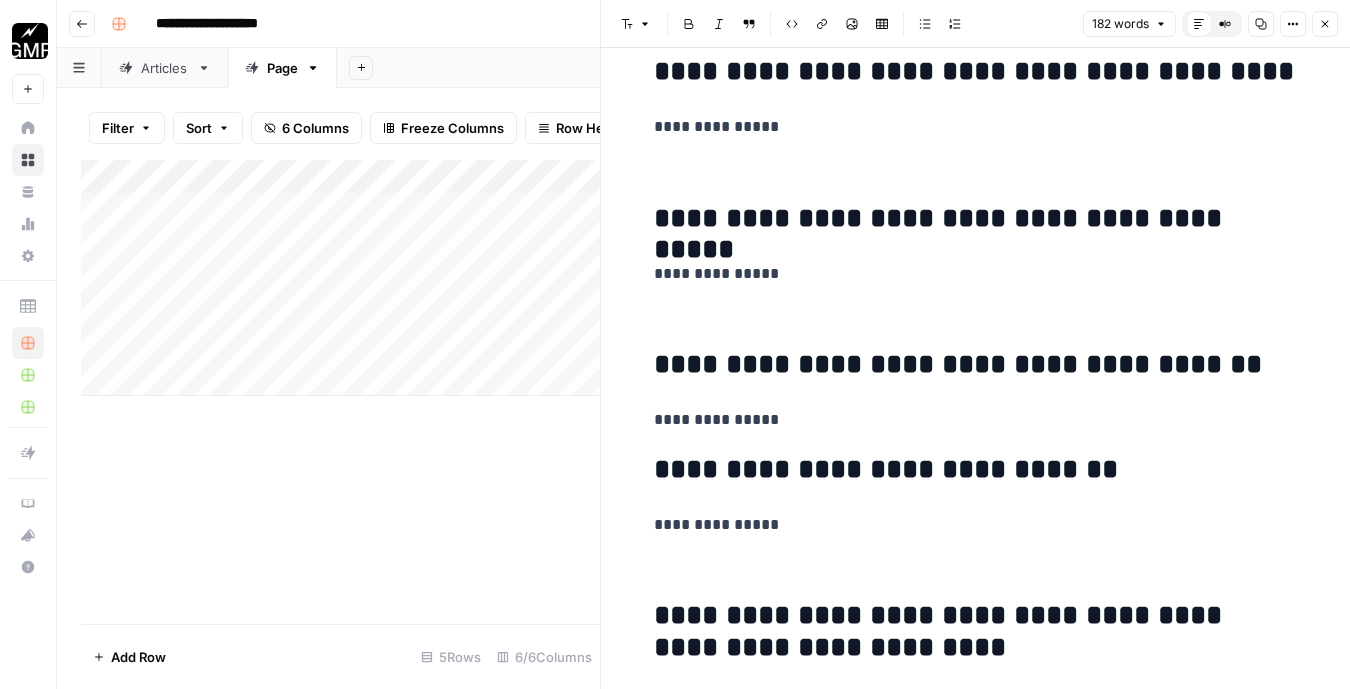 click on "**********" at bounding box center (974, 420) 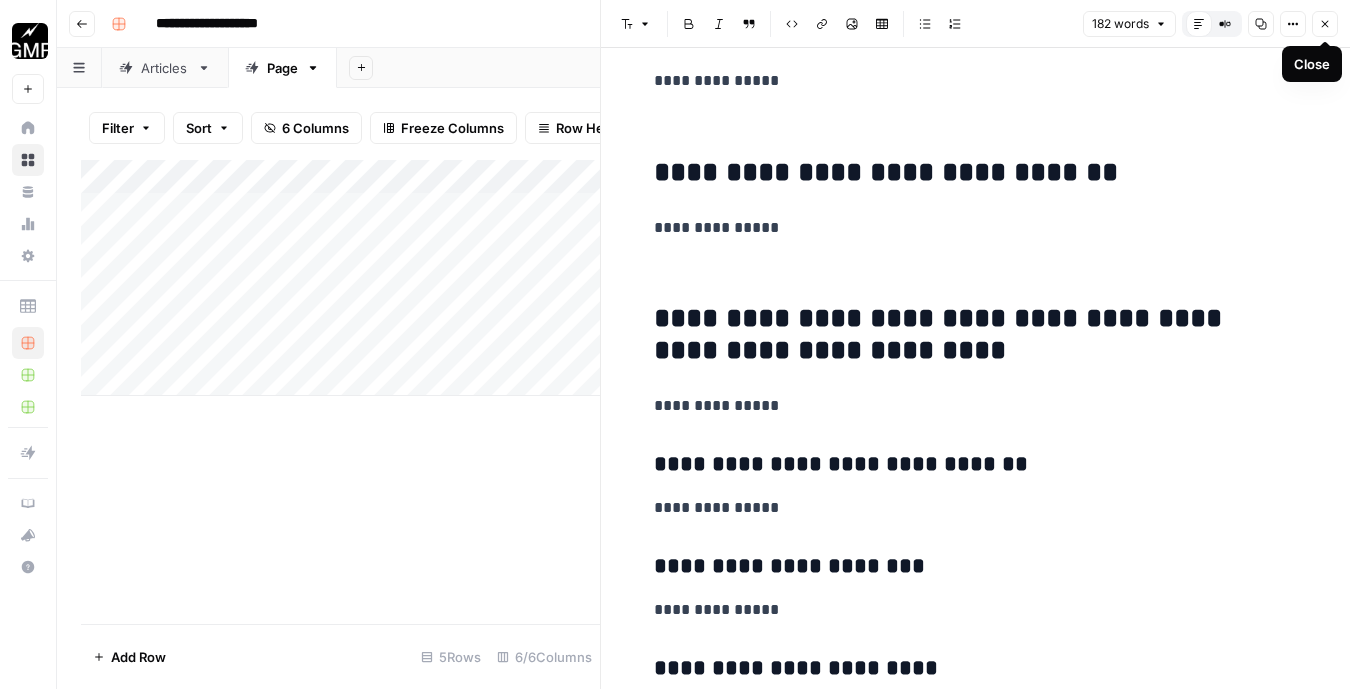 click 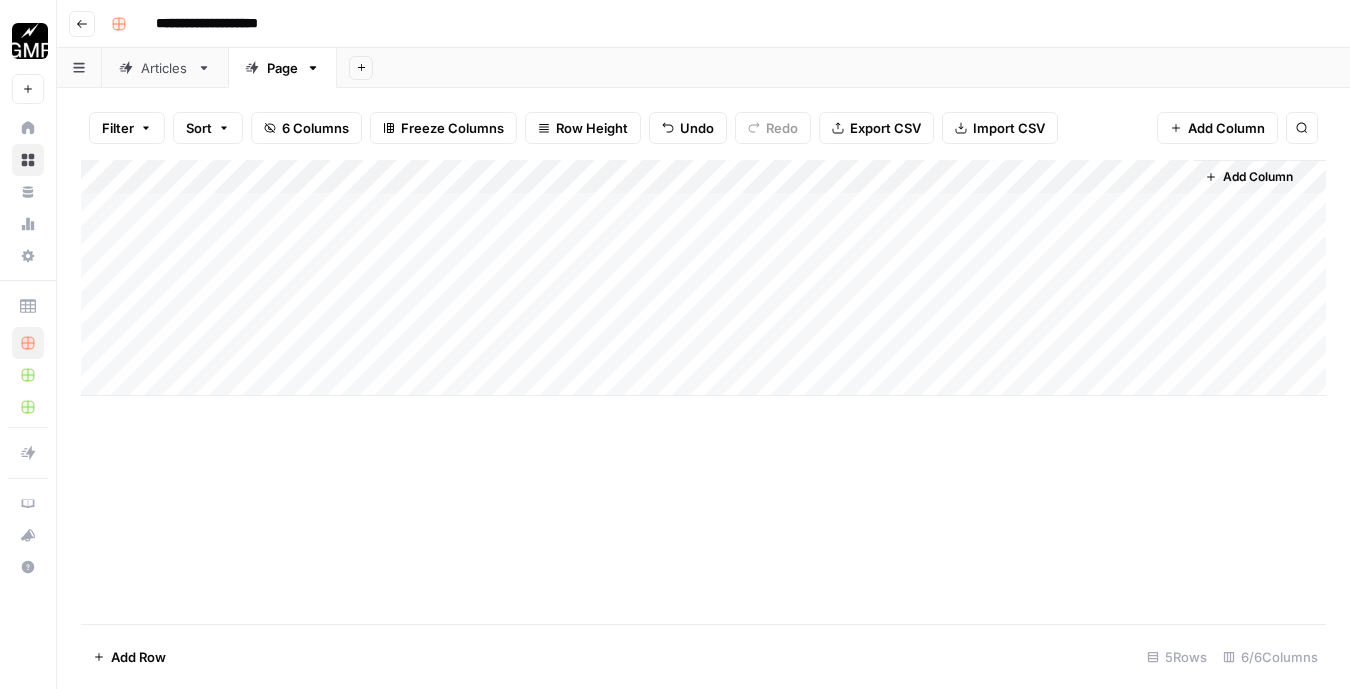click on "Add Column" at bounding box center (703, 278) 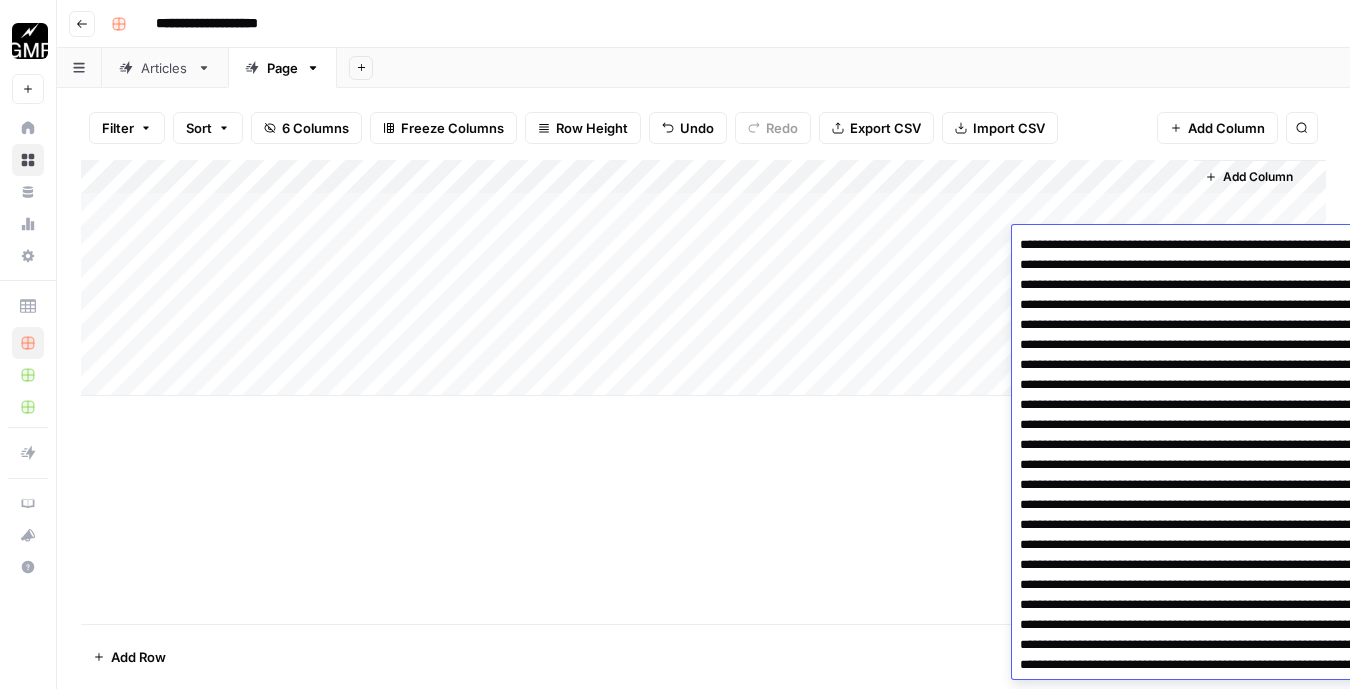 scroll, scrollTop: 3280, scrollLeft: 0, axis: vertical 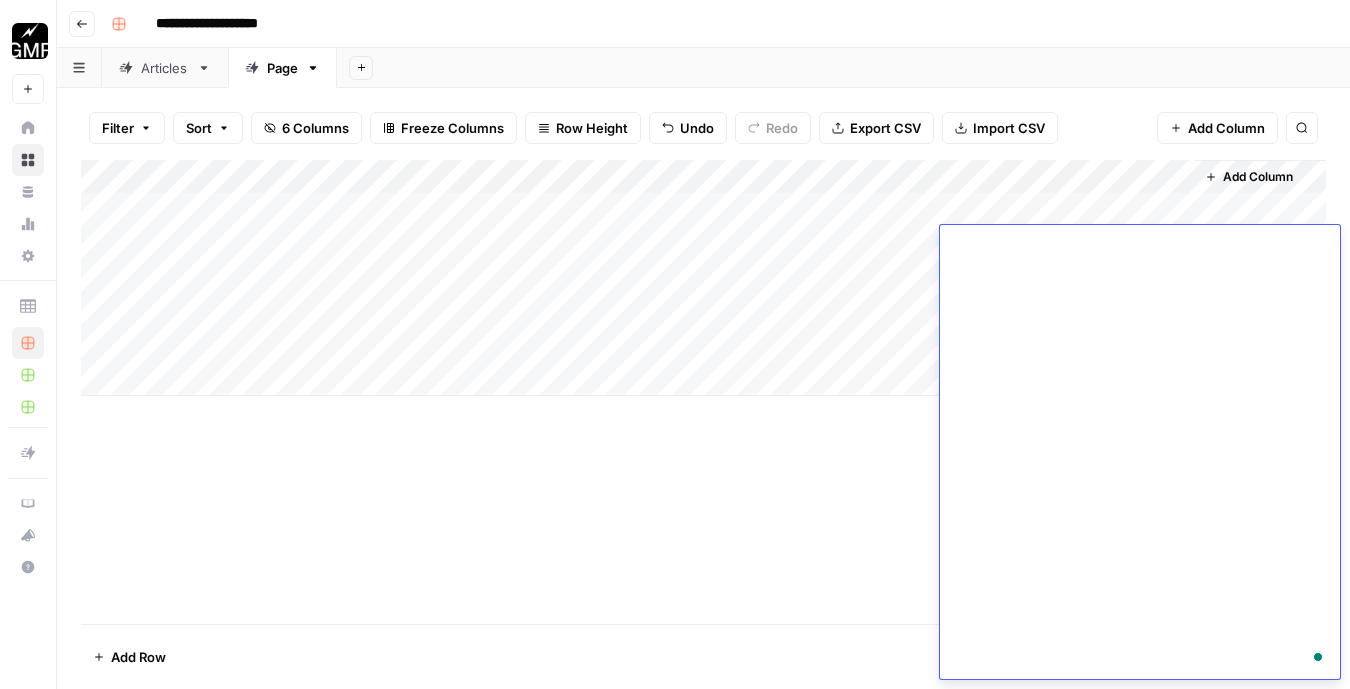 drag, startPoint x: 811, startPoint y: 506, endPoint x: 984, endPoint y: 386, distance: 210.54453 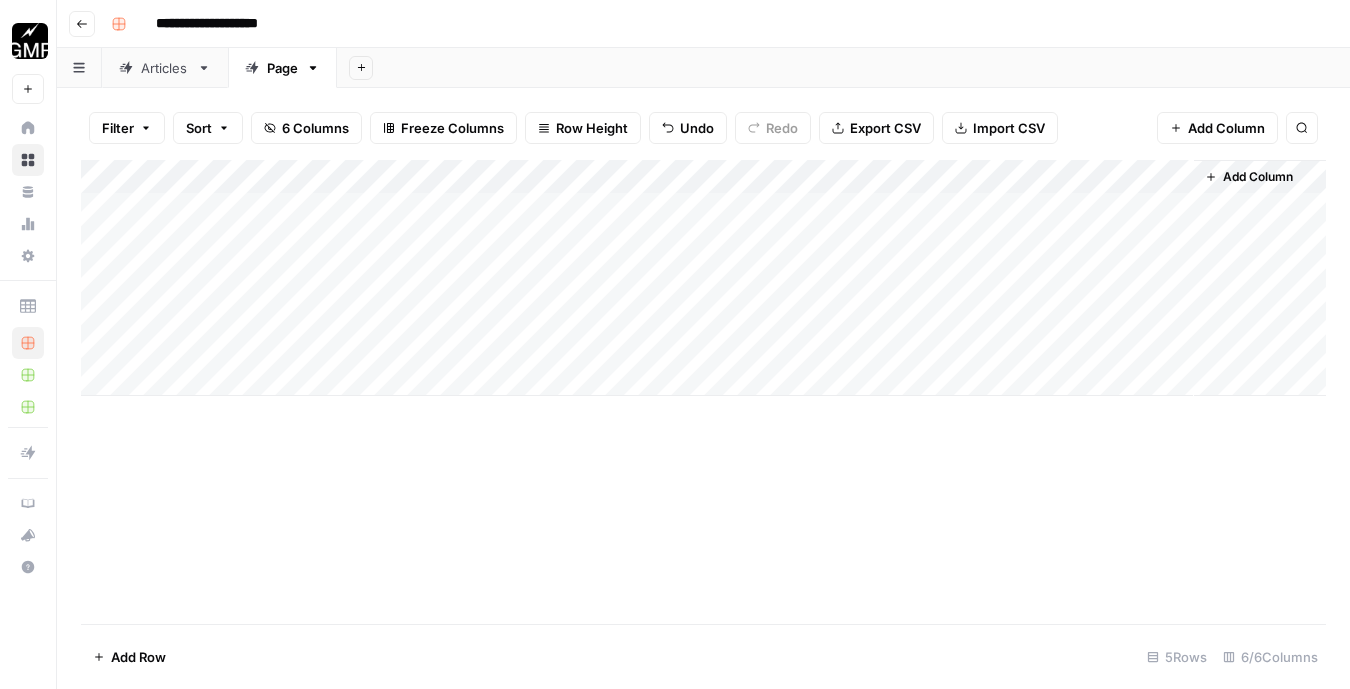 click on "Add Column" at bounding box center [703, 278] 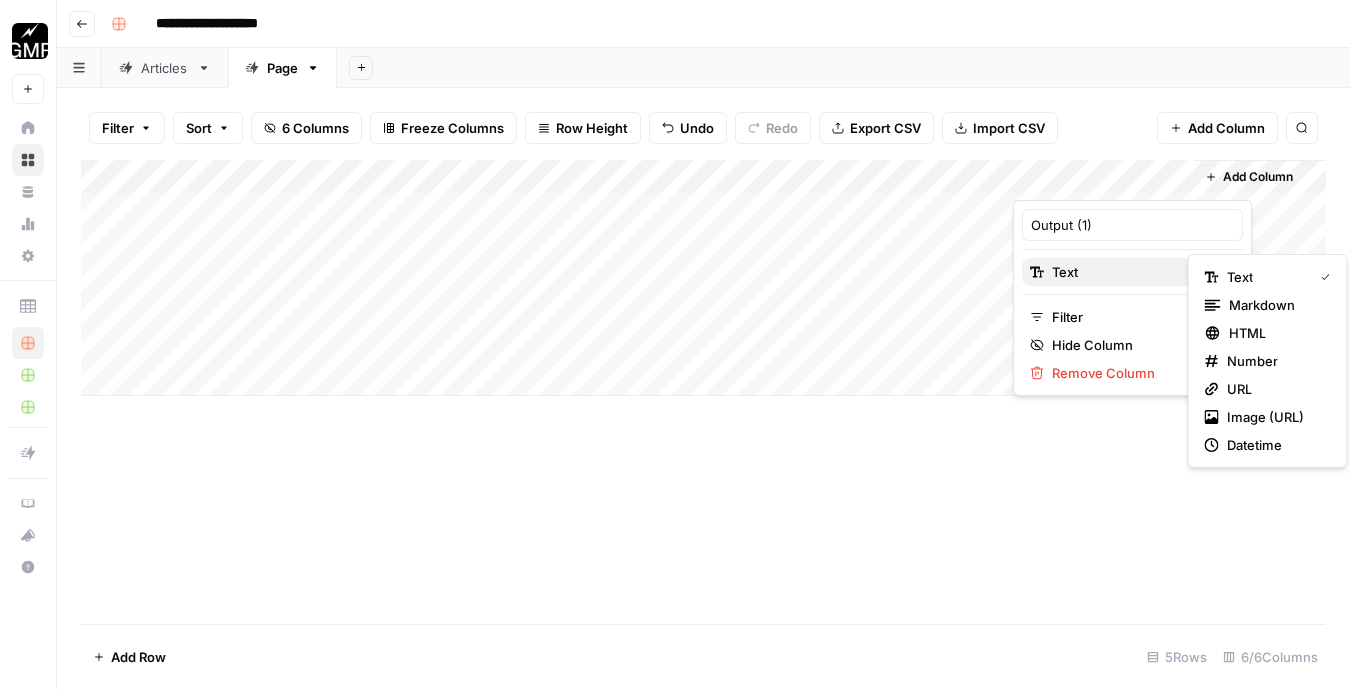 click on "Text" at bounding box center (1065, 272) 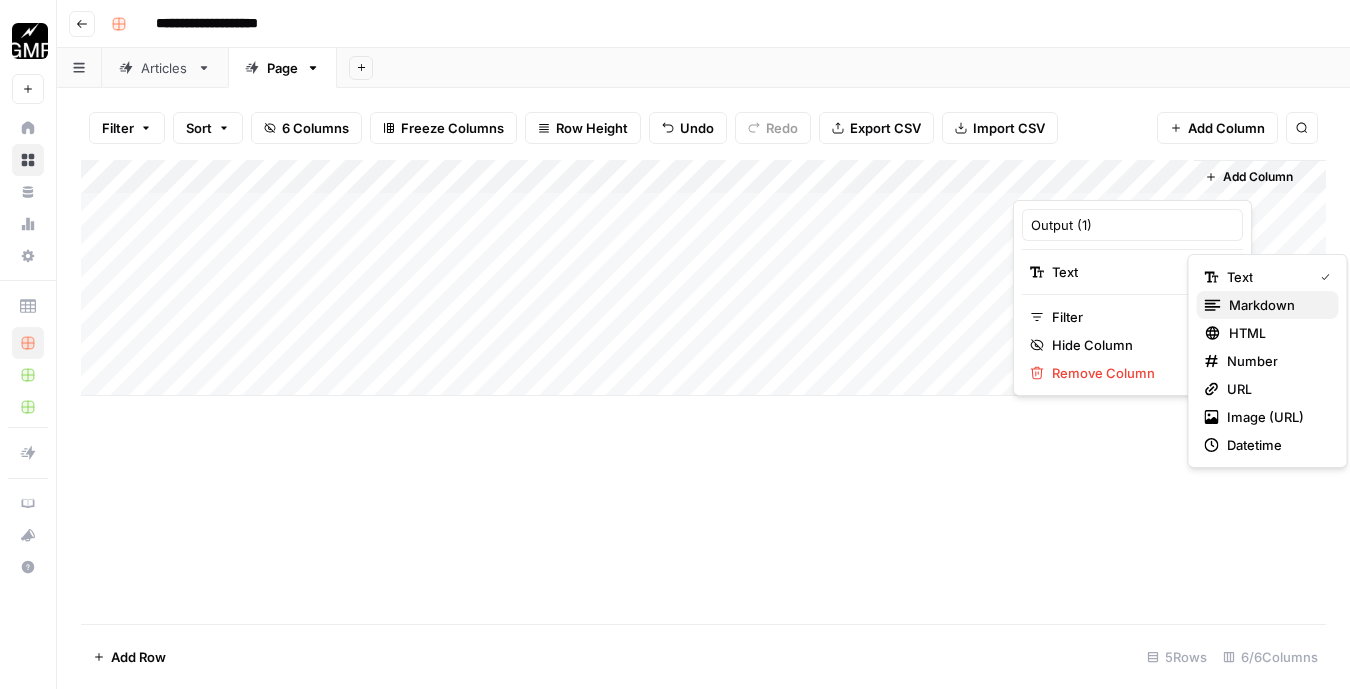 click 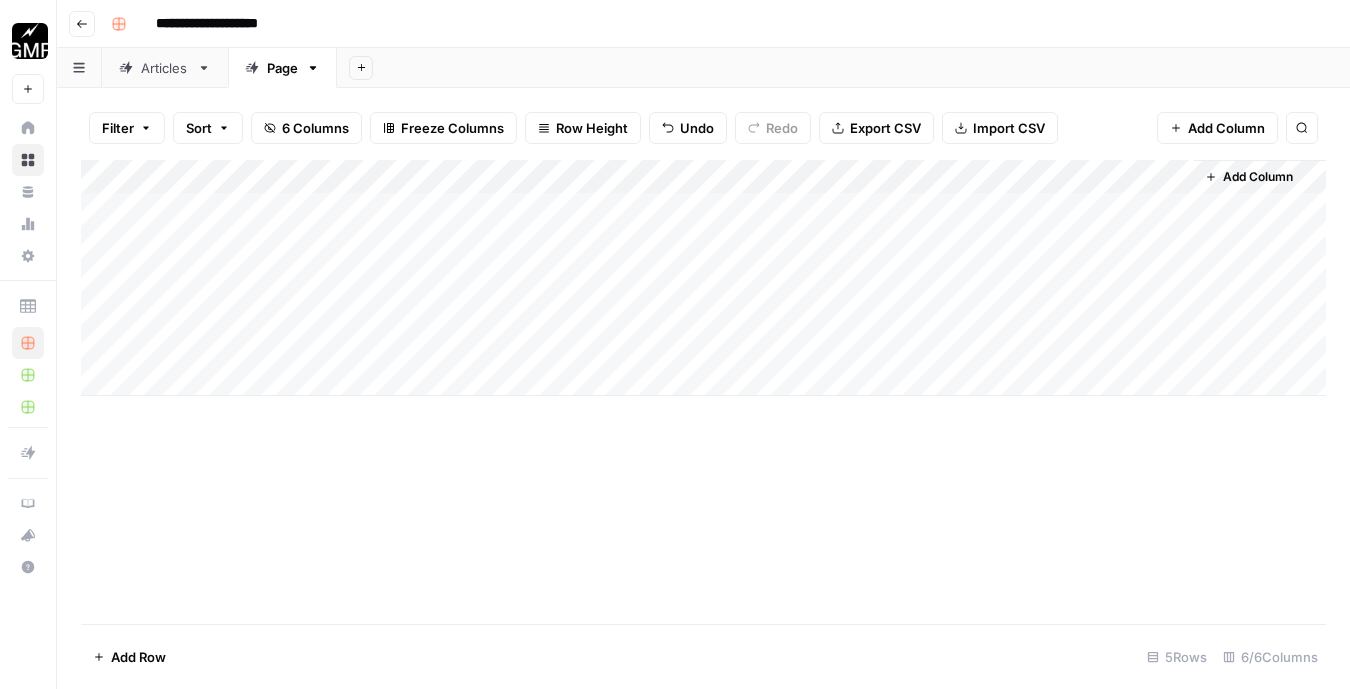 click on "Add Column" at bounding box center [703, 392] 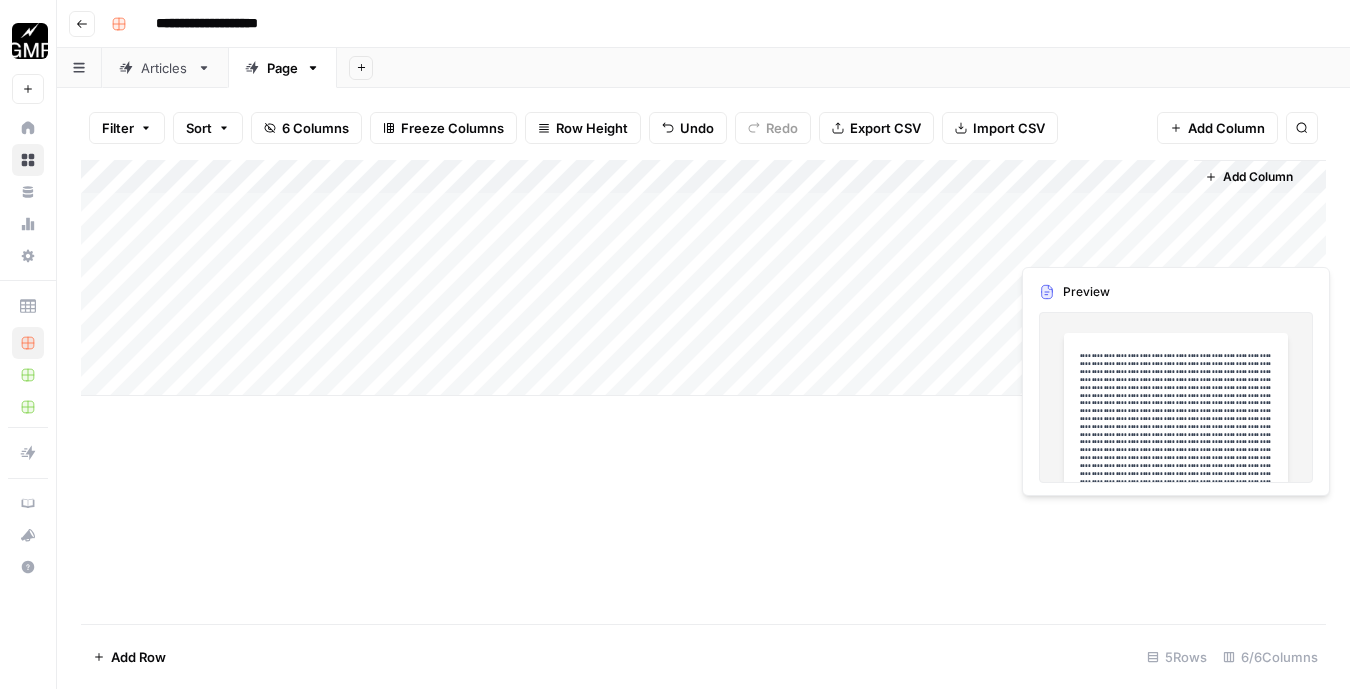click on "Add Column" at bounding box center [703, 278] 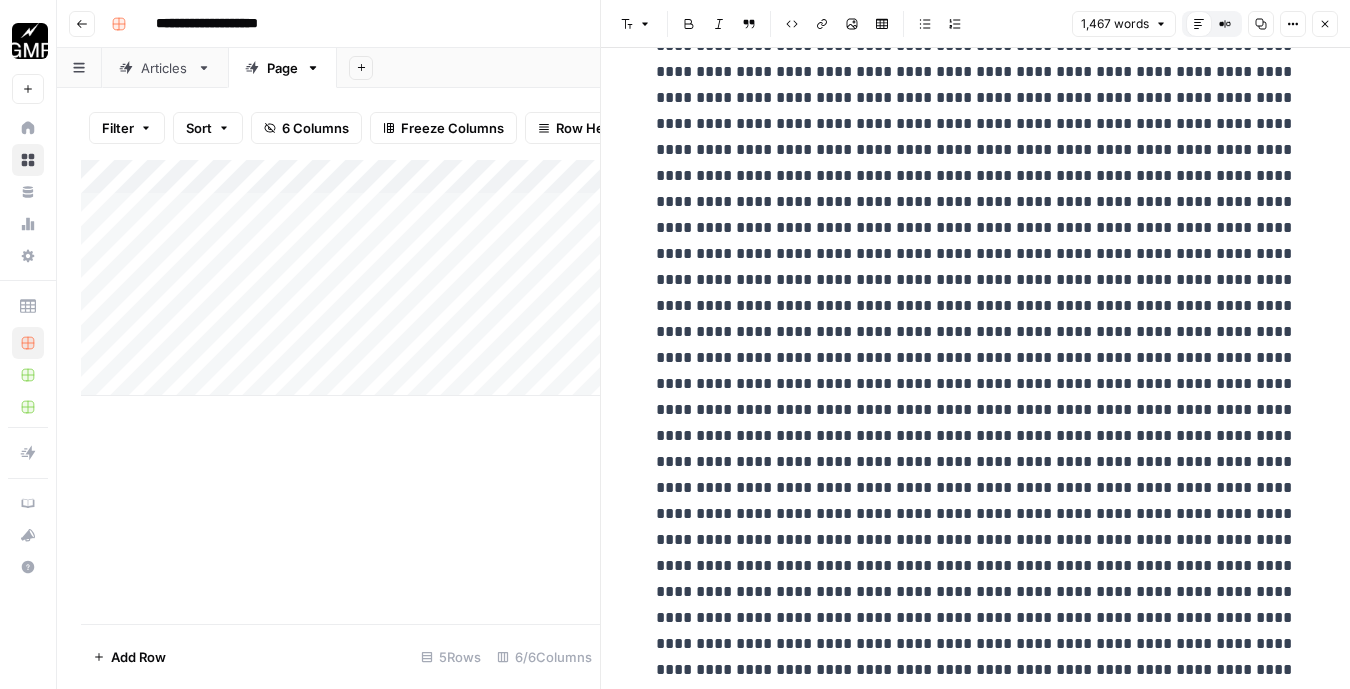 scroll, scrollTop: 1519, scrollLeft: 0, axis: vertical 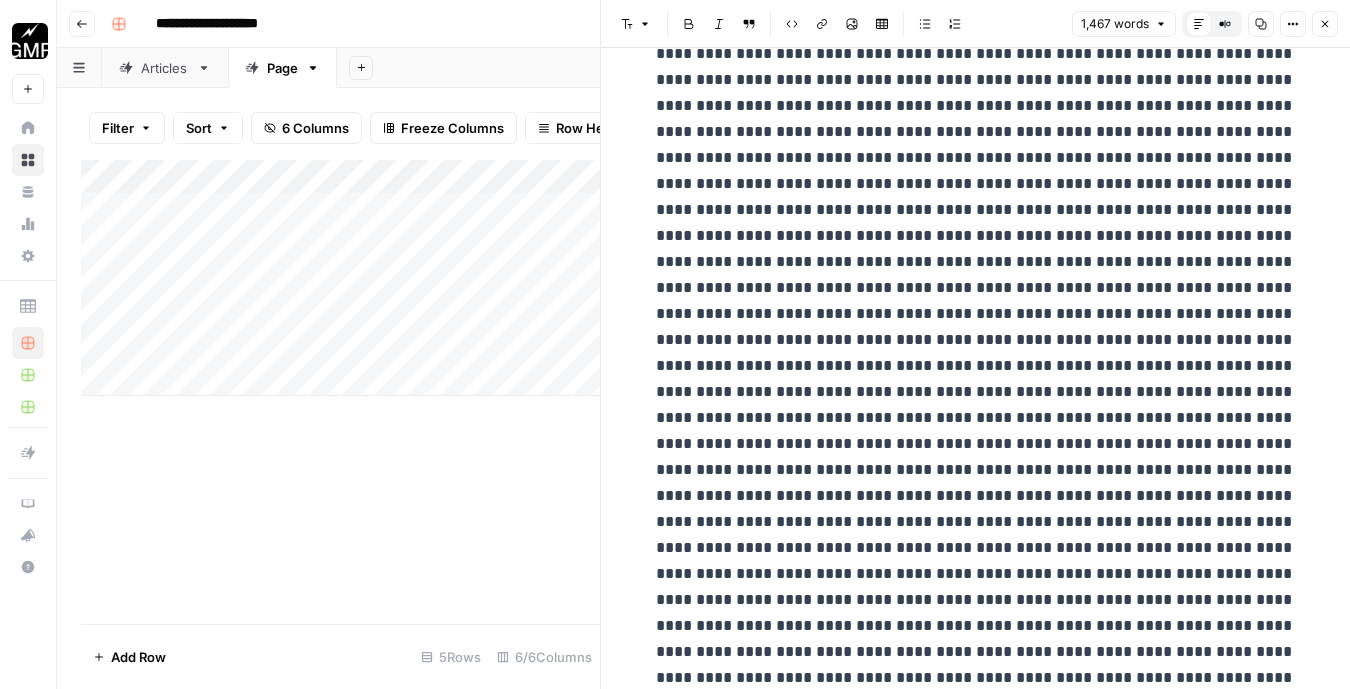 click 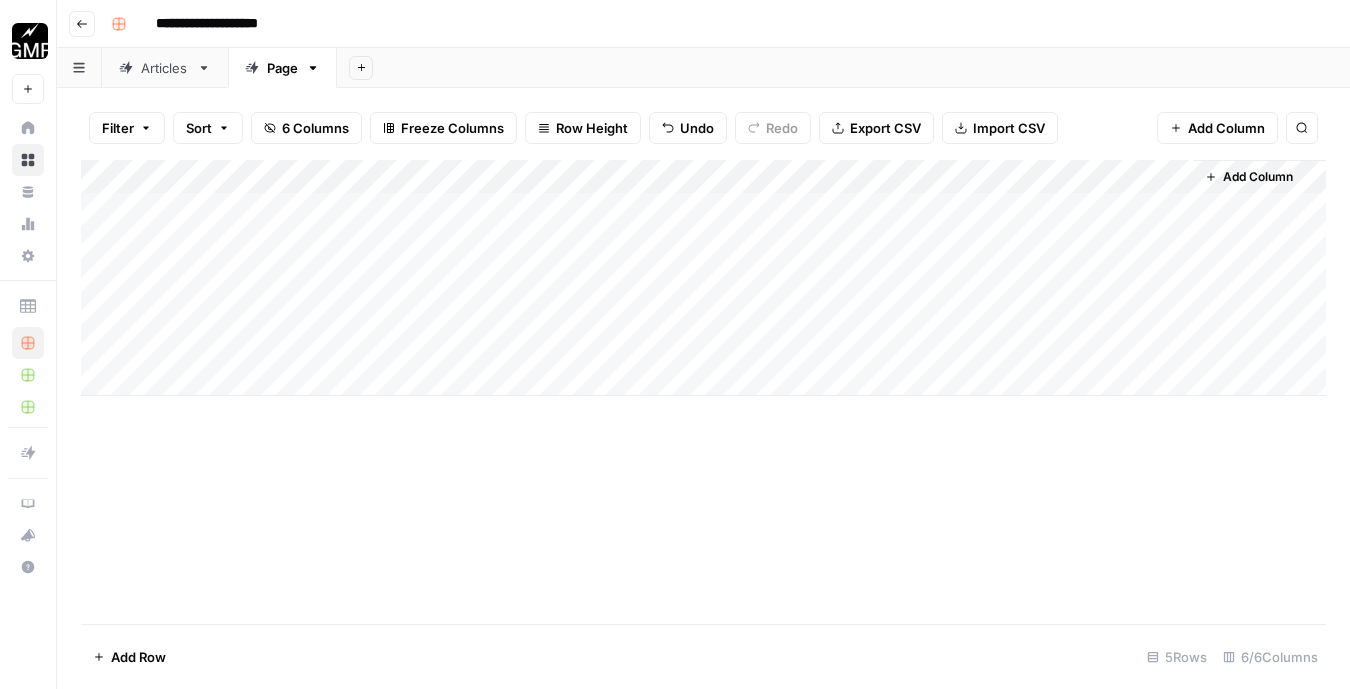 click on "Add Column" at bounding box center [703, 278] 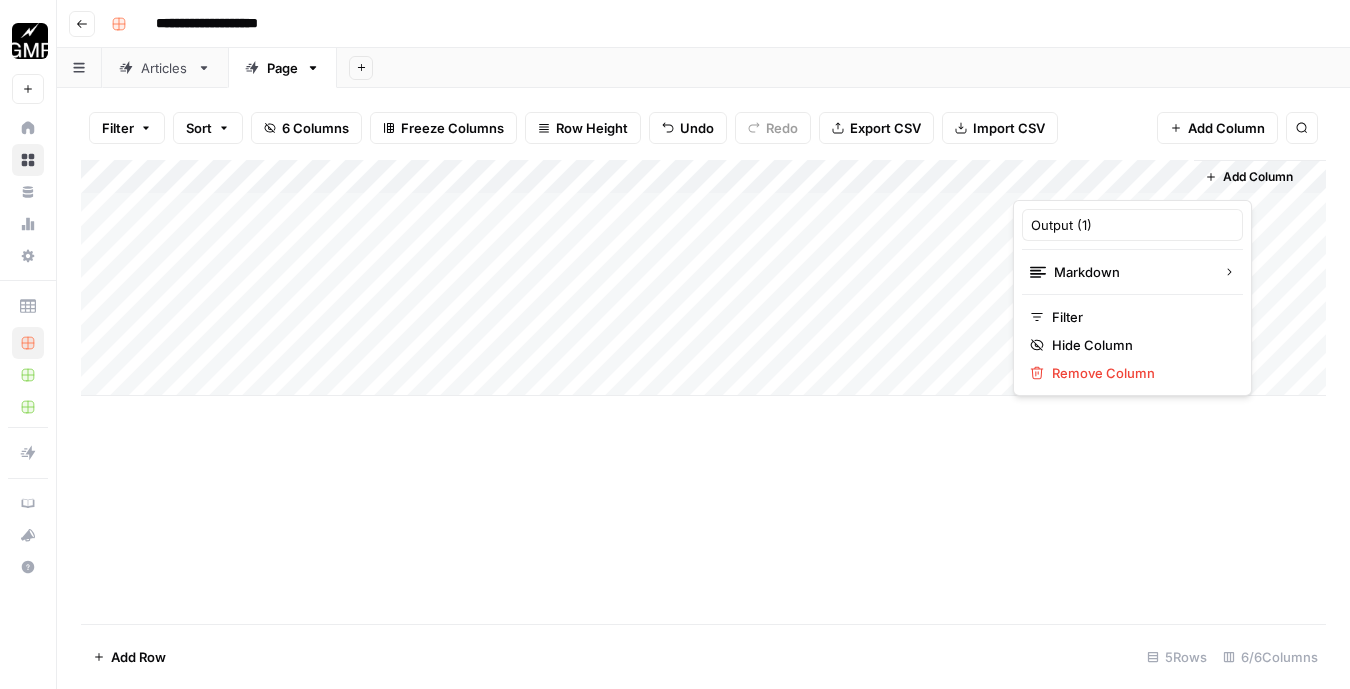 click on "Add Column" at bounding box center (703, 278) 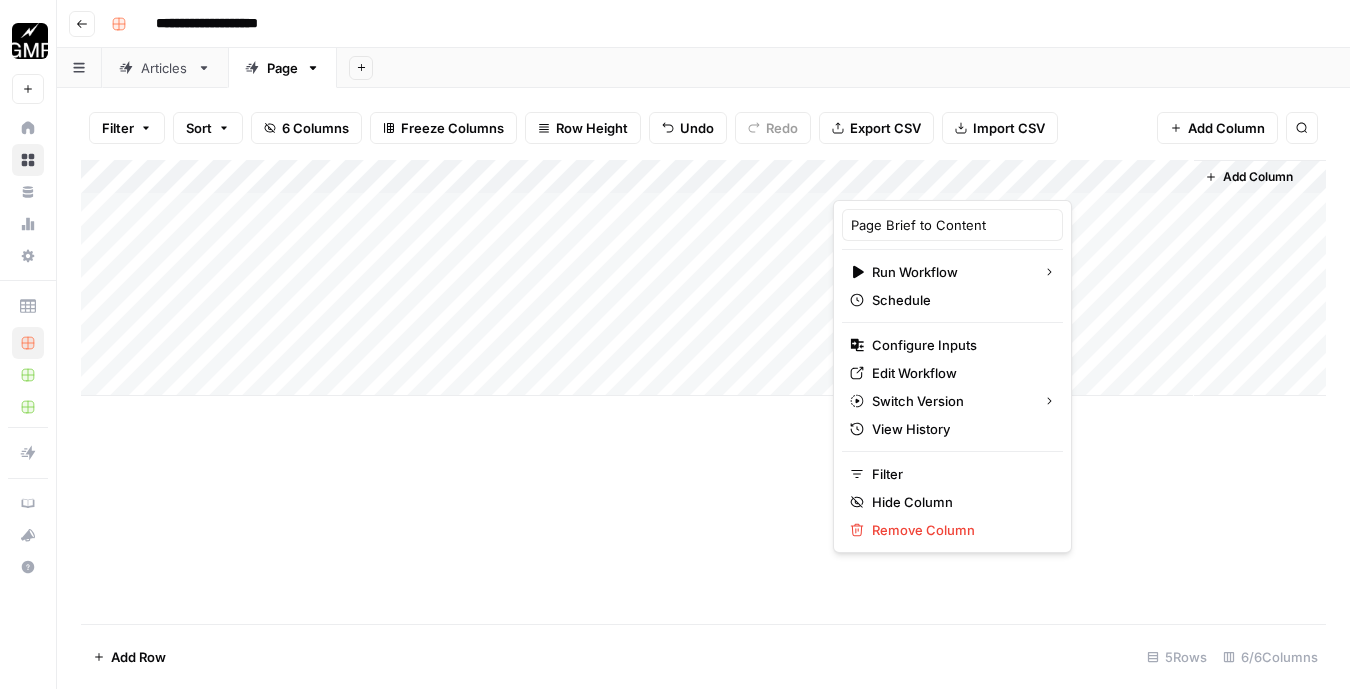 click on "Add Column" at bounding box center (703, 392) 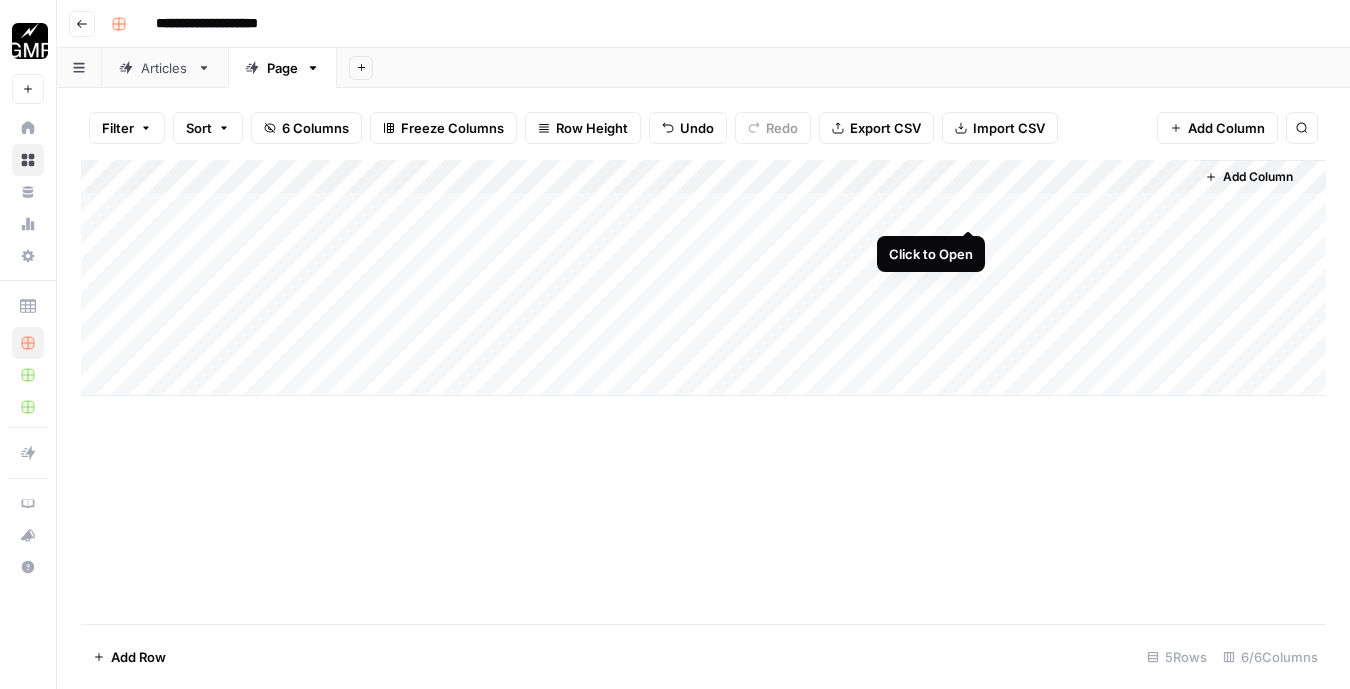 click on "Add Column" at bounding box center (703, 278) 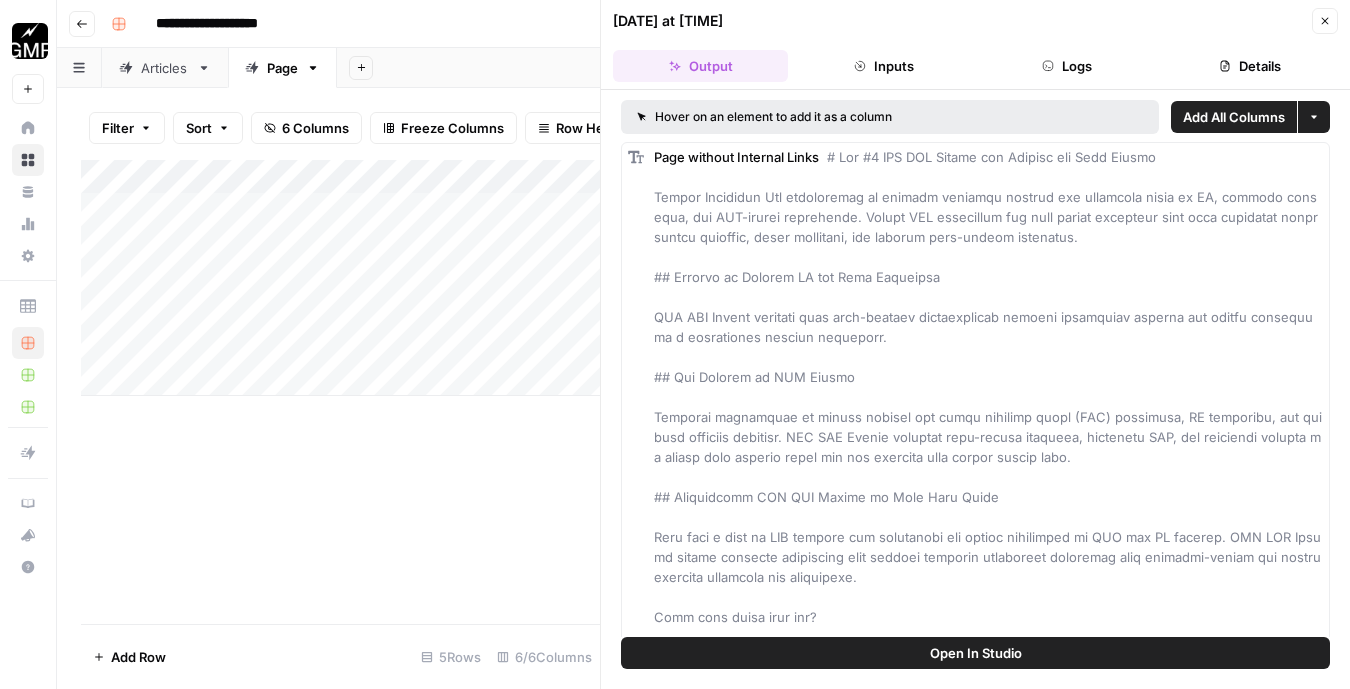 click on "Add All Columns" at bounding box center (1234, 117) 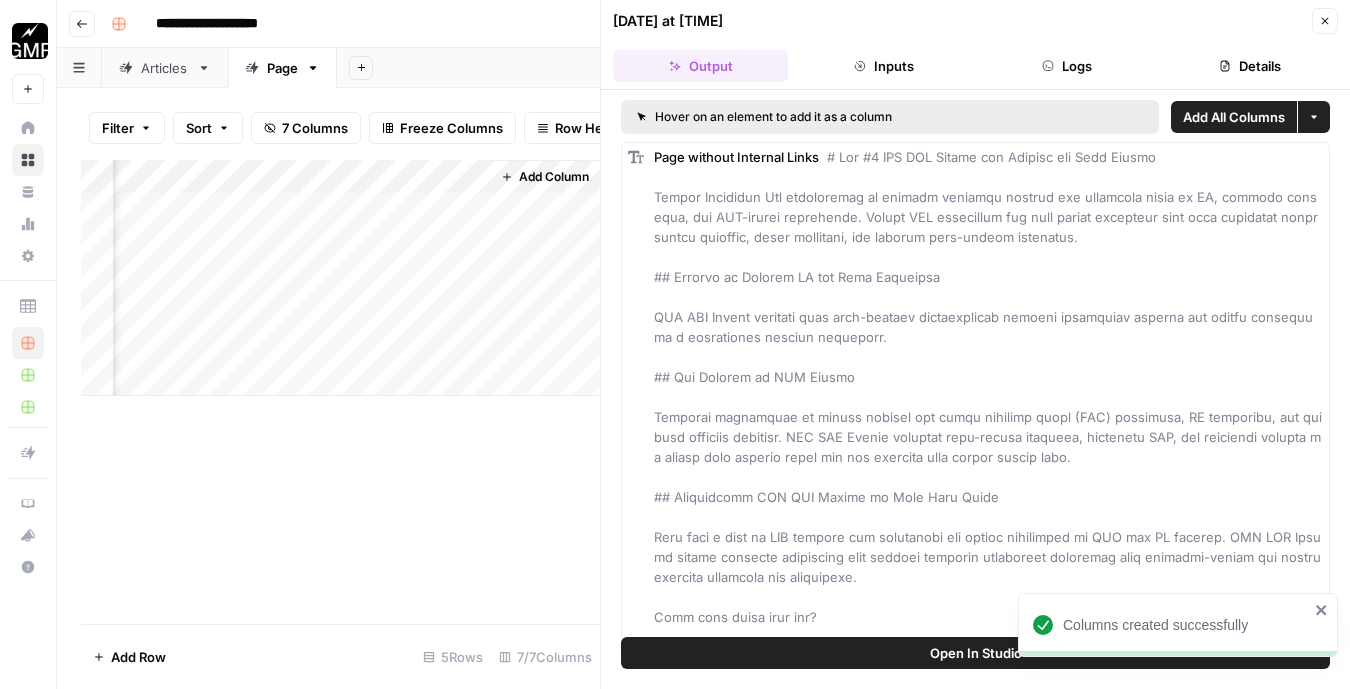 scroll, scrollTop: 0, scrollLeft: 885, axis: horizontal 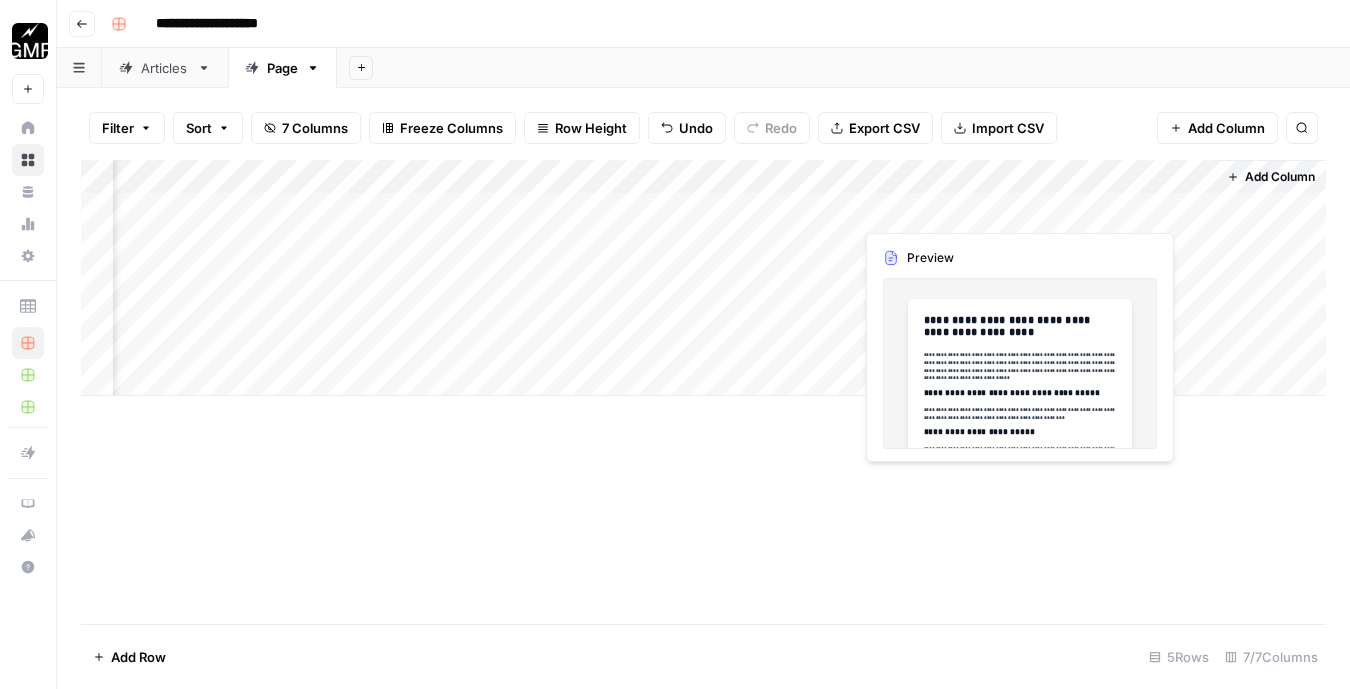 click on "Add Column" at bounding box center [703, 278] 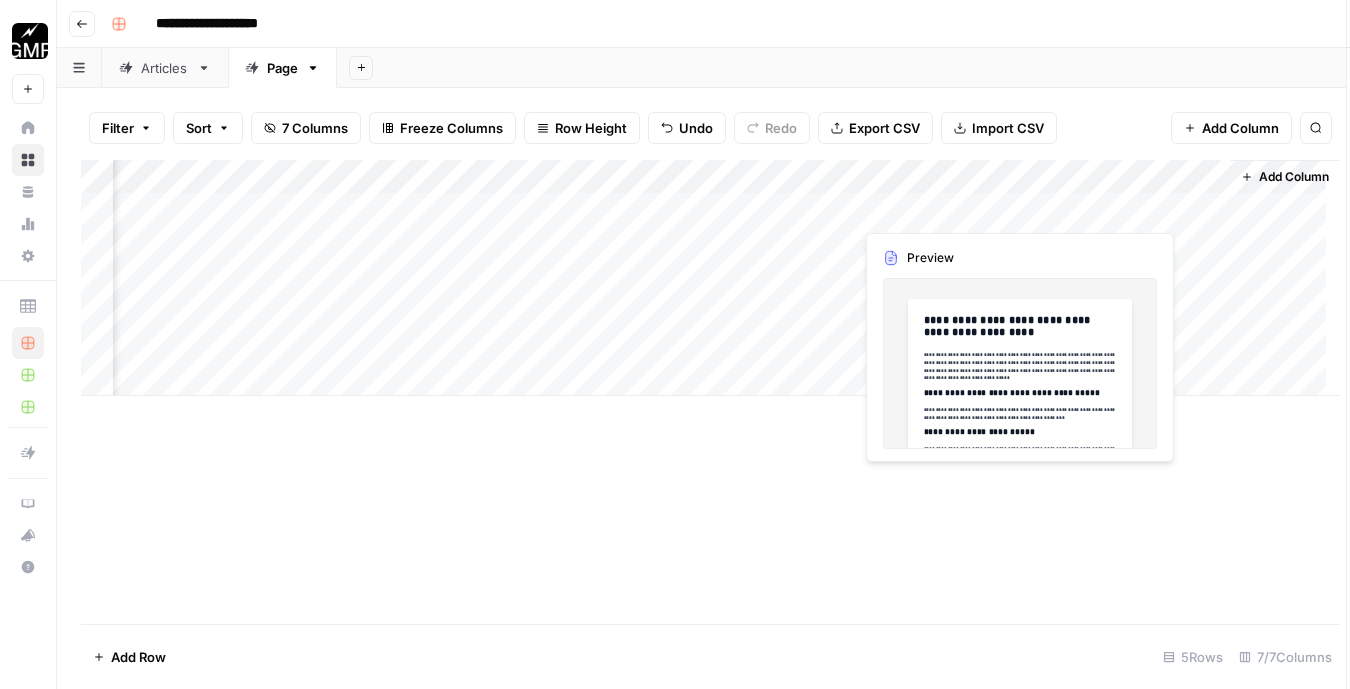 scroll, scrollTop: 0, scrollLeft: 146, axis: horizontal 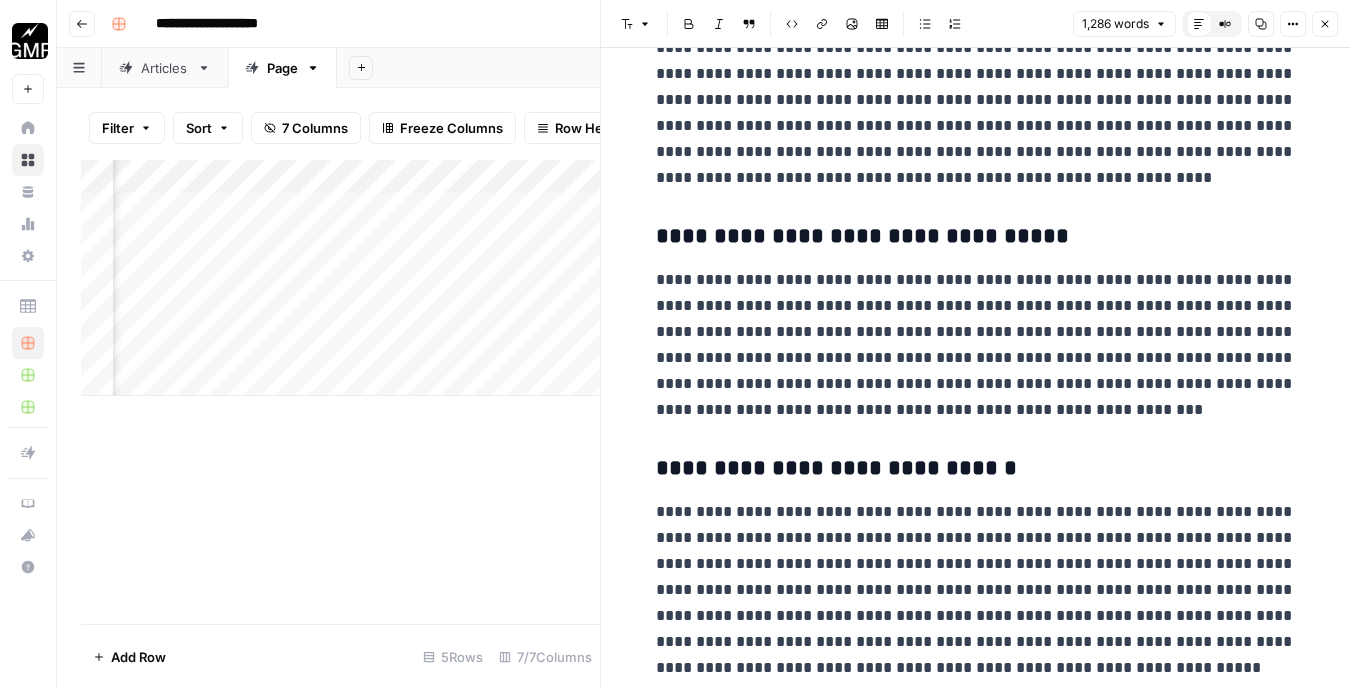 click on "Add Column" at bounding box center (340, 392) 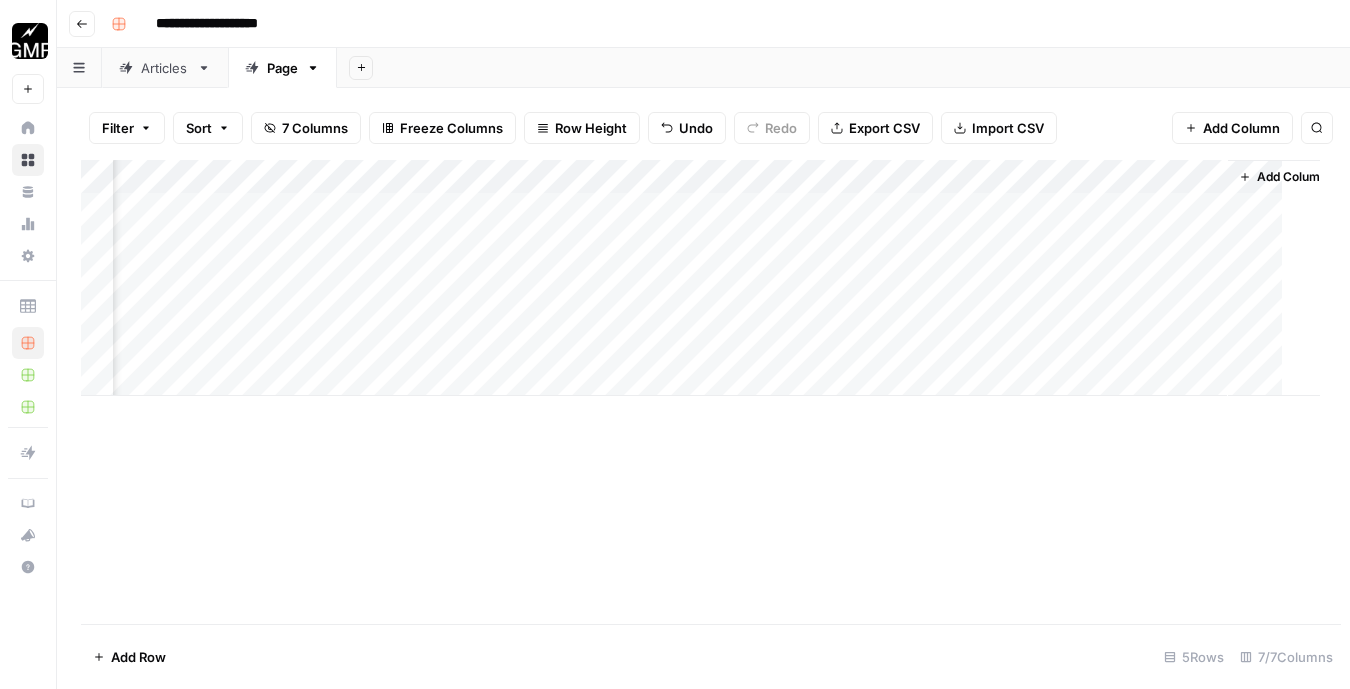 scroll, scrollTop: 0, scrollLeft: 135, axis: horizontal 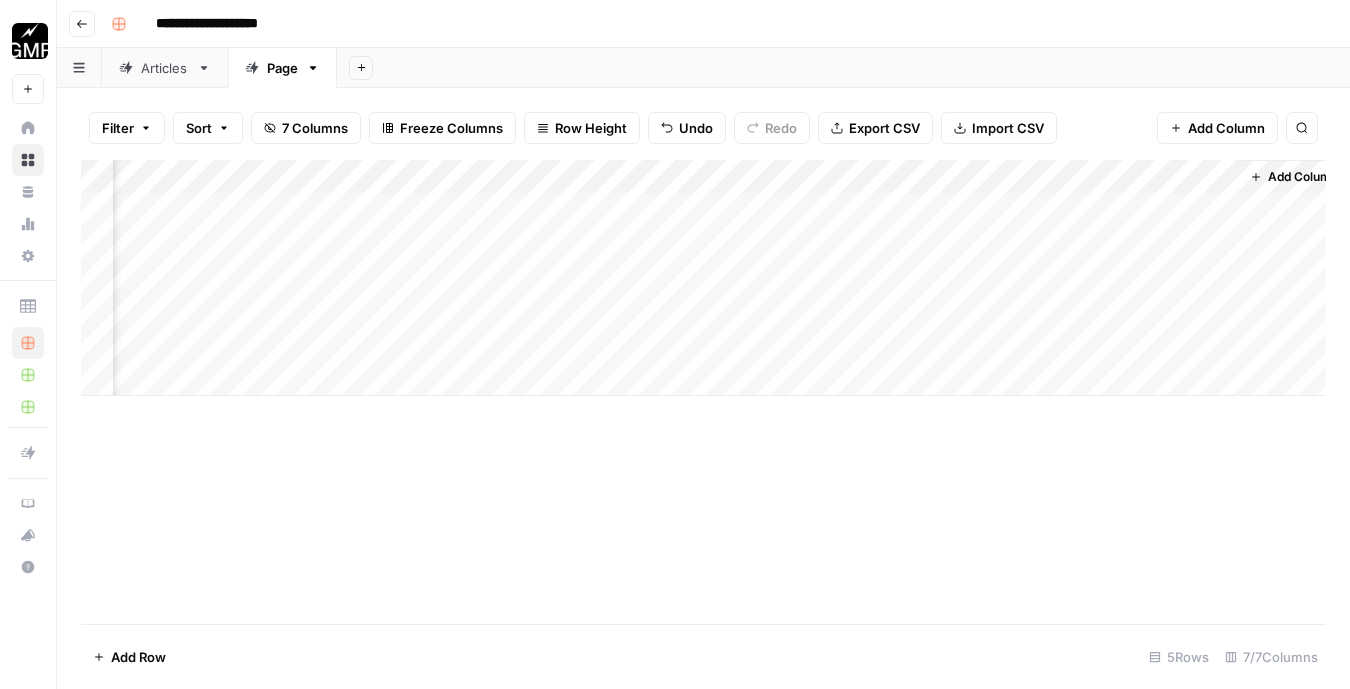 click on "Add Column" at bounding box center [703, 278] 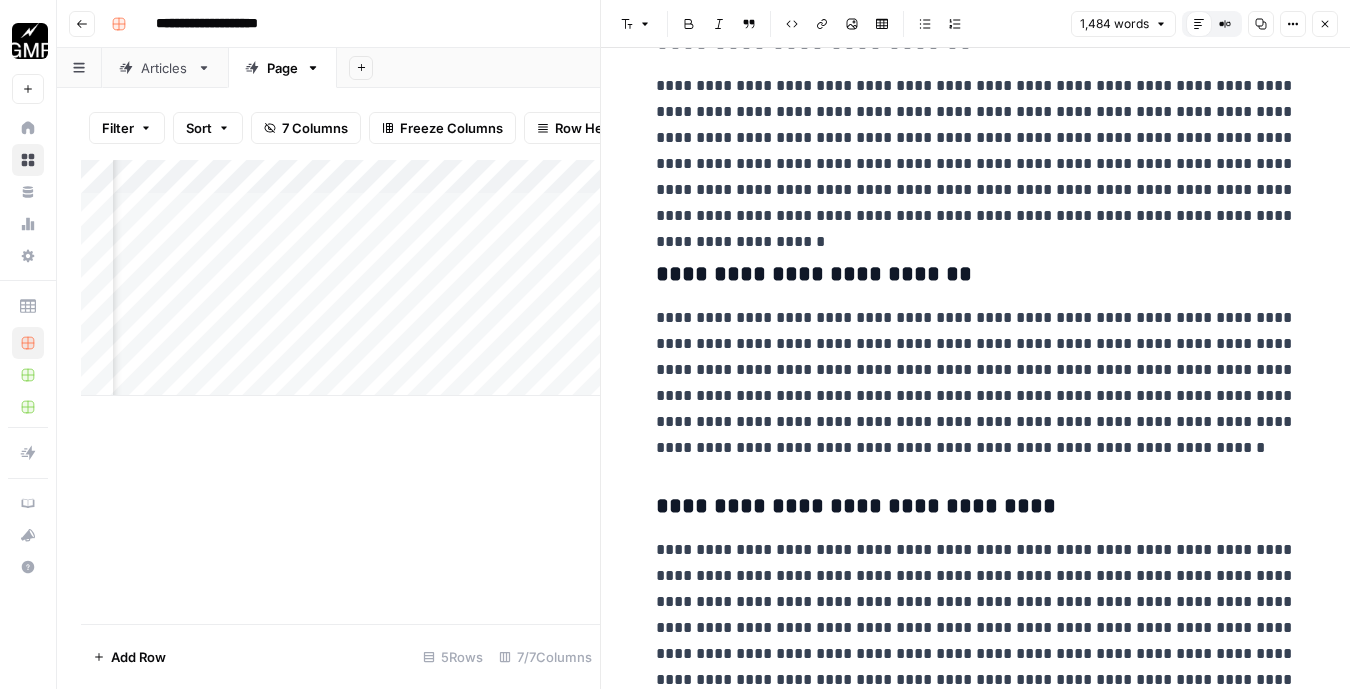 scroll, scrollTop: 4460, scrollLeft: 0, axis: vertical 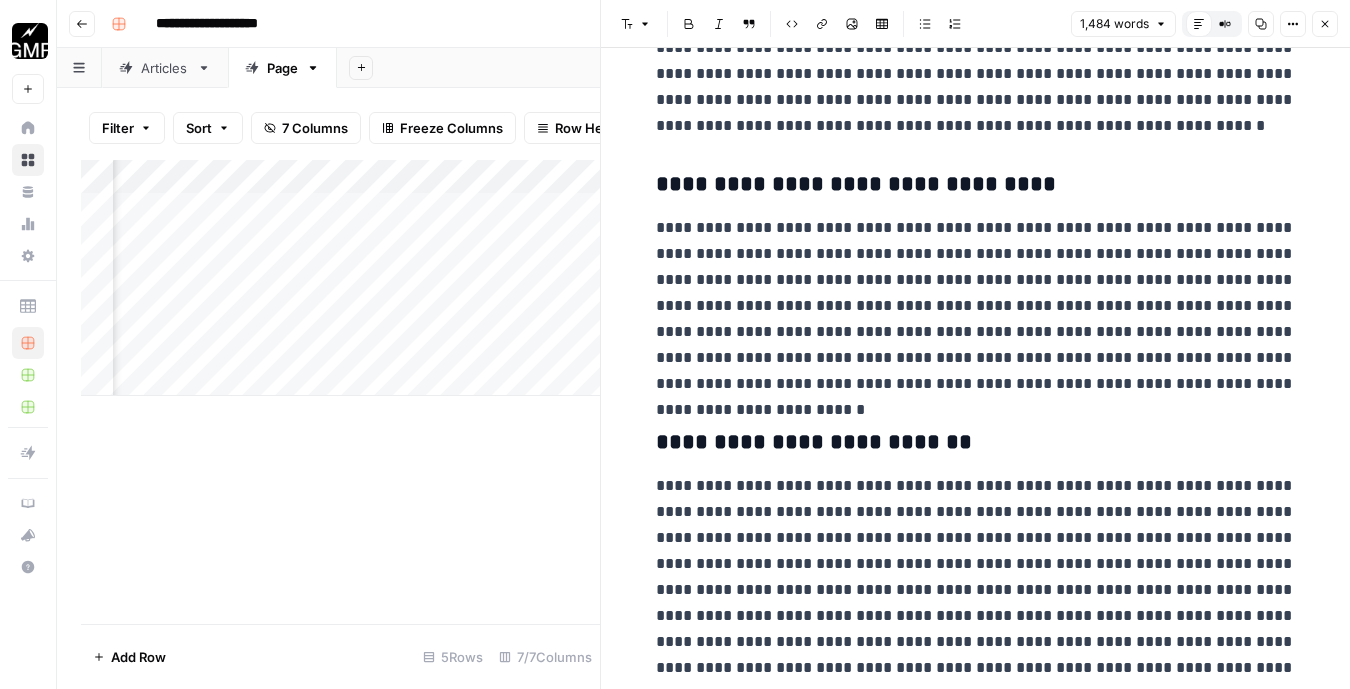 click 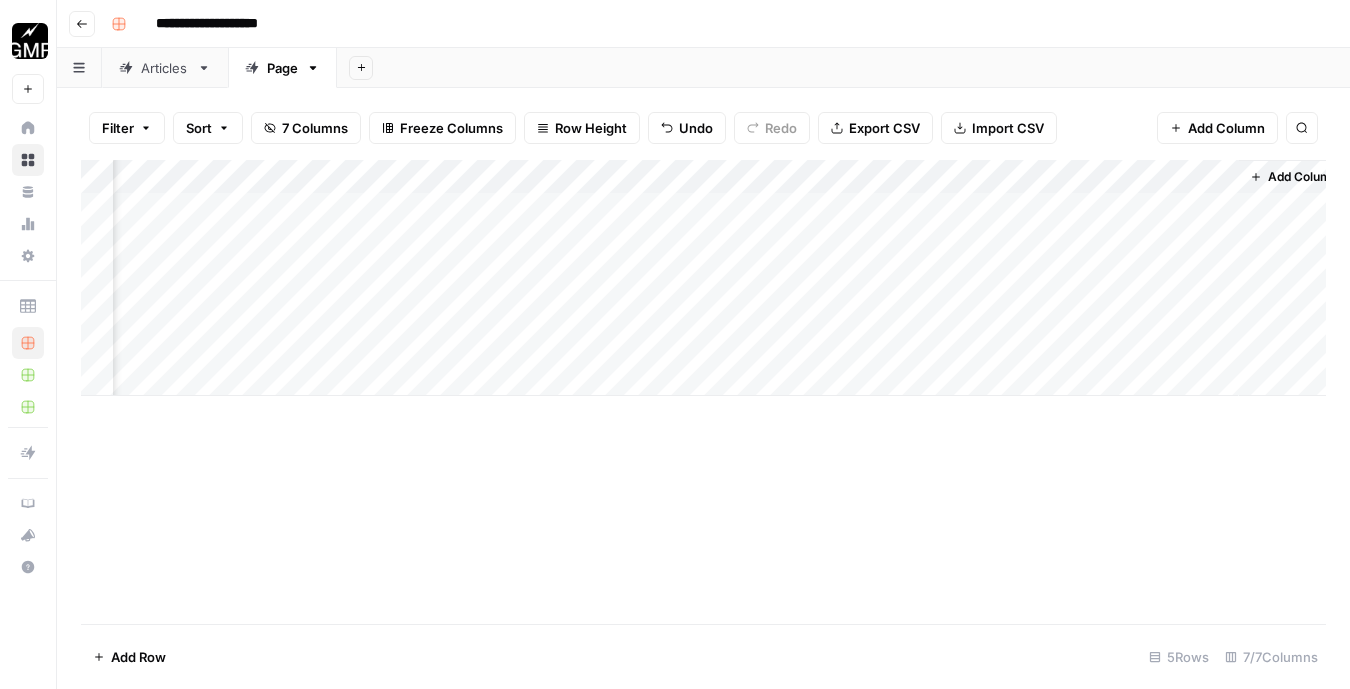 click on "Add Column" at bounding box center [703, 392] 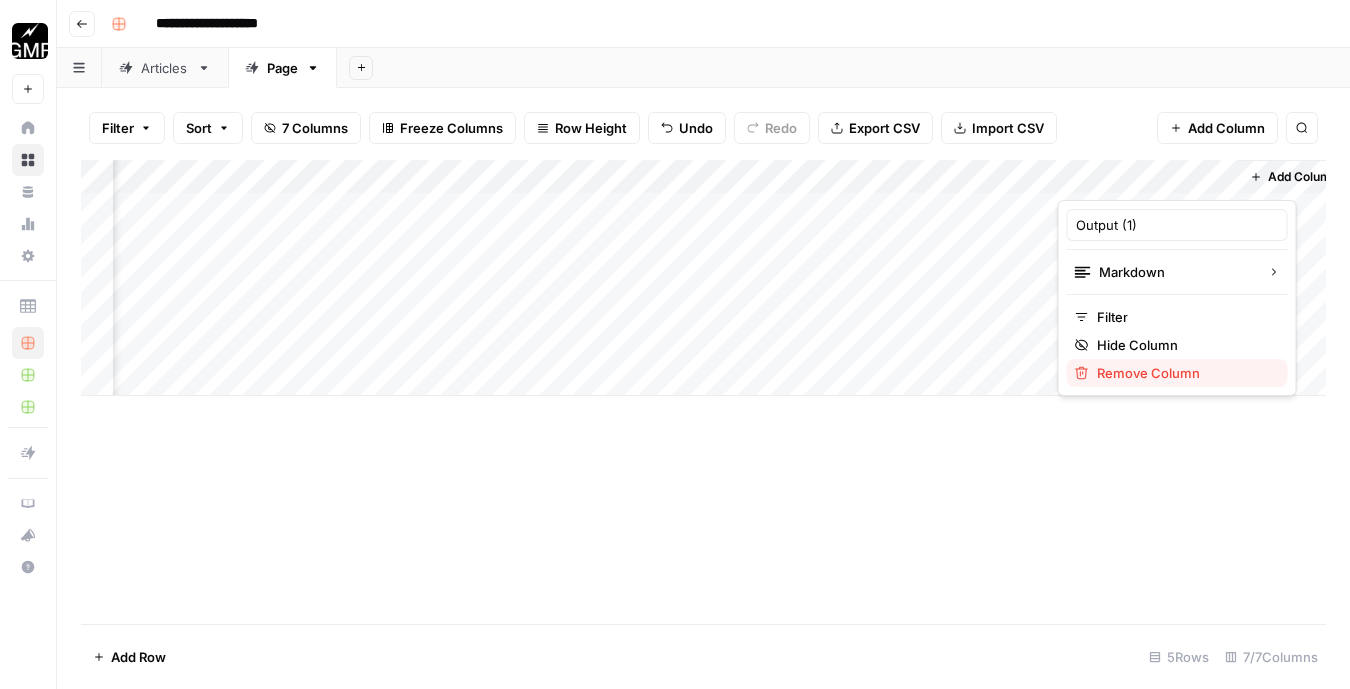 click on "Remove Column" at bounding box center (1177, 373) 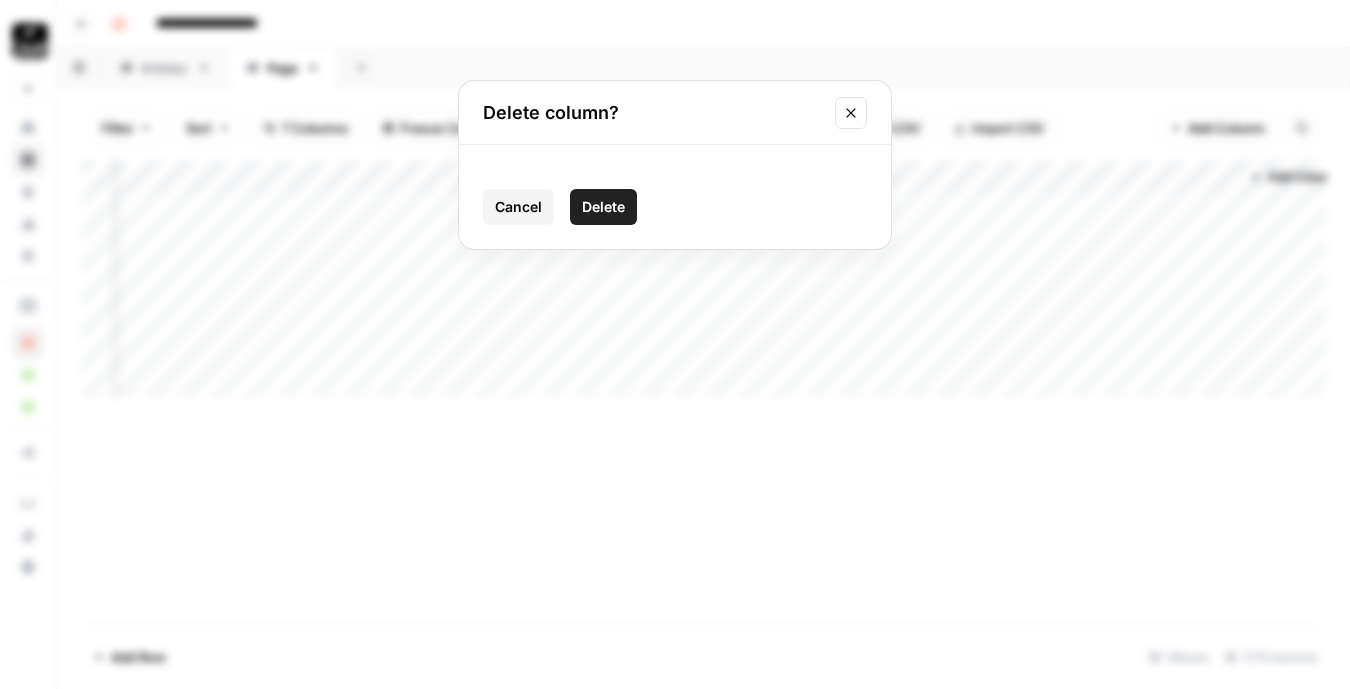 click on "Delete" at bounding box center (603, 207) 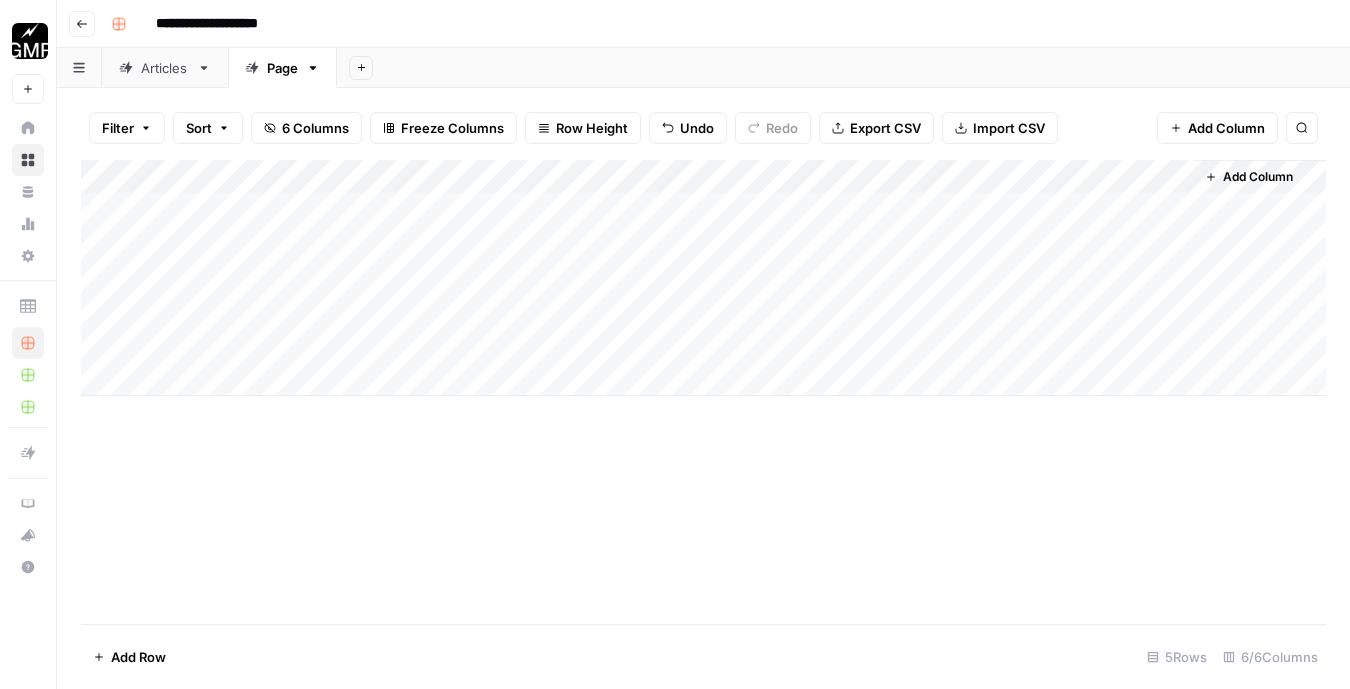 scroll, scrollTop: 0, scrollLeft: 0, axis: both 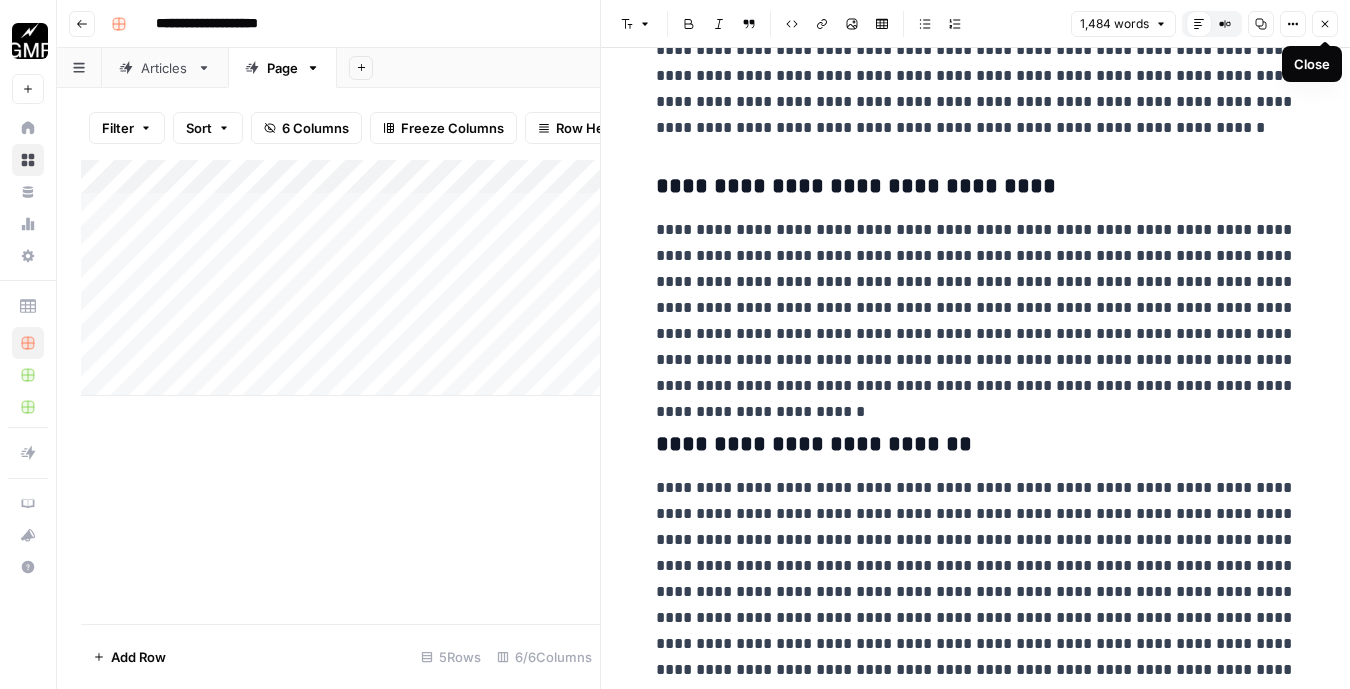 click on "Close" at bounding box center [1325, 24] 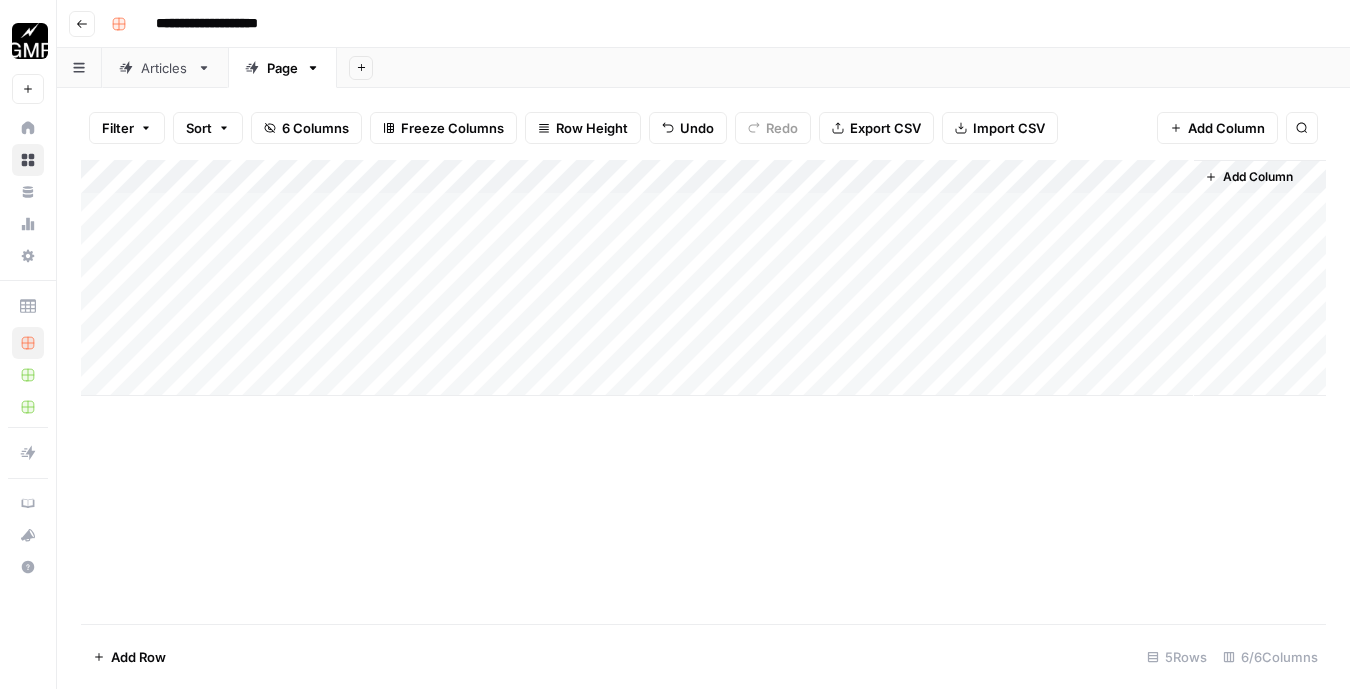 click on "Add Column" at bounding box center [703, 278] 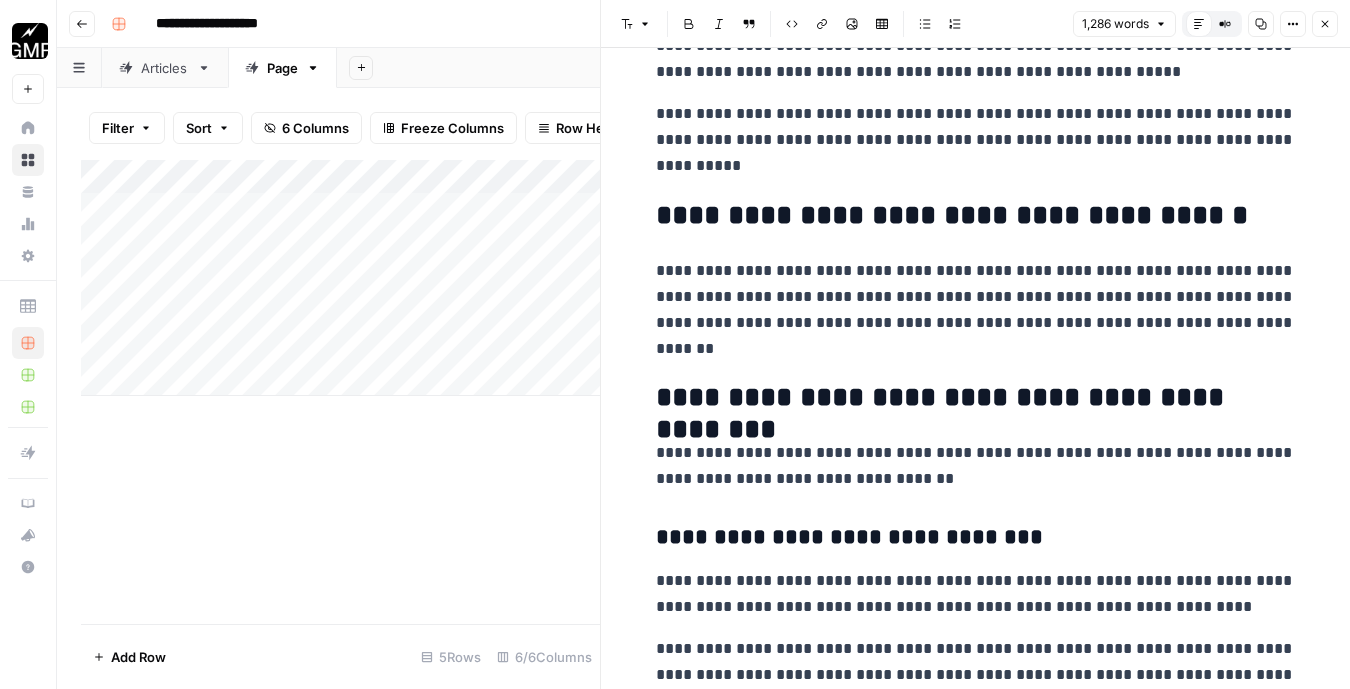 scroll, scrollTop: 2177, scrollLeft: 0, axis: vertical 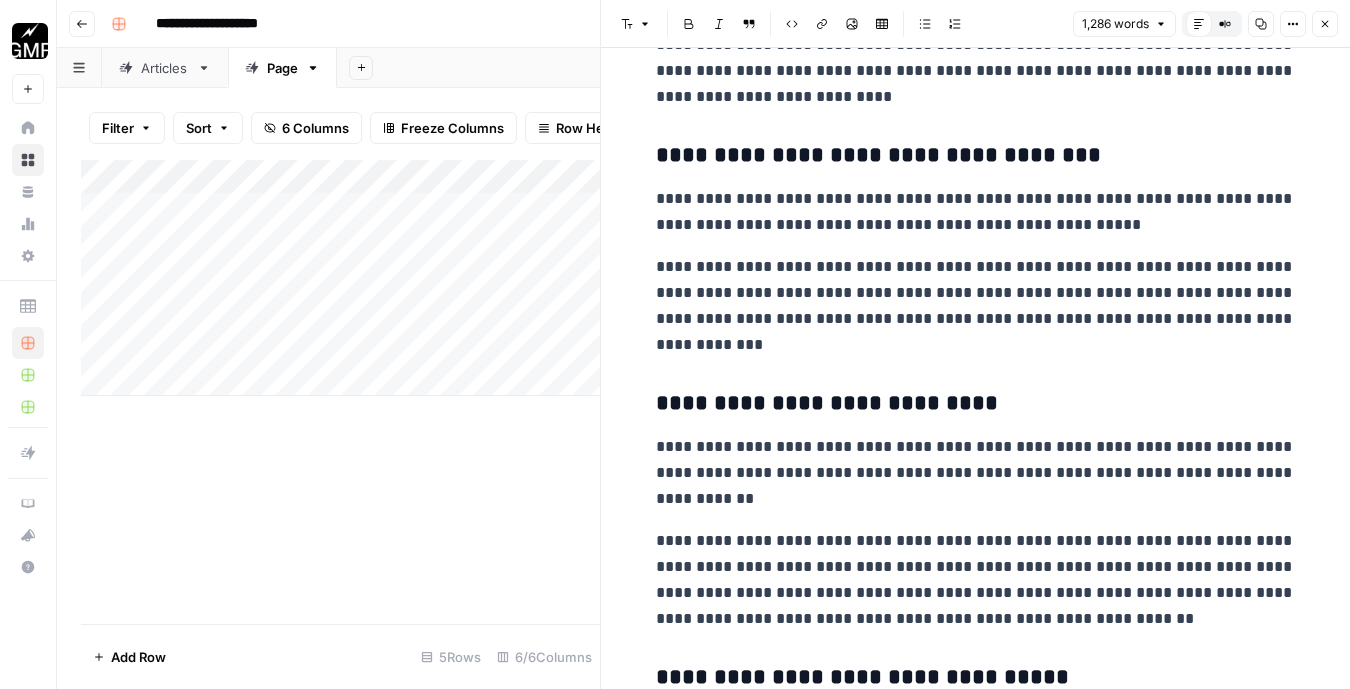 click 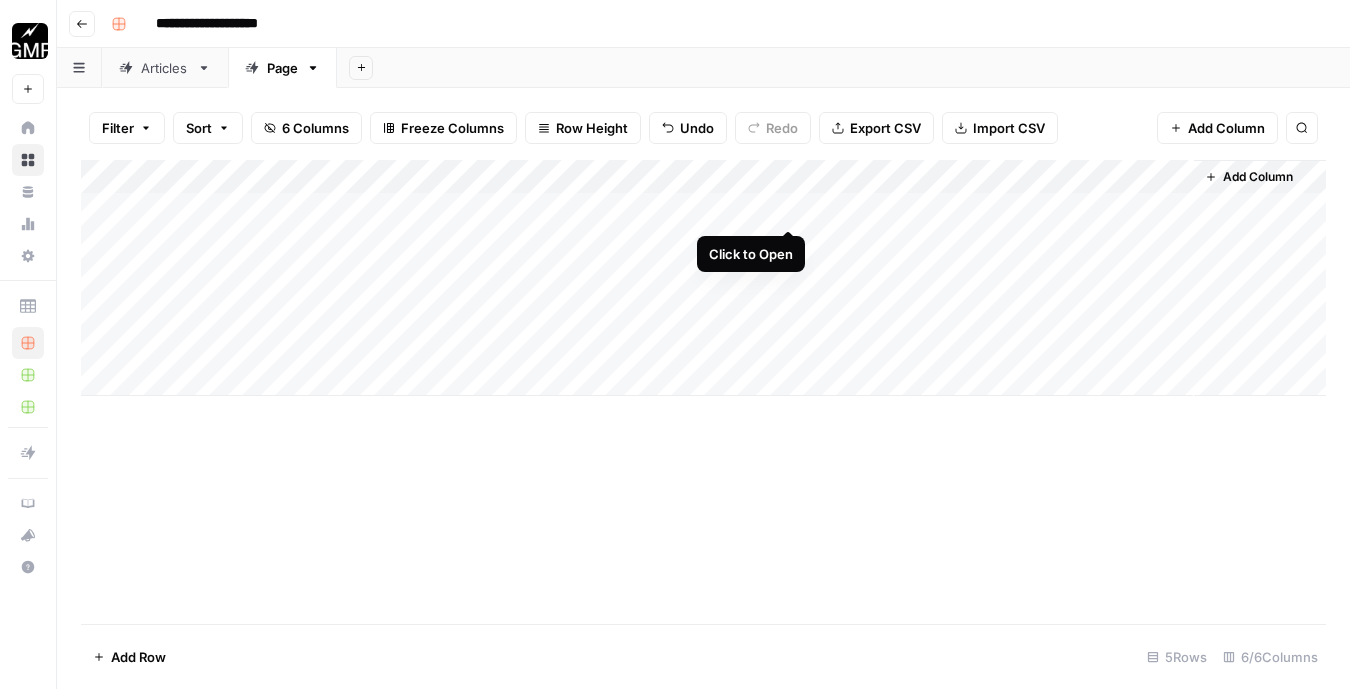 click on "Add Column" at bounding box center [703, 278] 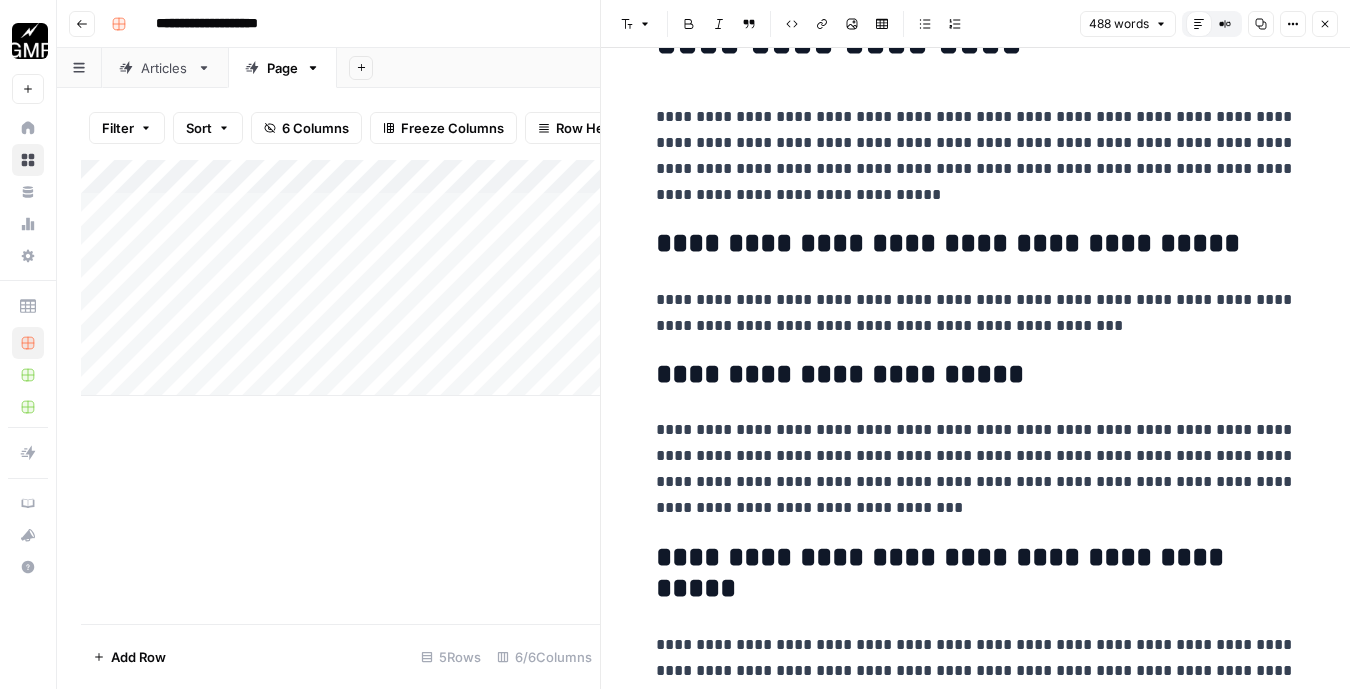 scroll, scrollTop: 0, scrollLeft: 0, axis: both 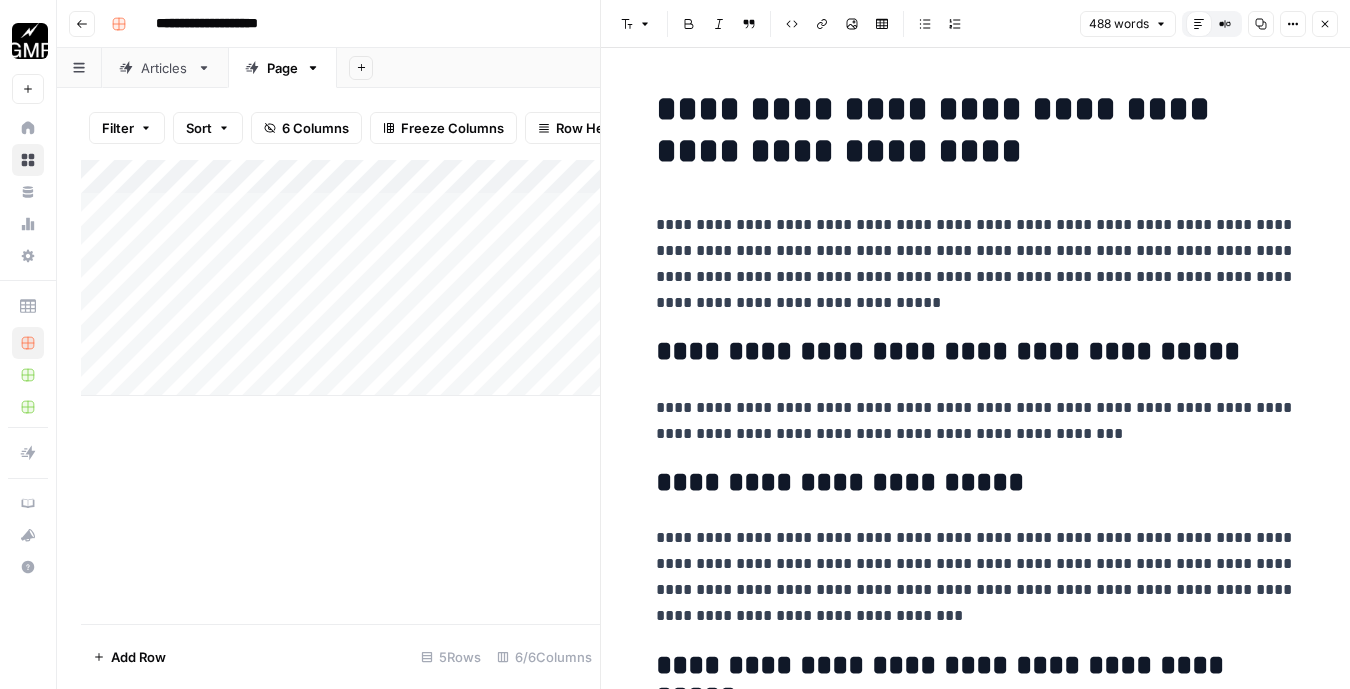 click 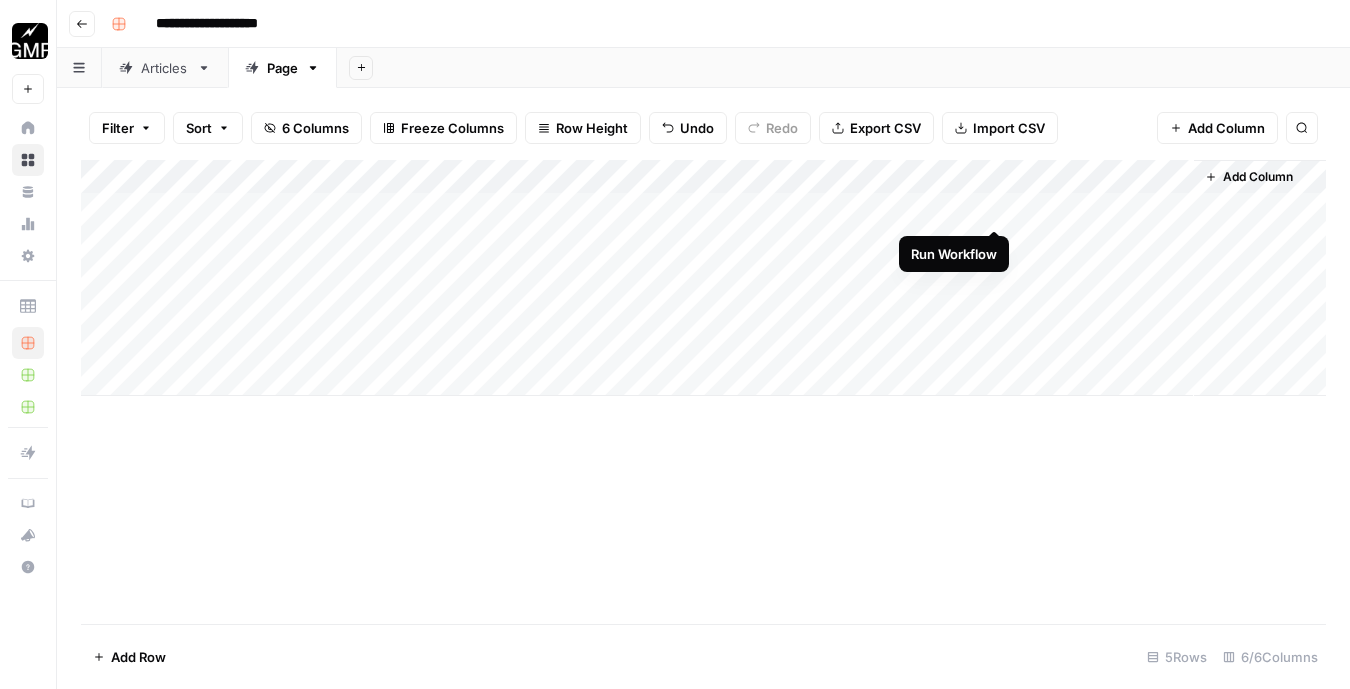 click on "Add Column" at bounding box center (703, 278) 